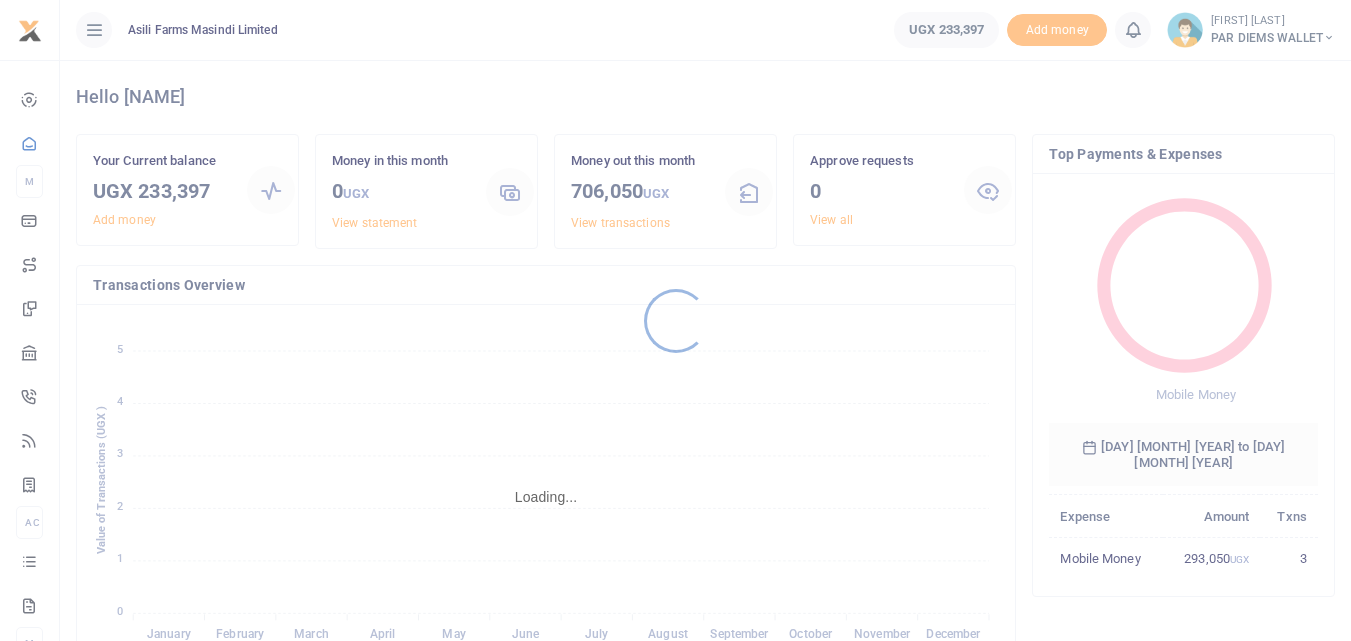 scroll, scrollTop: 0, scrollLeft: 0, axis: both 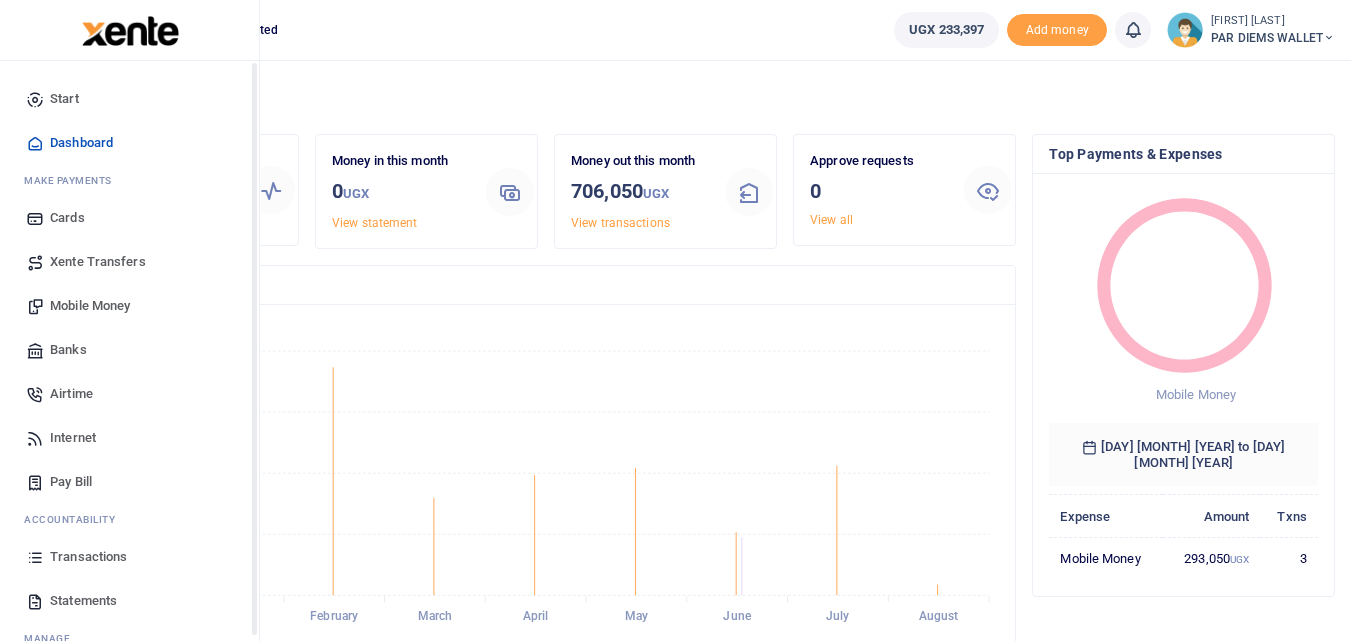 click at bounding box center (35, 557) 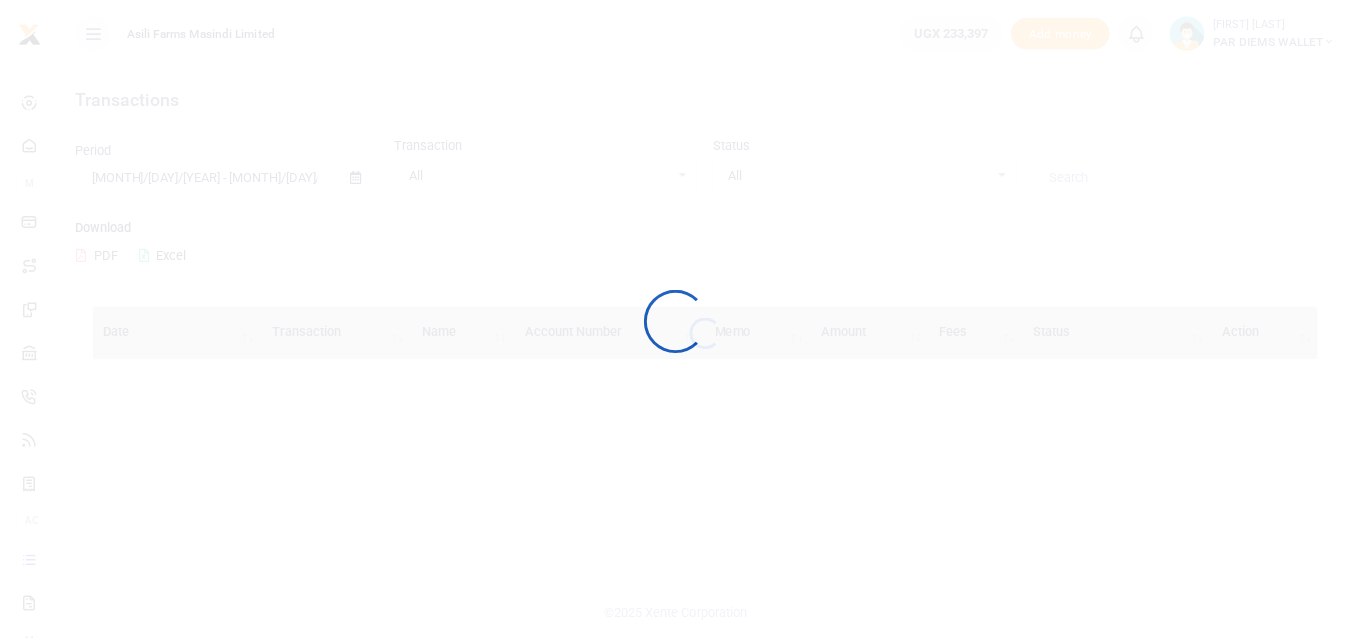 scroll, scrollTop: 0, scrollLeft: 0, axis: both 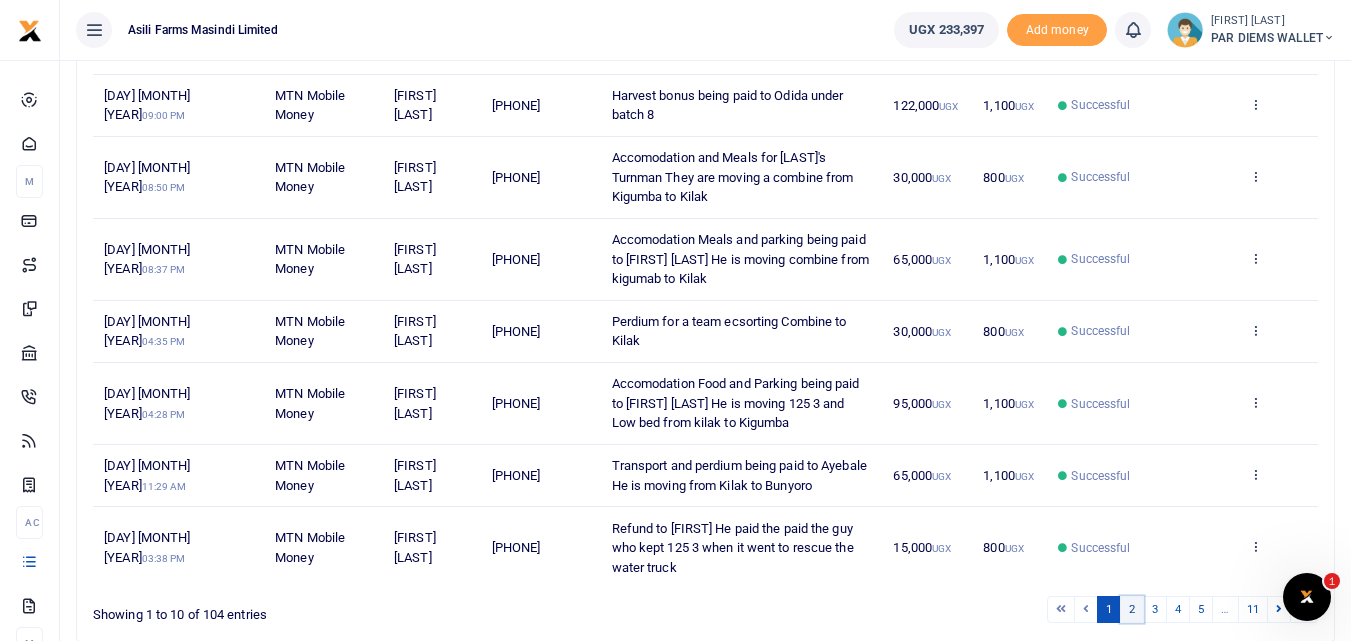 click on "2" at bounding box center [1132, 609] 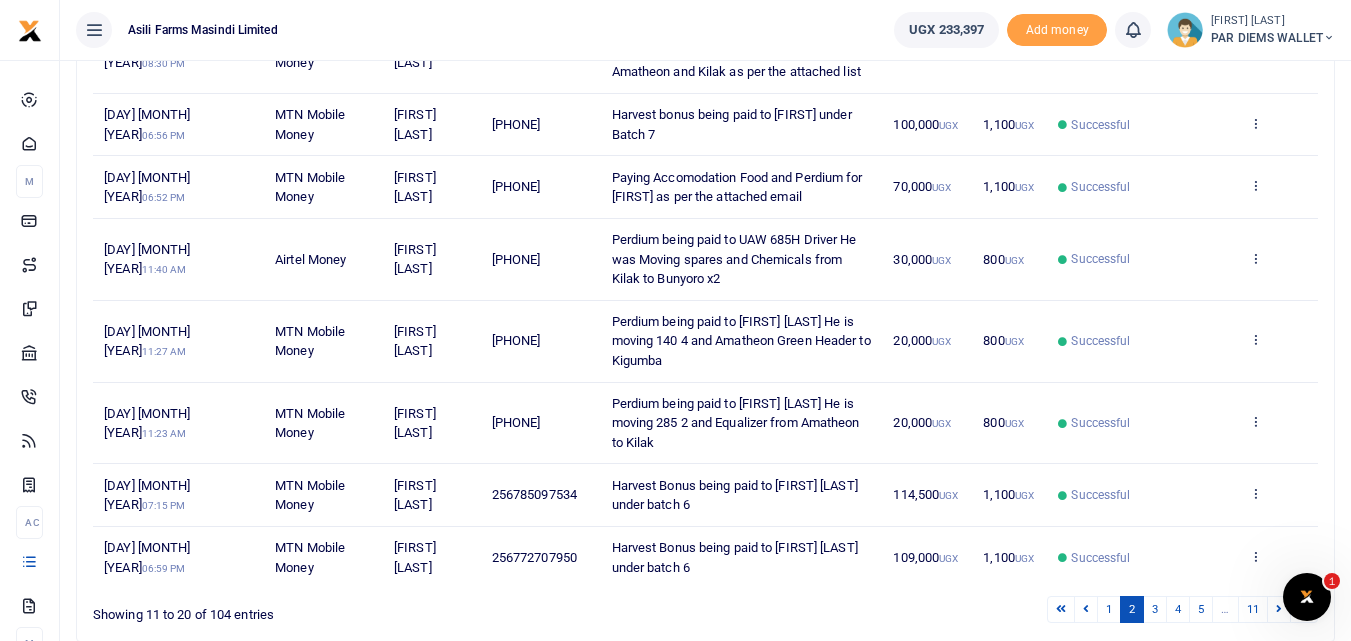 scroll, scrollTop: 546, scrollLeft: 0, axis: vertical 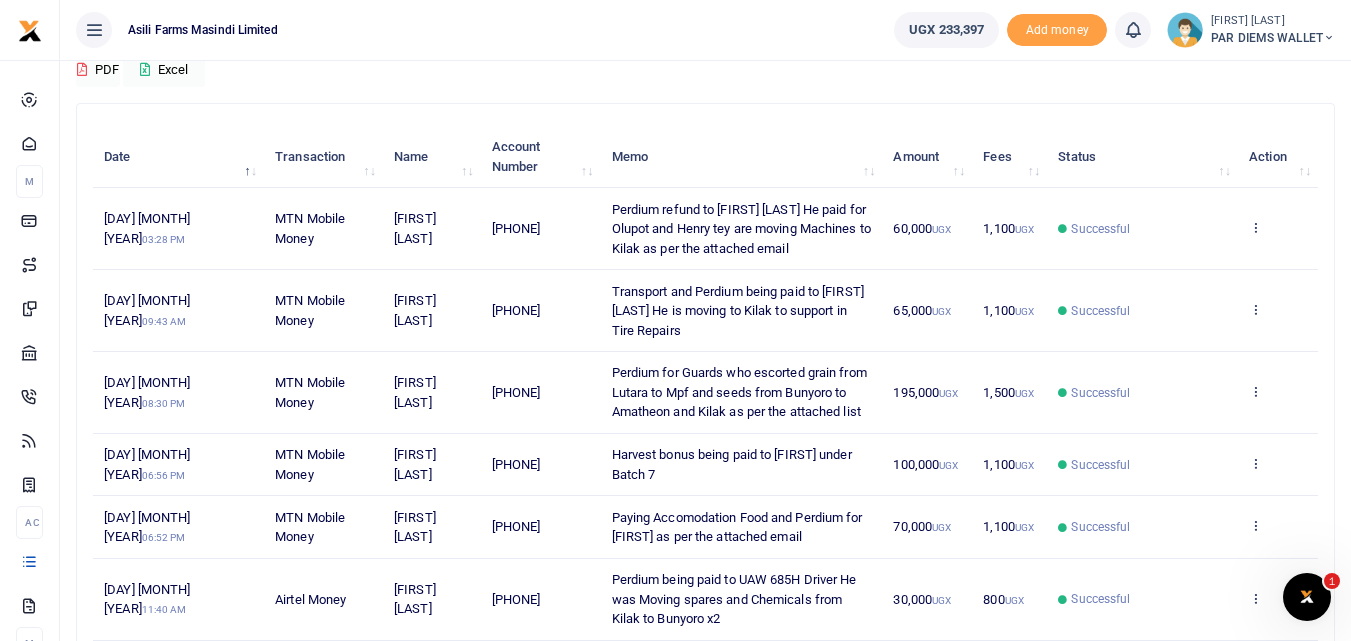 click on "256785220606" at bounding box center (516, 228) 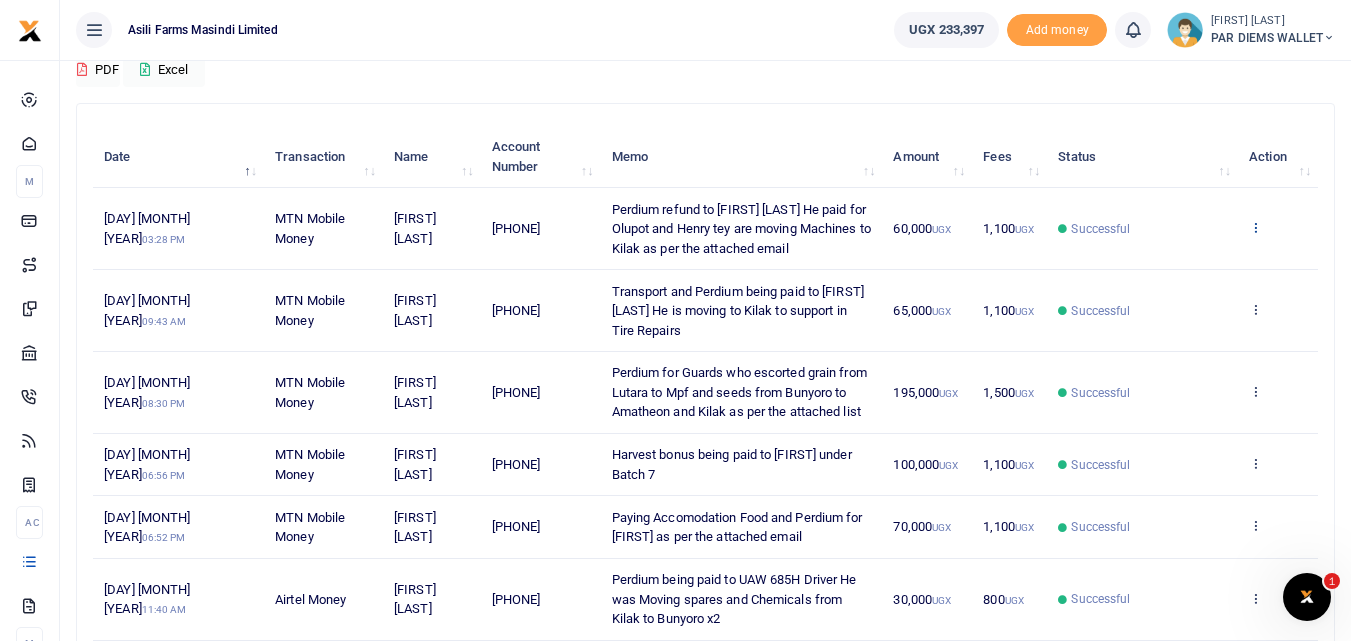 click at bounding box center (1255, 227) 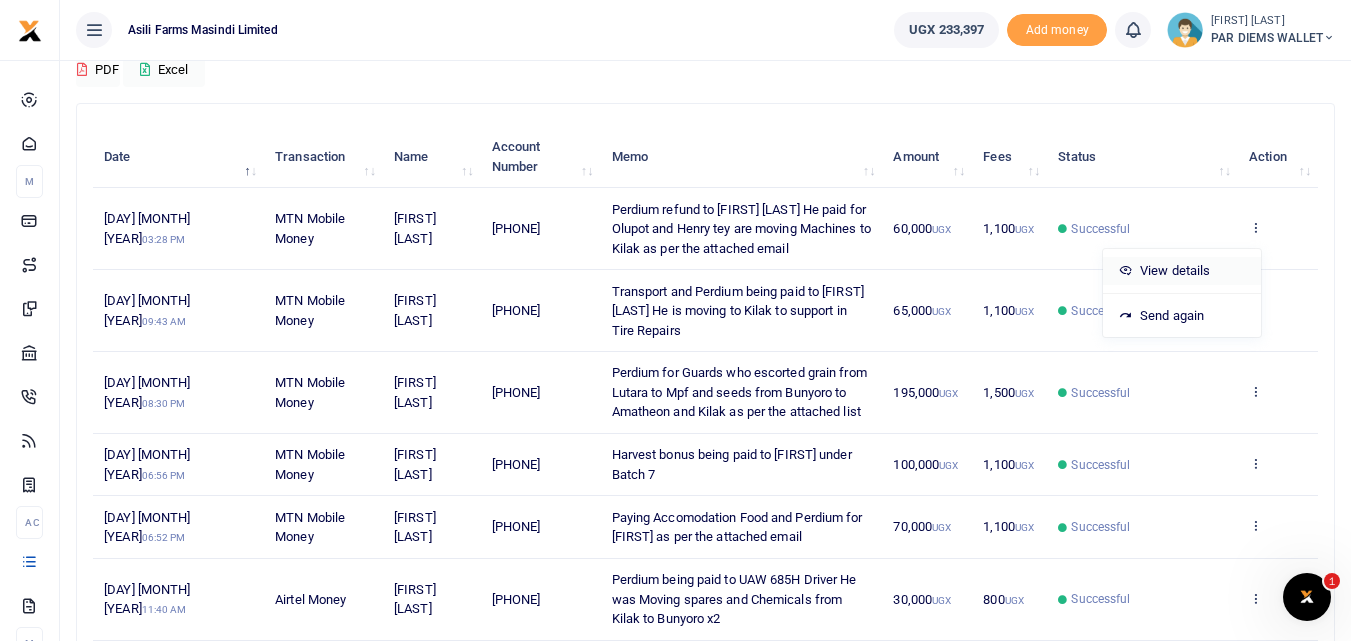 click on "View details" at bounding box center (1182, 271) 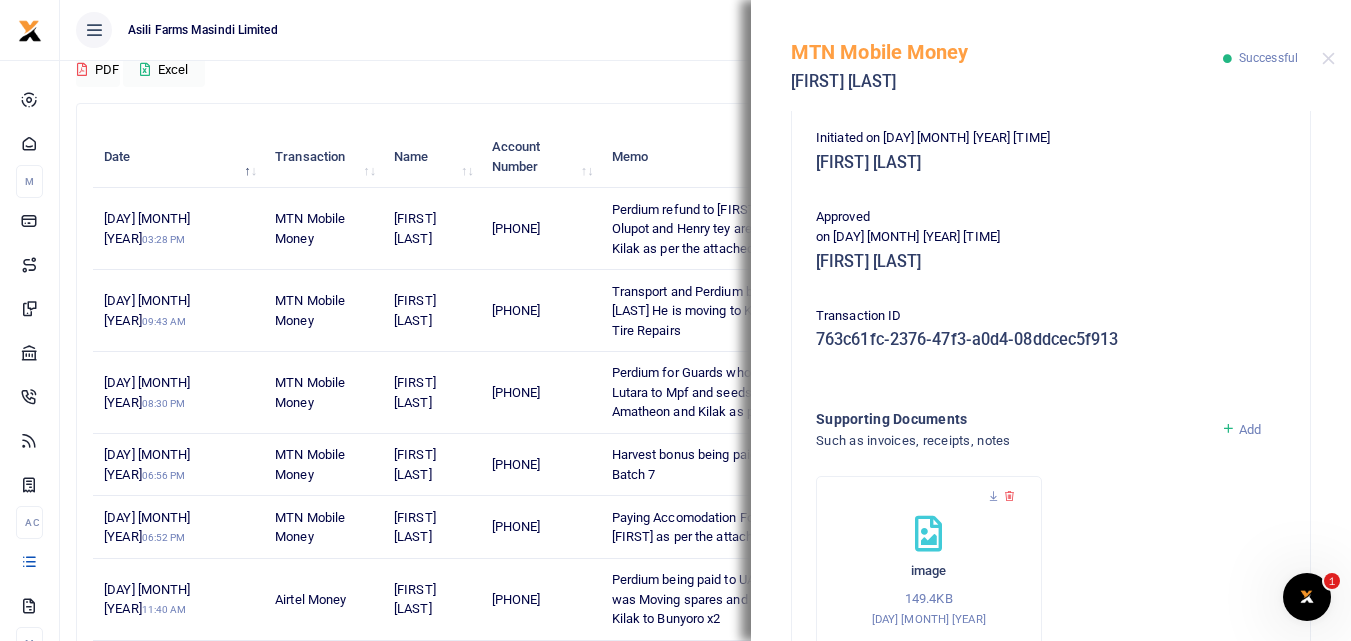 scroll, scrollTop: 422, scrollLeft: 0, axis: vertical 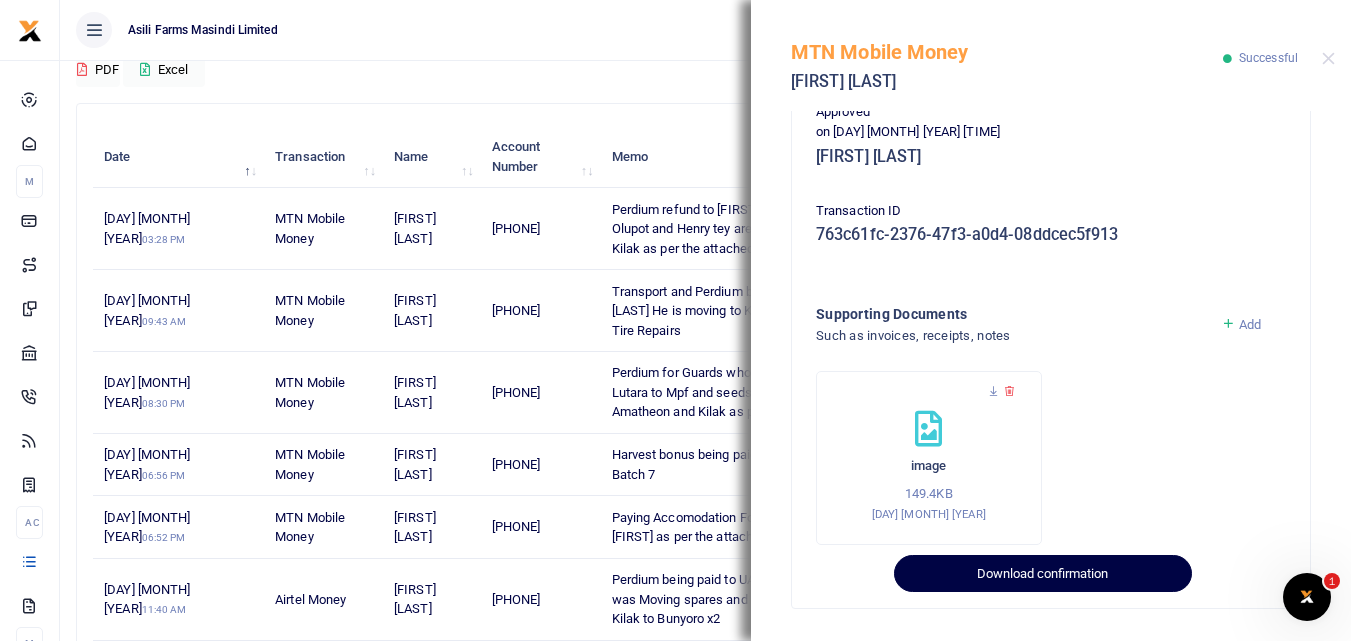 click on "Download confirmation" at bounding box center (1042, 574) 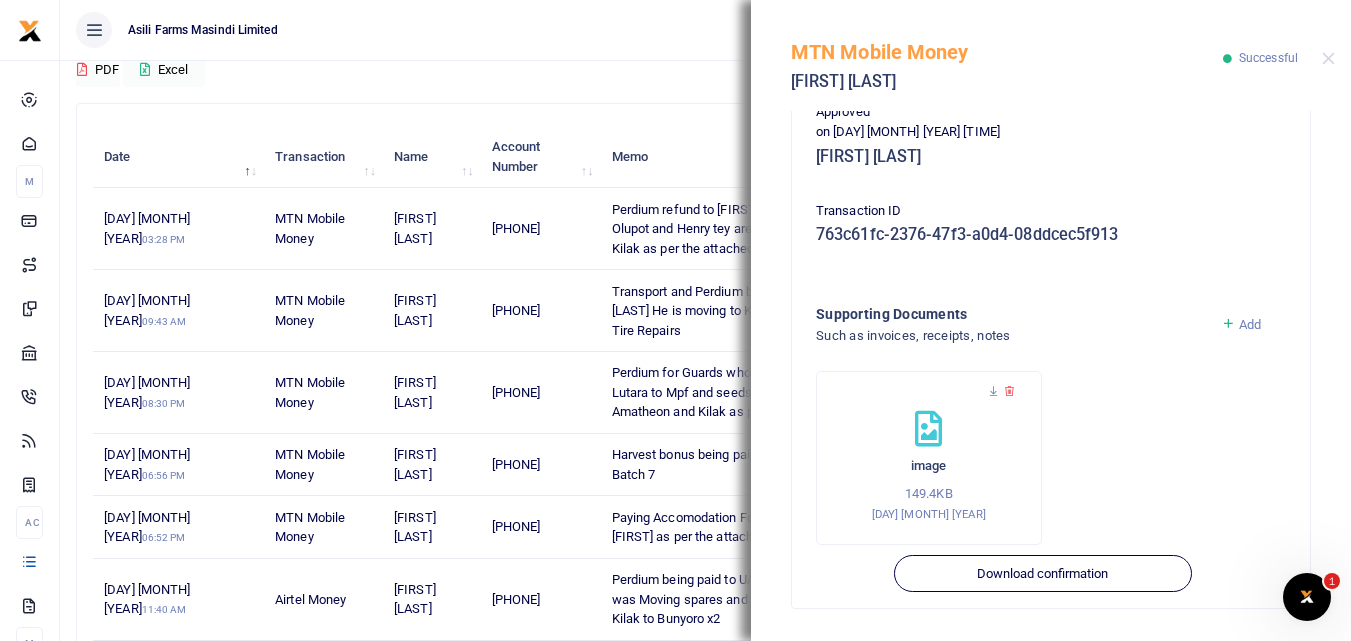 click on "Download
PDF
Excel" at bounding box center (705, 59) 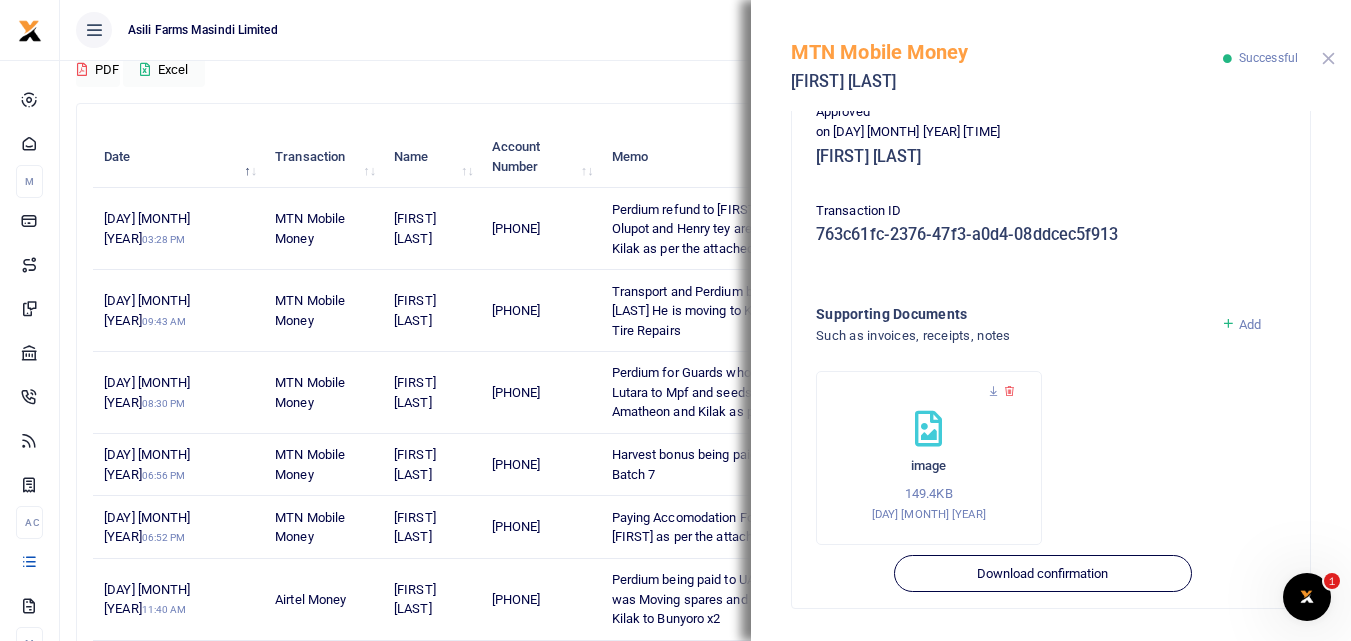click at bounding box center (1328, 58) 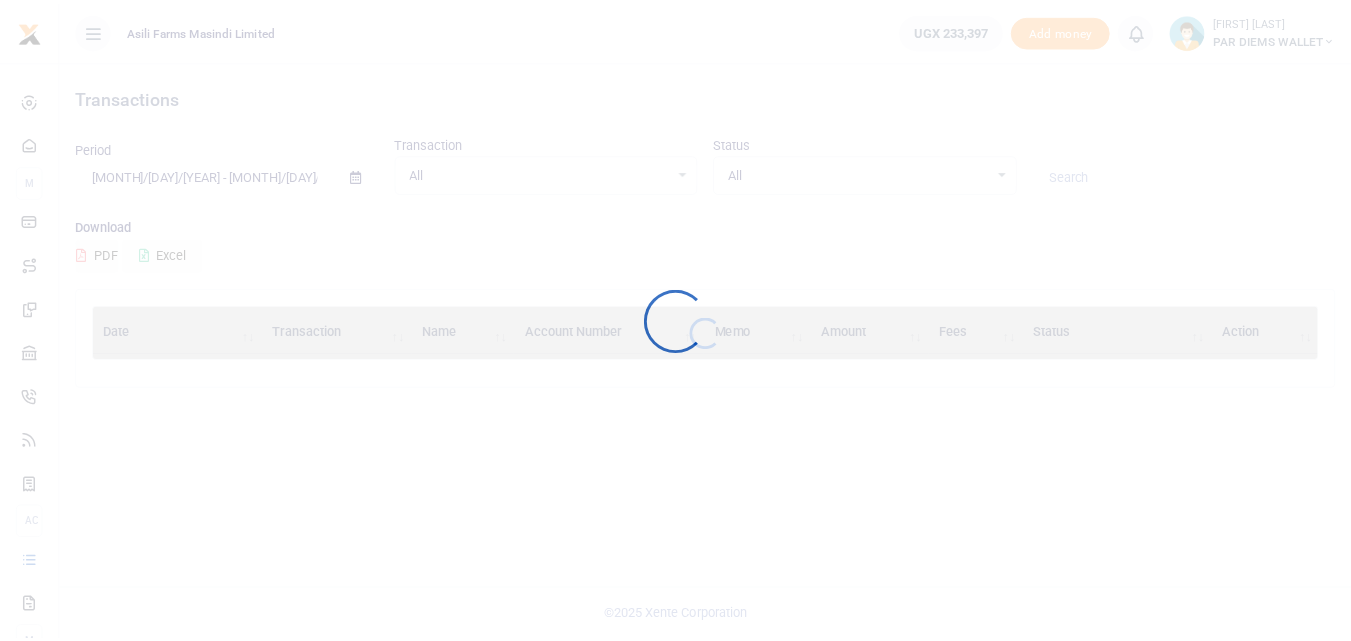 scroll, scrollTop: 0, scrollLeft: 0, axis: both 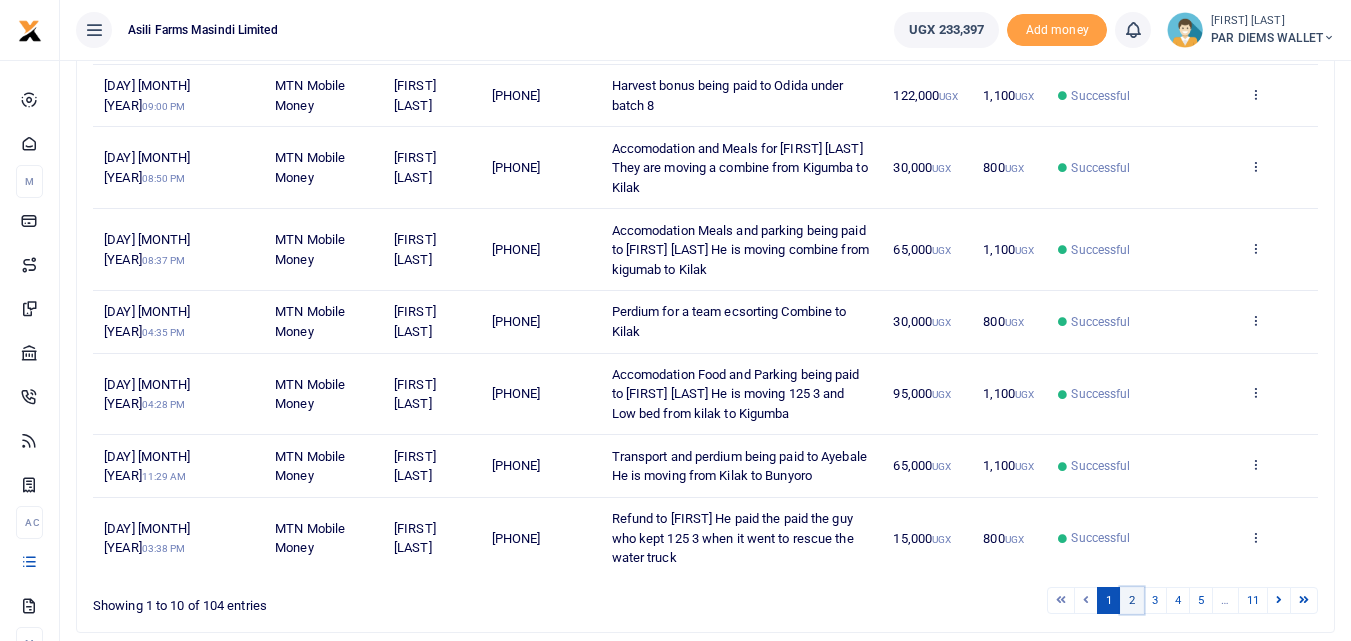 click on "2" at bounding box center (1132, 600) 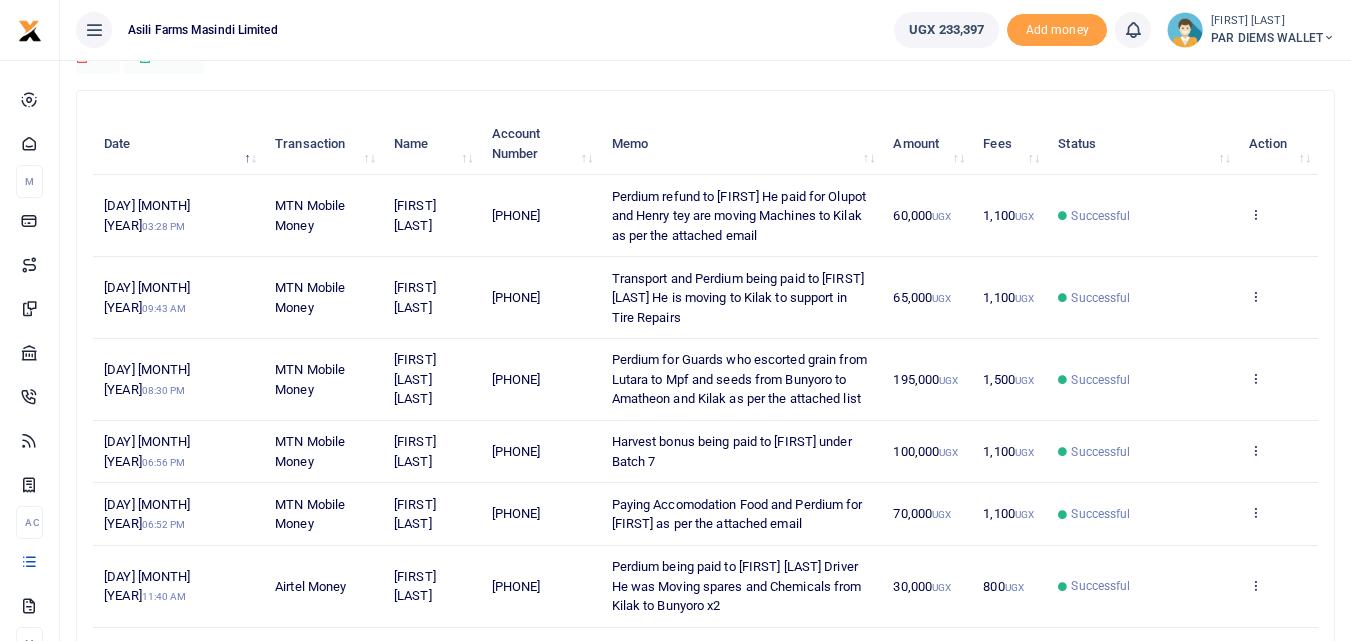 scroll, scrollTop: 196, scrollLeft: 0, axis: vertical 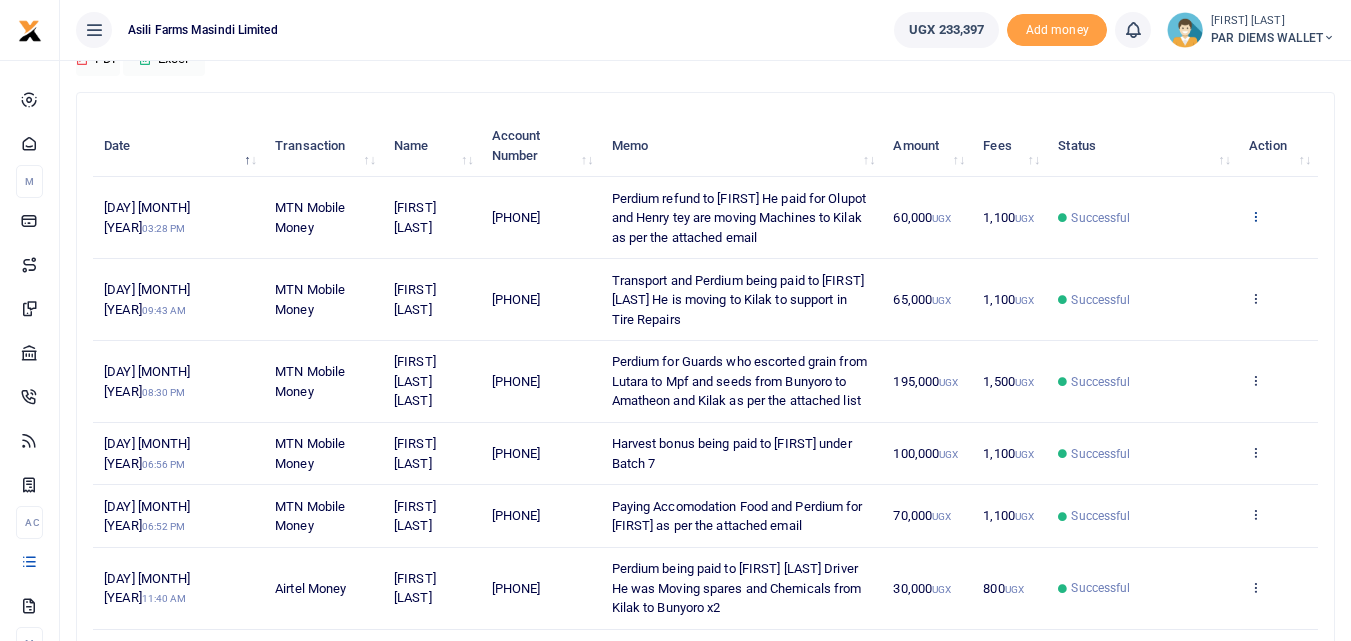 click at bounding box center (1255, 216) 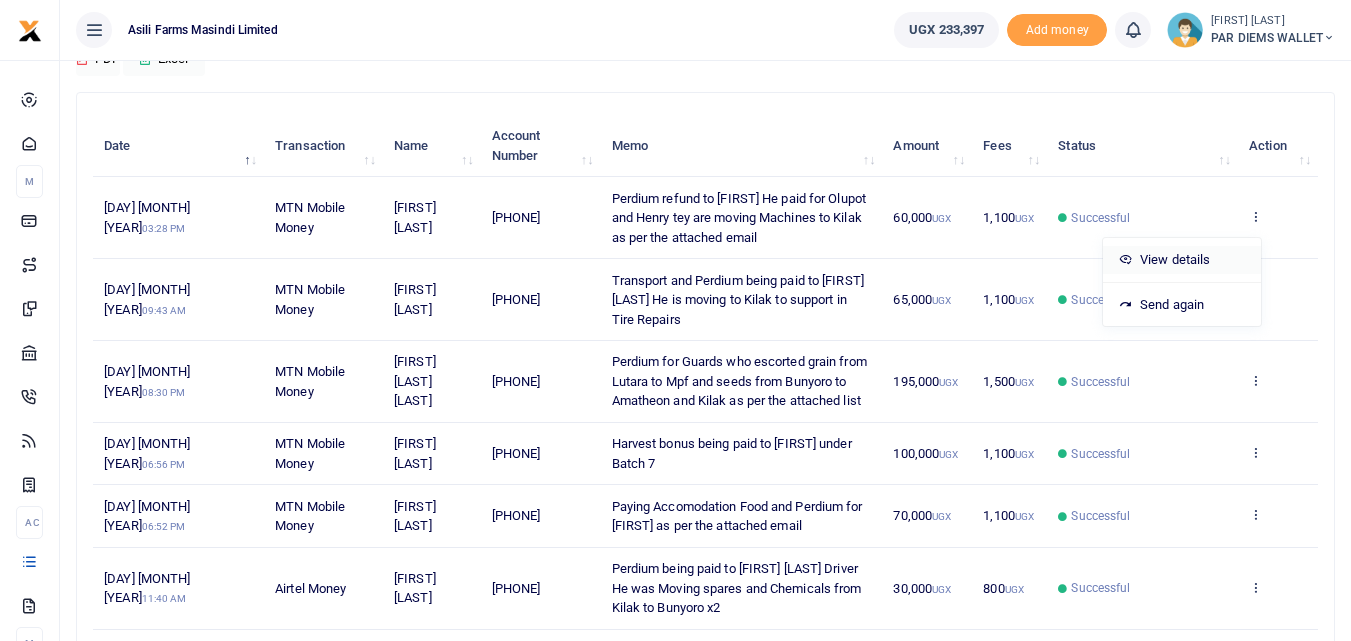 click on "View details" at bounding box center [1182, 260] 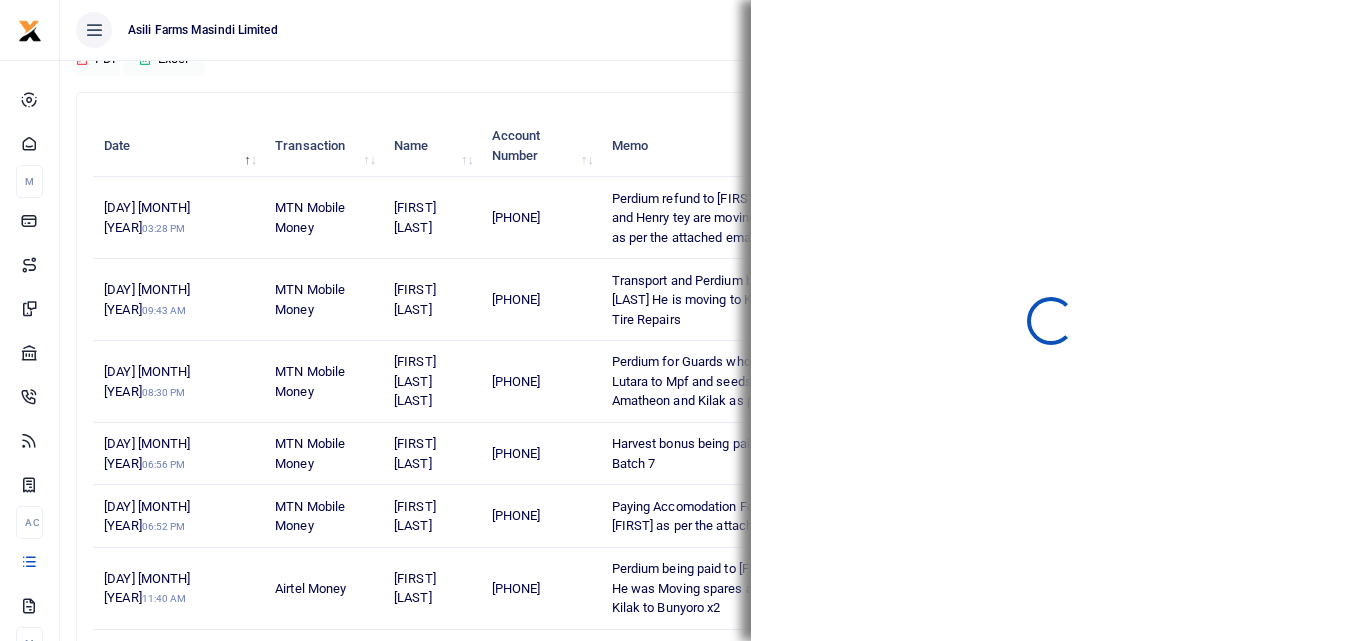 scroll, scrollTop: 202, scrollLeft: 0, axis: vertical 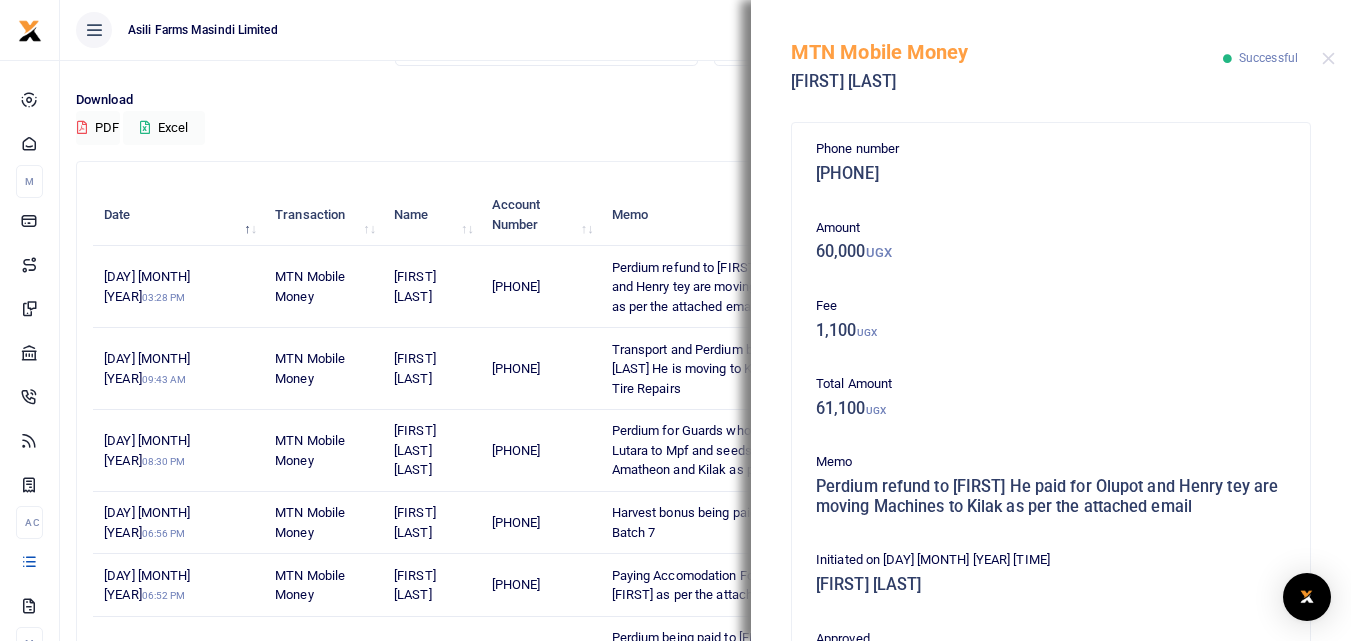 click on "Fee" at bounding box center (1051, 306) 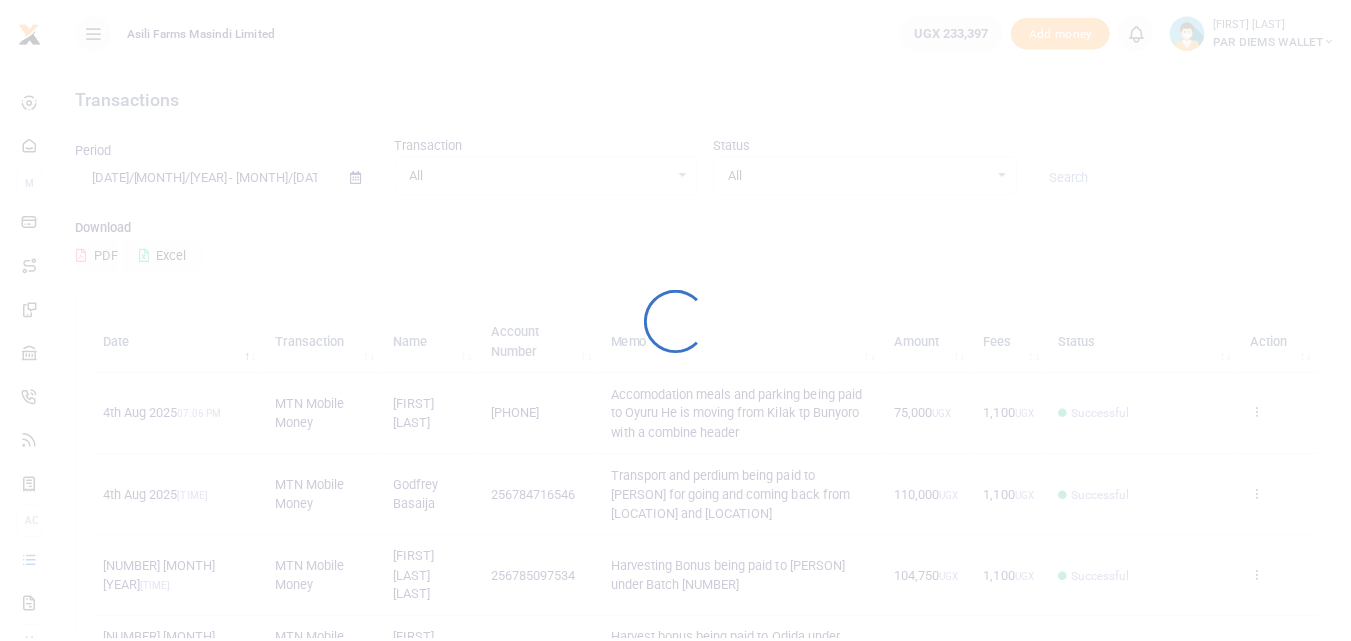 scroll, scrollTop: 0, scrollLeft: 0, axis: both 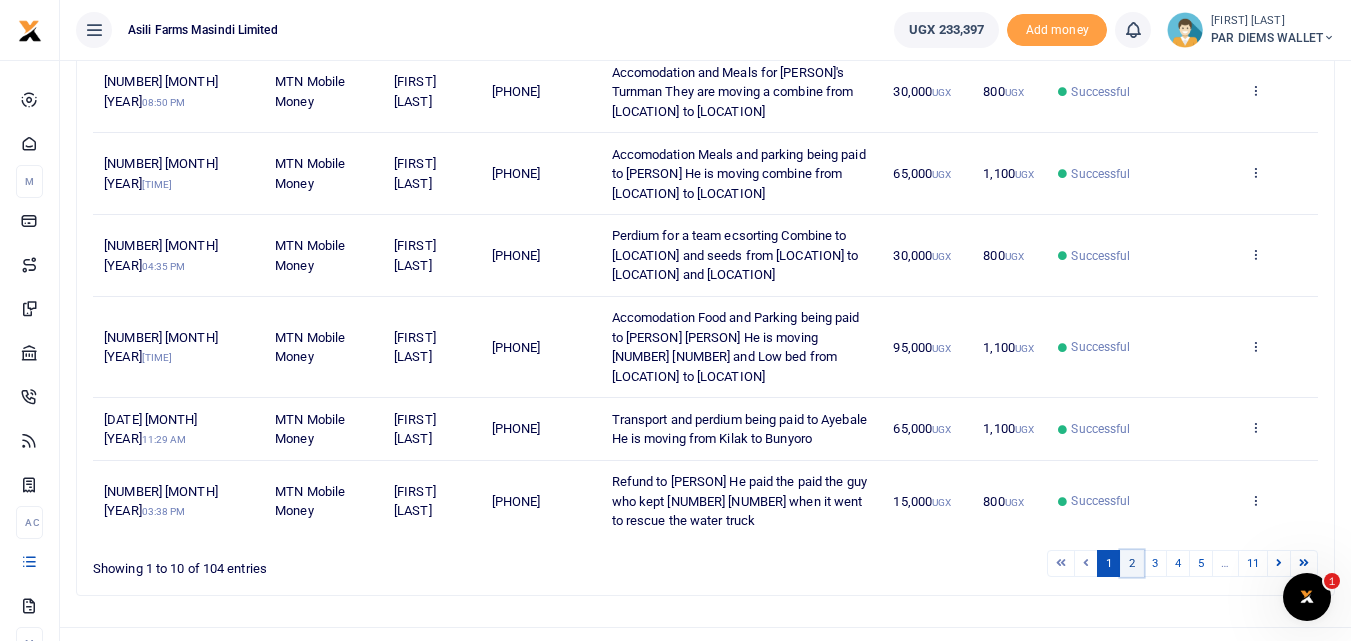 click on "2" at bounding box center (1132, 563) 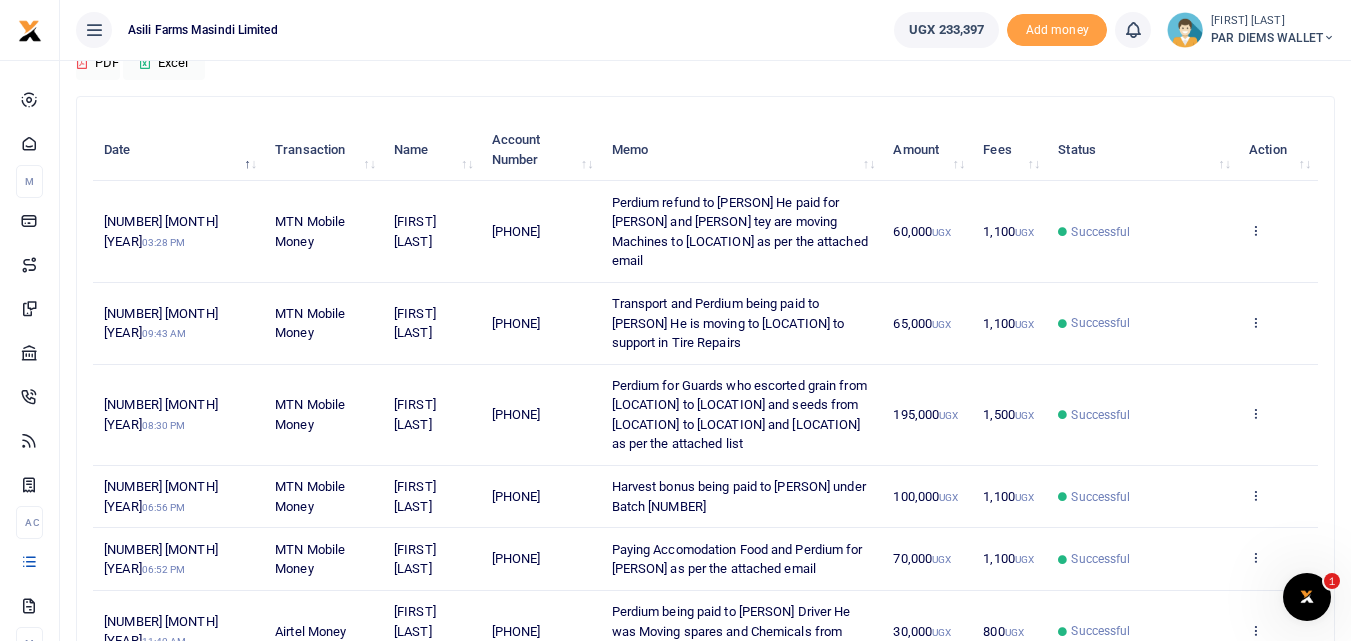 scroll, scrollTop: 182, scrollLeft: 0, axis: vertical 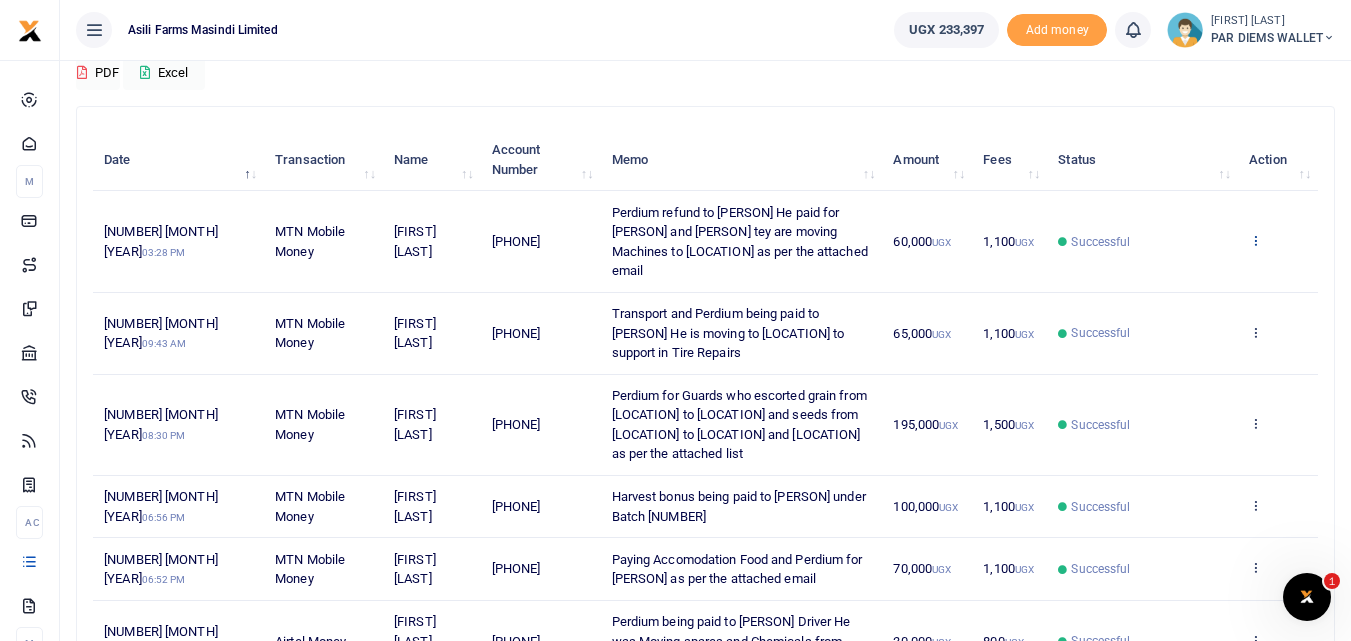 click at bounding box center (1255, 240) 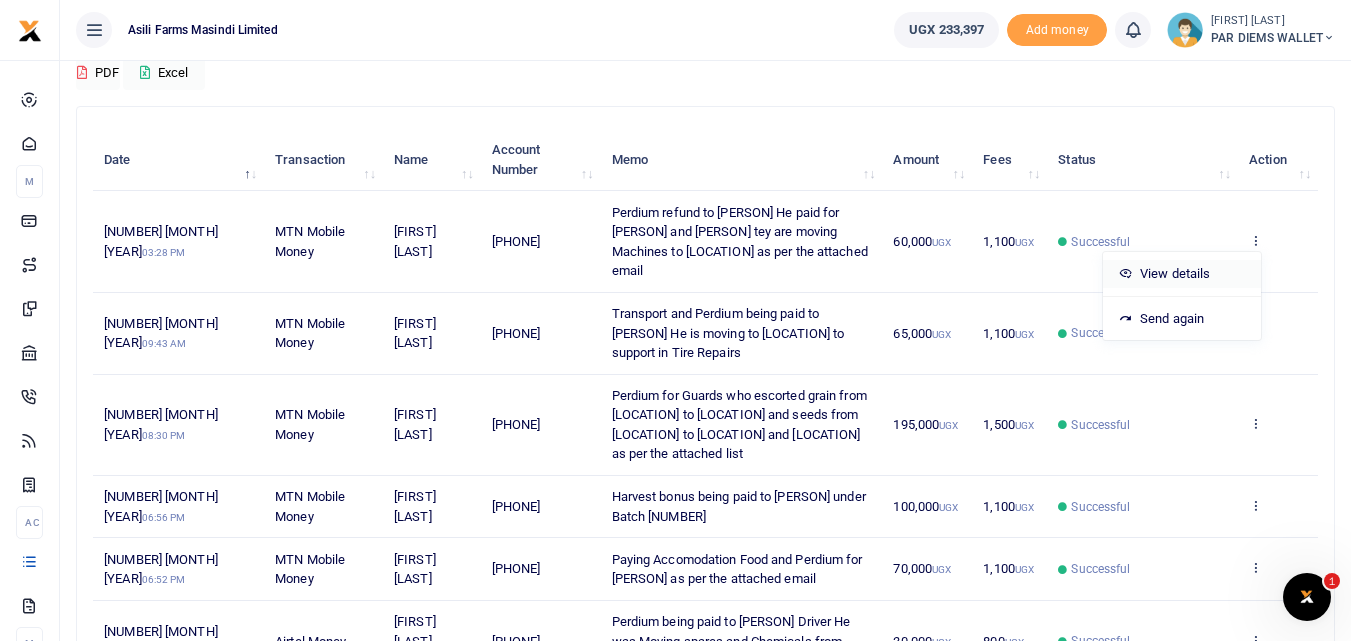 click on "View details" at bounding box center [1182, 274] 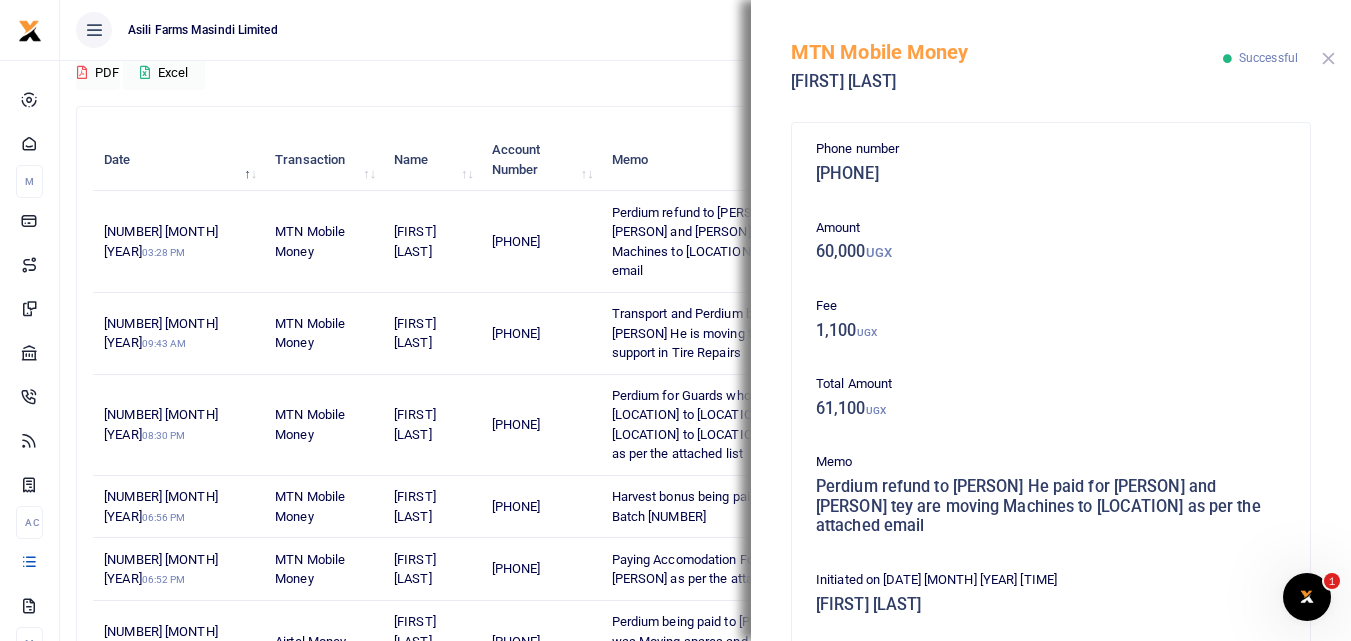 click at bounding box center (1328, 58) 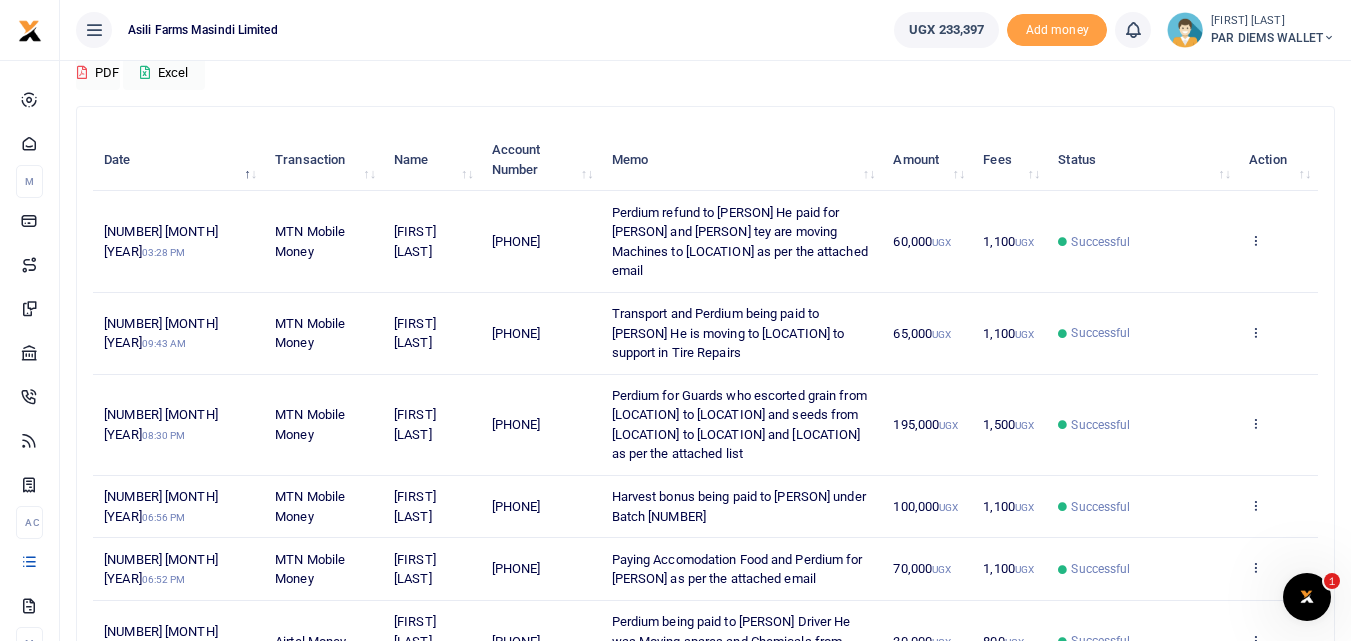 scroll, scrollTop: 0, scrollLeft: 0, axis: both 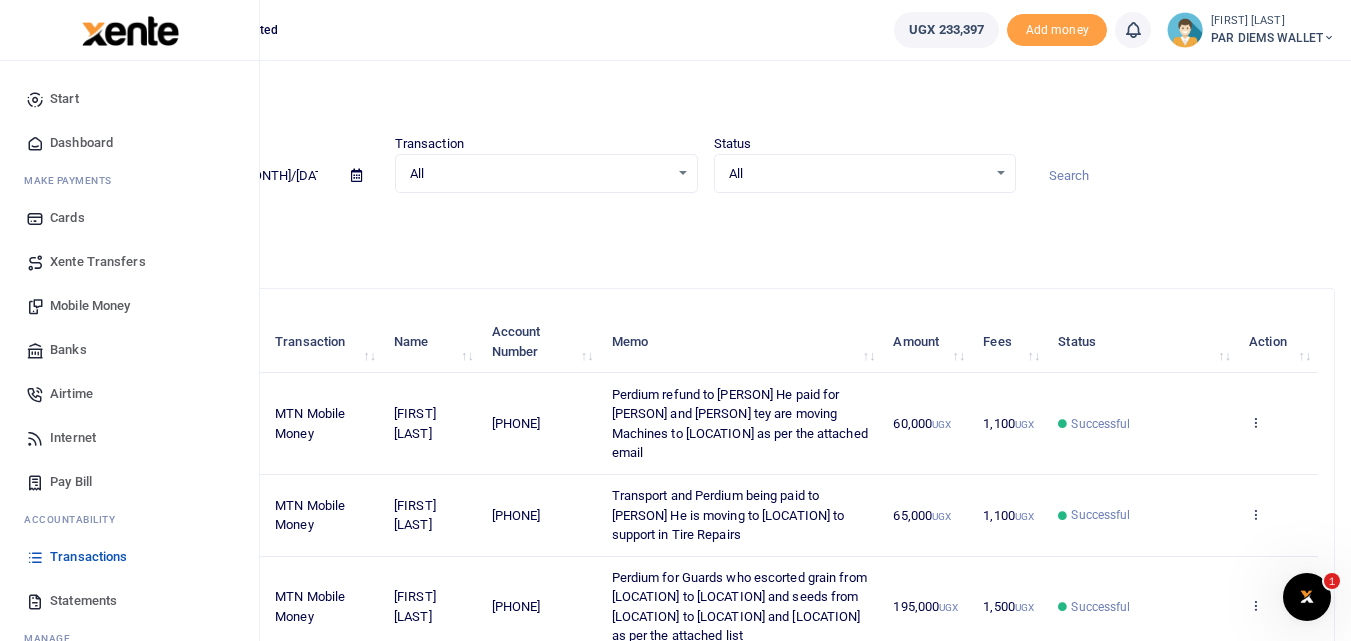 click on "Mobile Money" at bounding box center [90, 306] 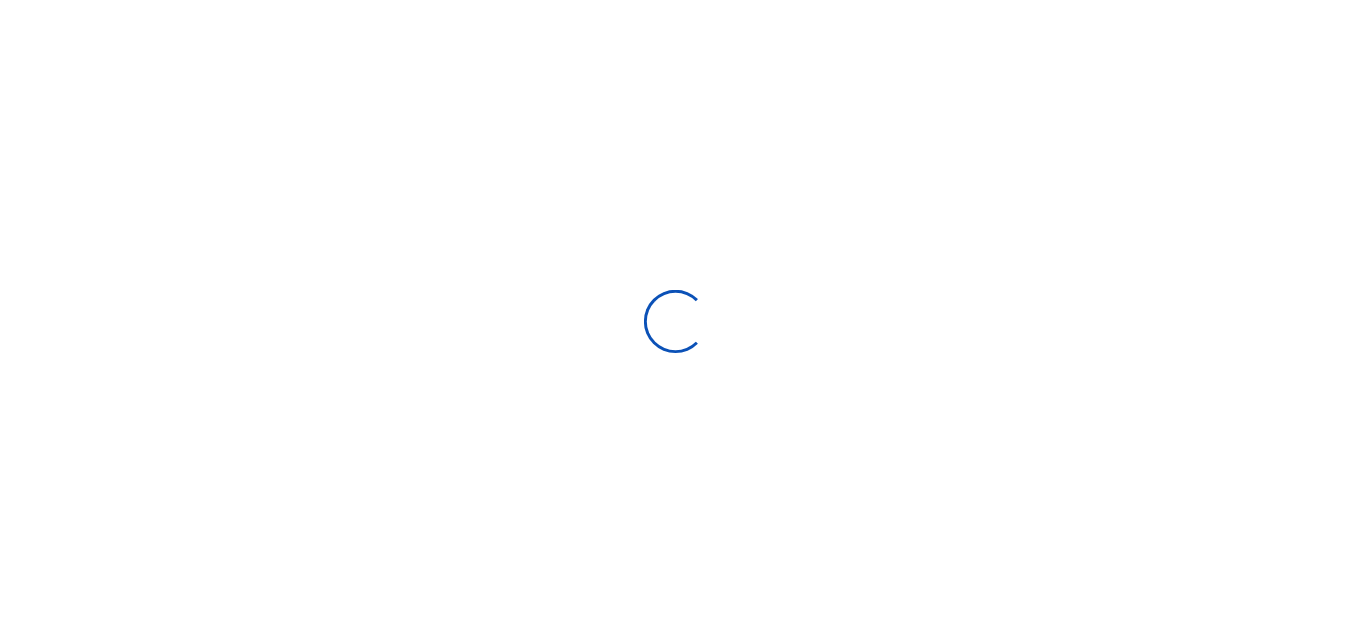 scroll, scrollTop: 0, scrollLeft: 0, axis: both 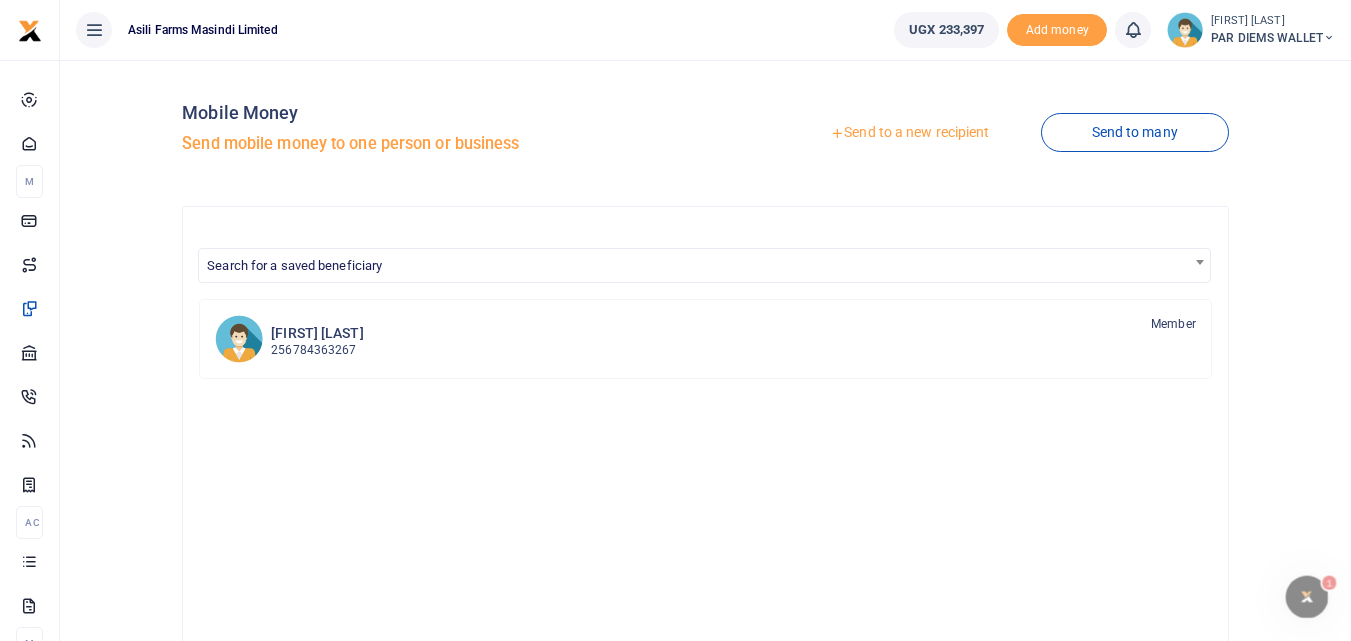 click on "Send to a new recipient" at bounding box center (909, 133) 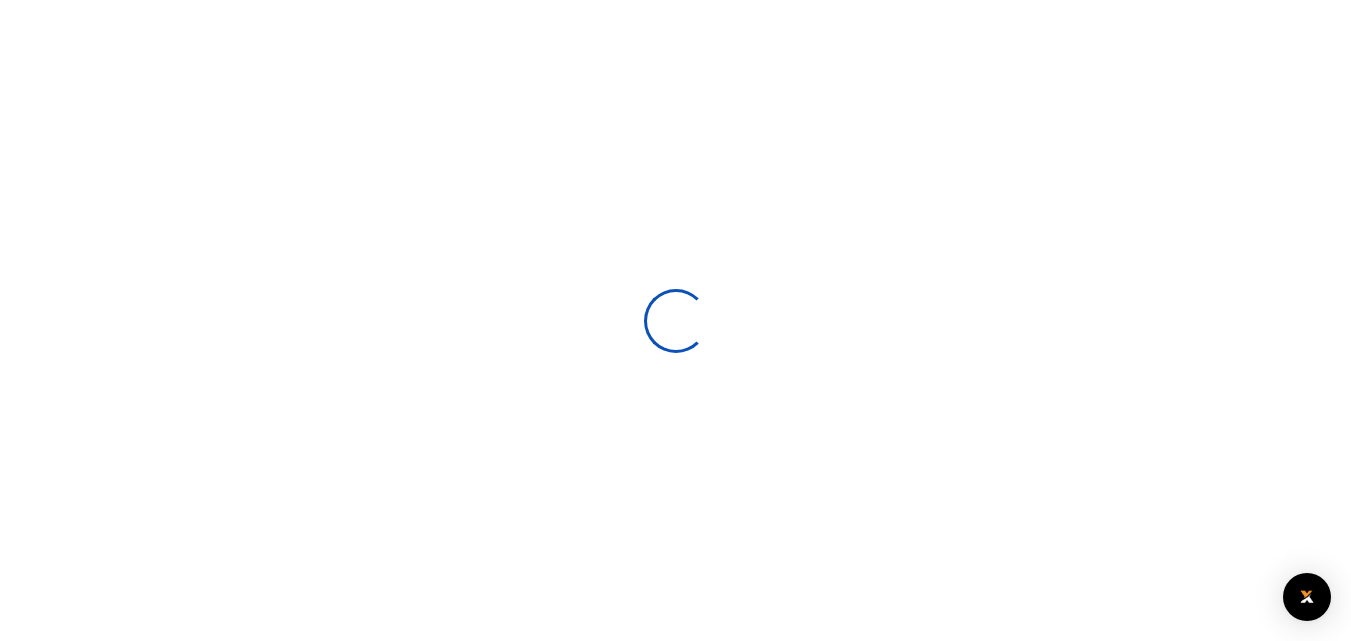 scroll, scrollTop: 0, scrollLeft: 0, axis: both 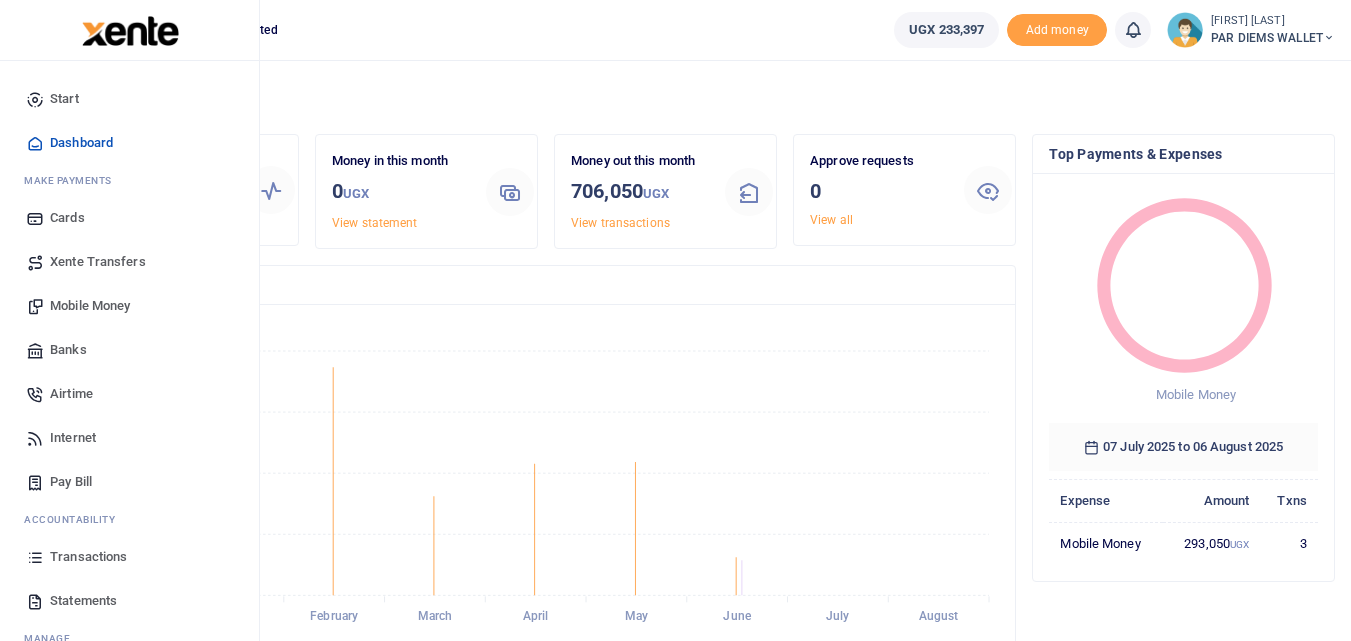 click at bounding box center [35, 557] 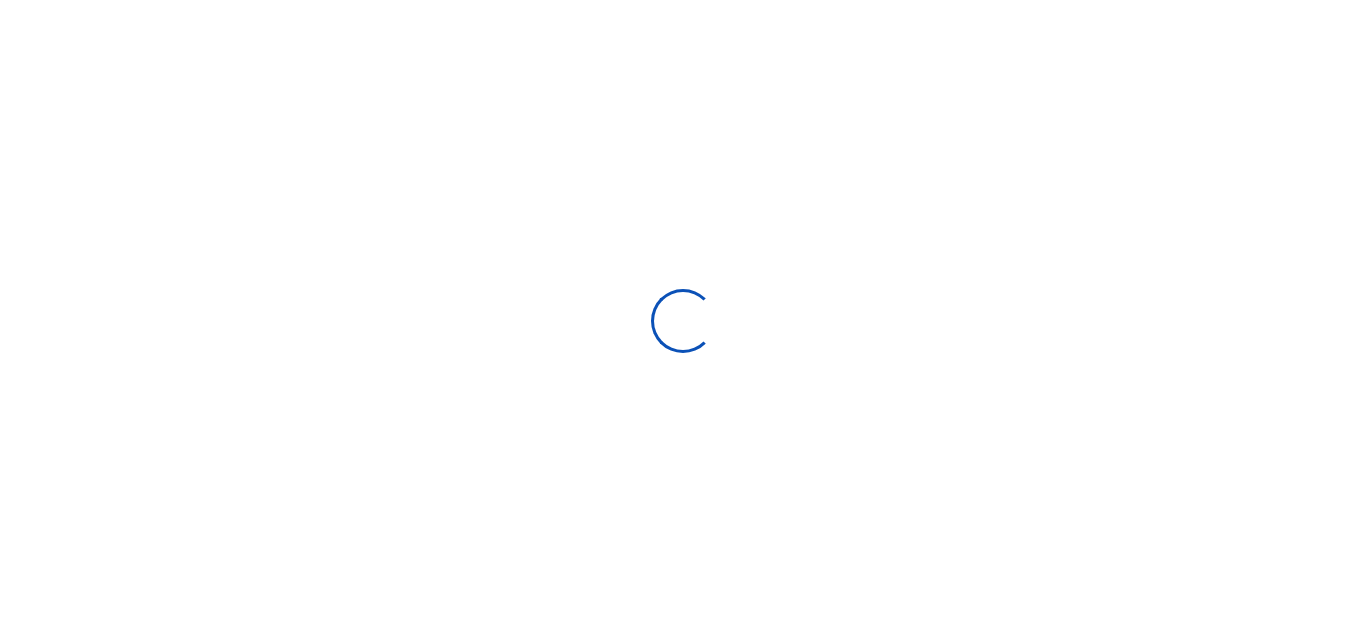 select 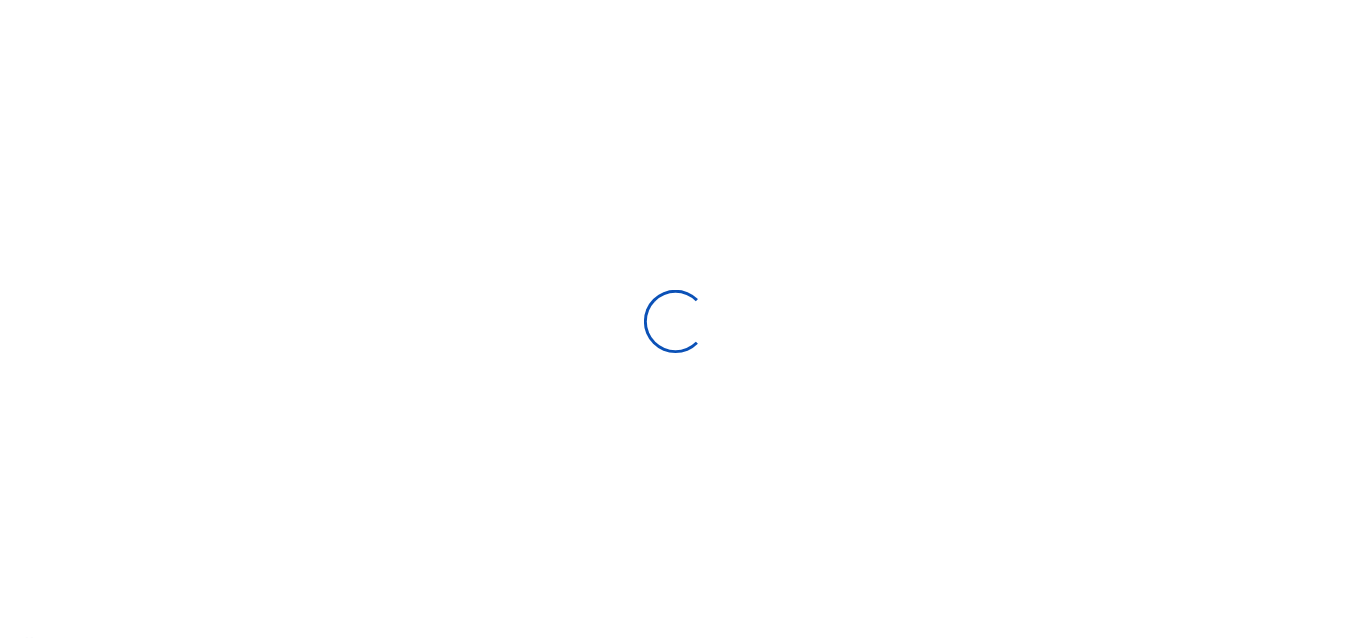 scroll, scrollTop: 0, scrollLeft: 0, axis: both 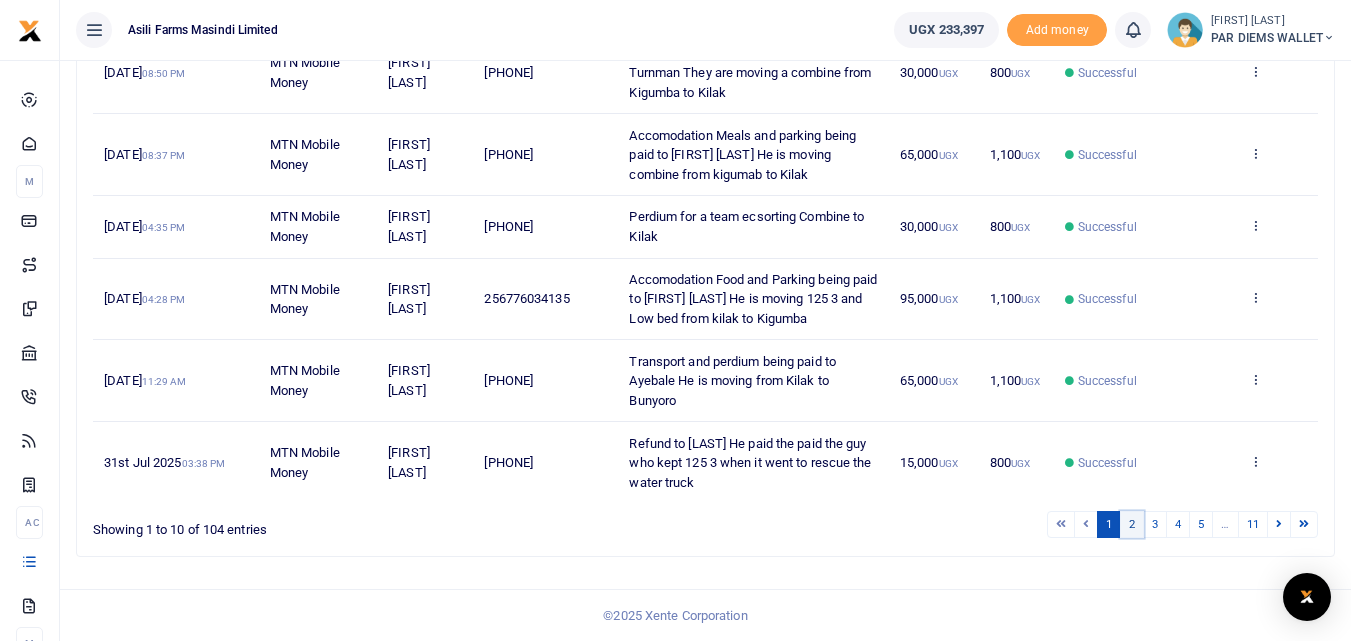 click on "2" at bounding box center (1132, 524) 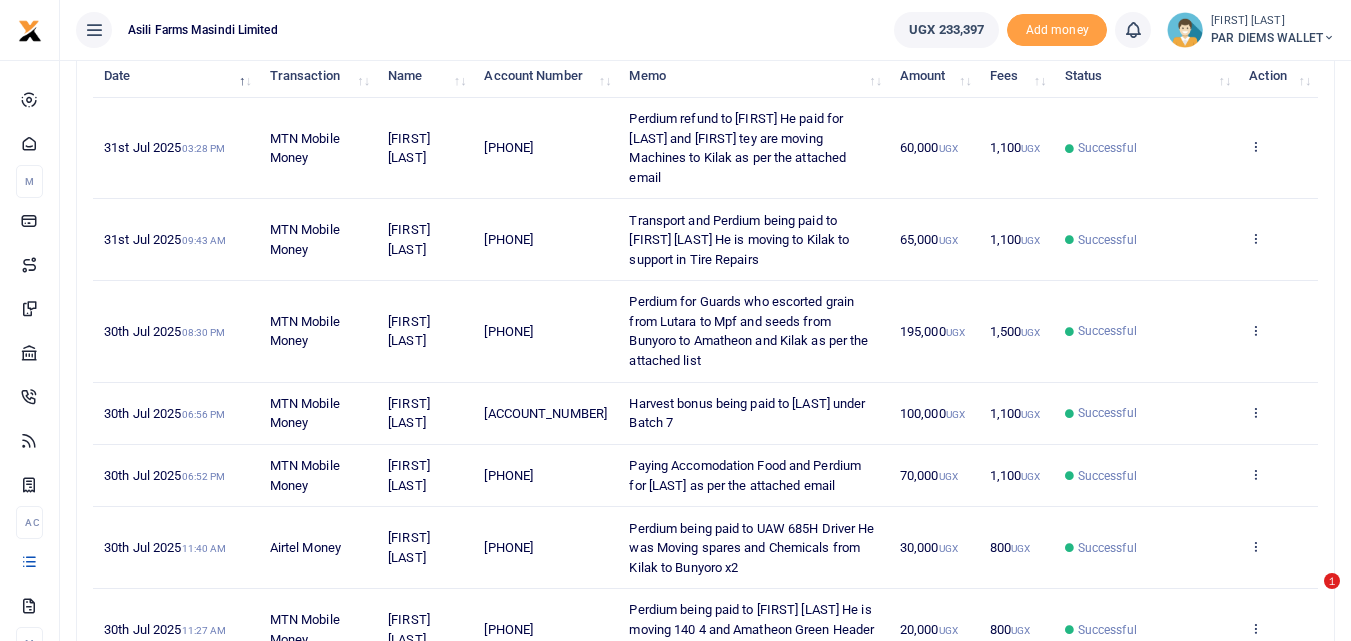 scroll, scrollTop: 254, scrollLeft: 0, axis: vertical 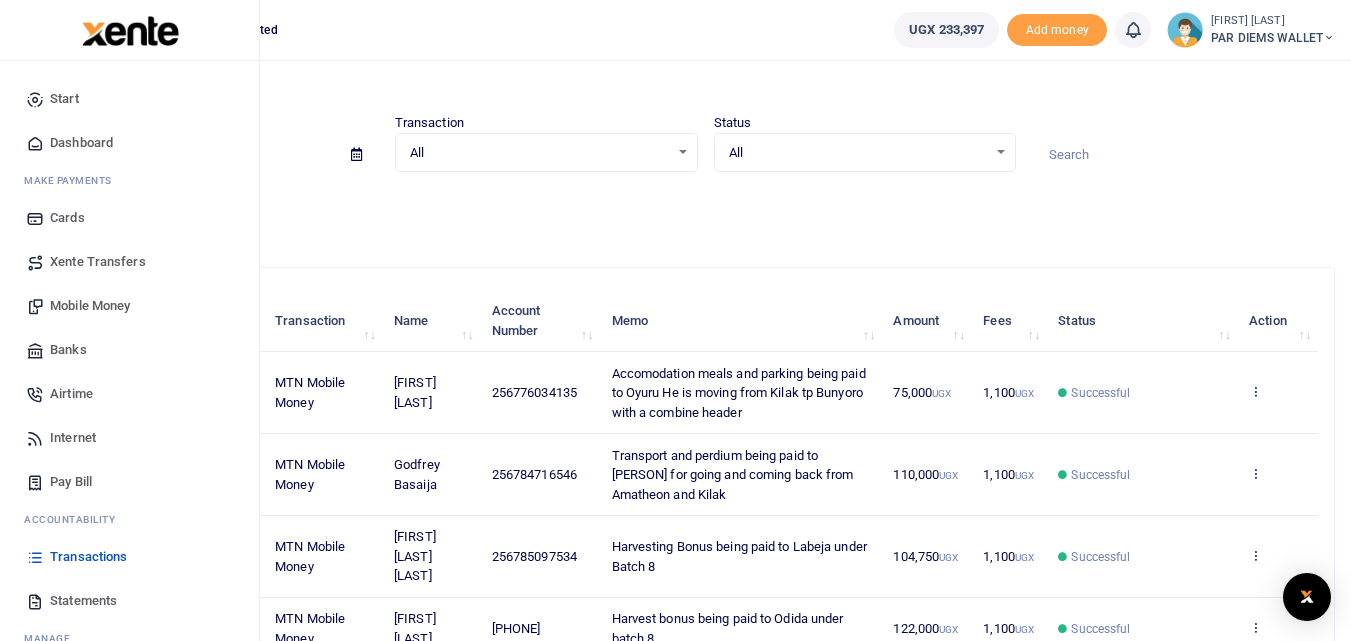 click on "Mobile Money" at bounding box center [90, 306] 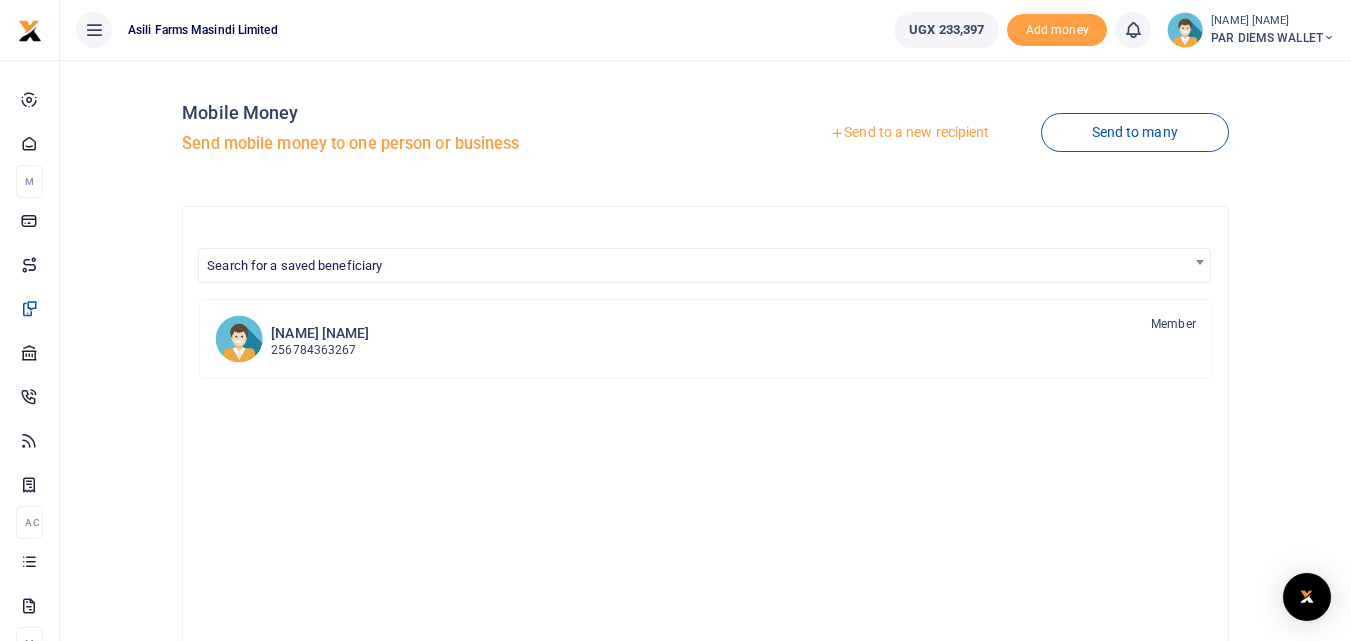 scroll, scrollTop: 0, scrollLeft: 0, axis: both 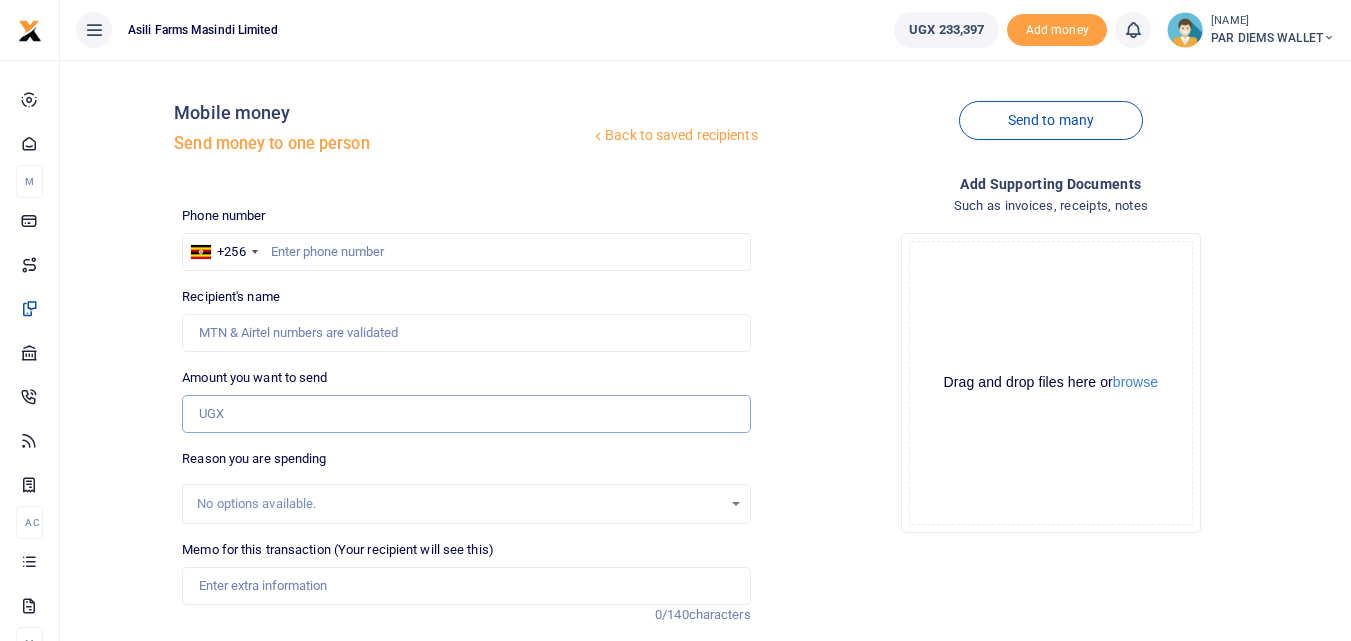 click on "Amount you want to send" at bounding box center (466, 414) 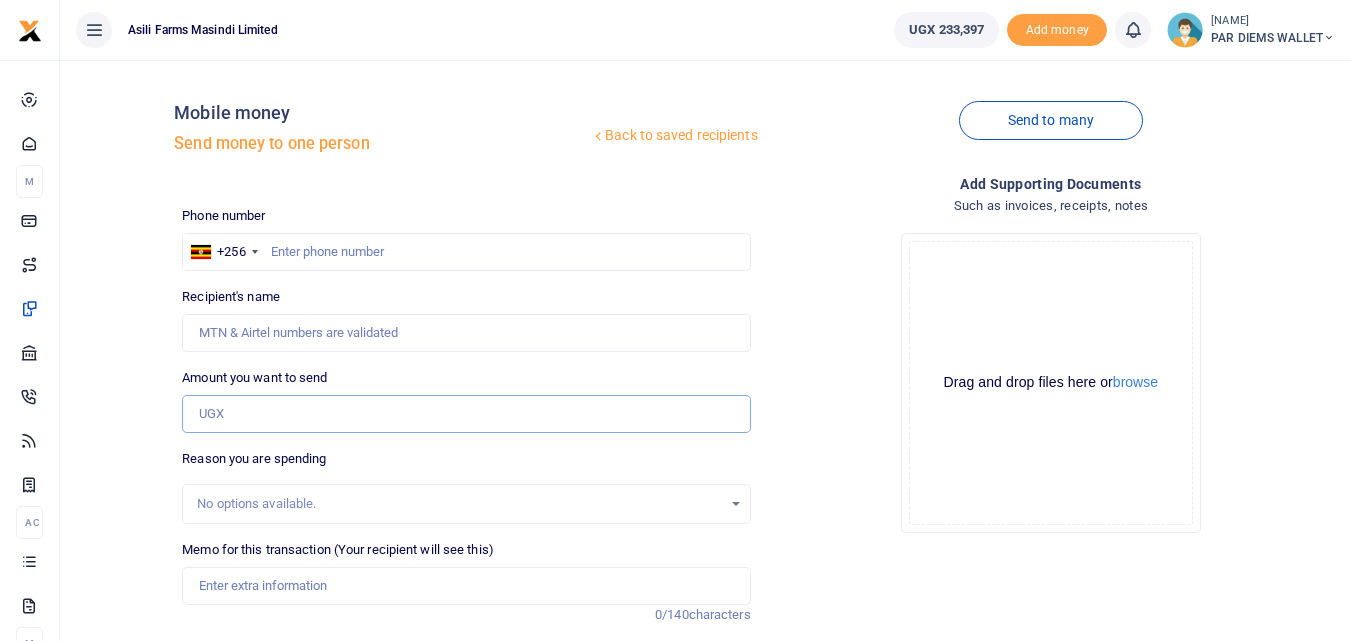 paste on "(0787483048" 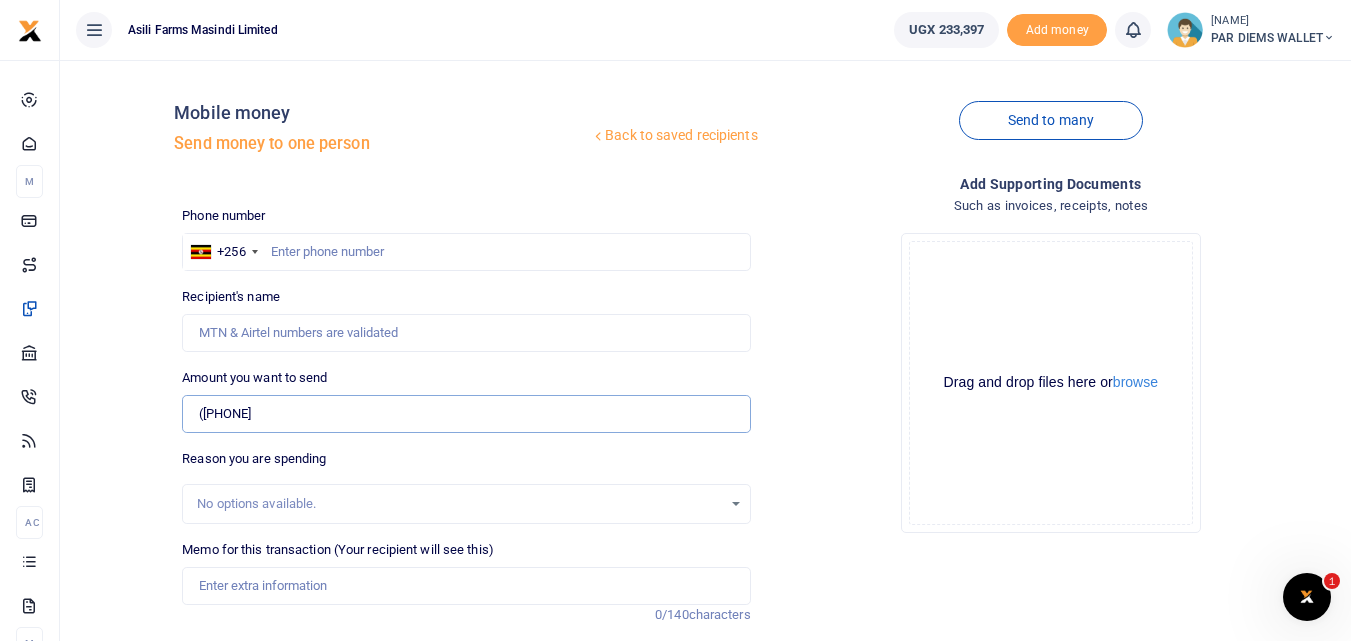 scroll, scrollTop: 0, scrollLeft: 0, axis: both 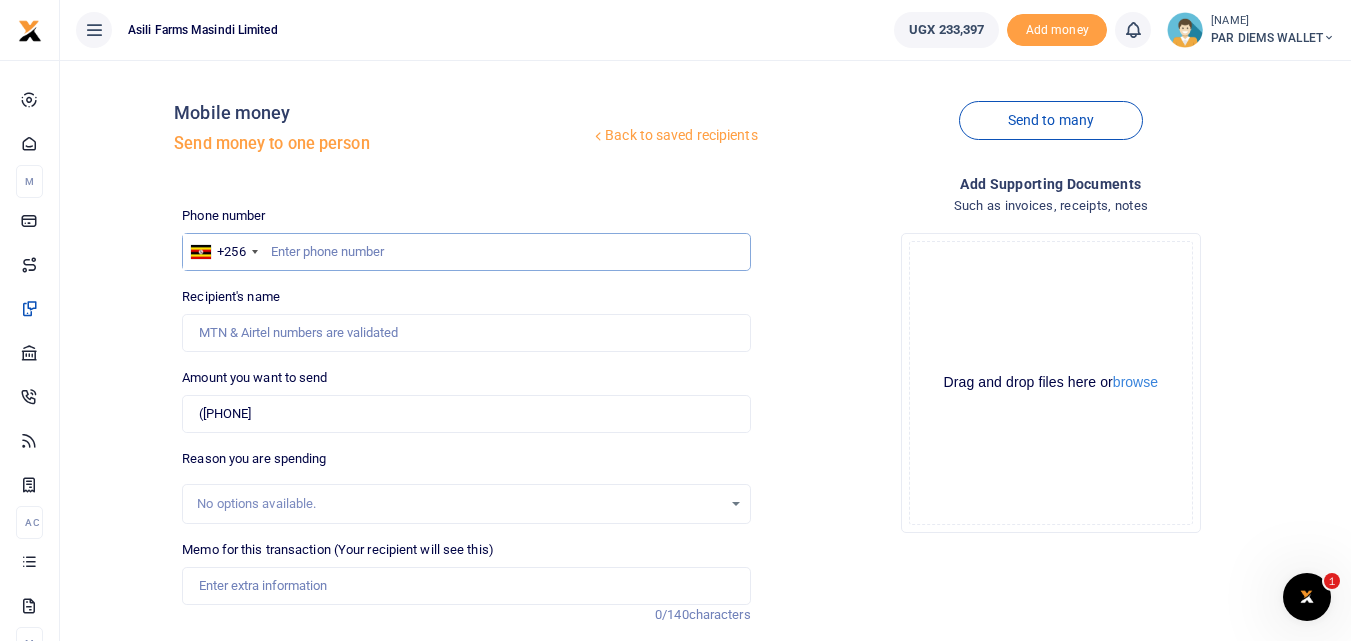 click at bounding box center [466, 252] 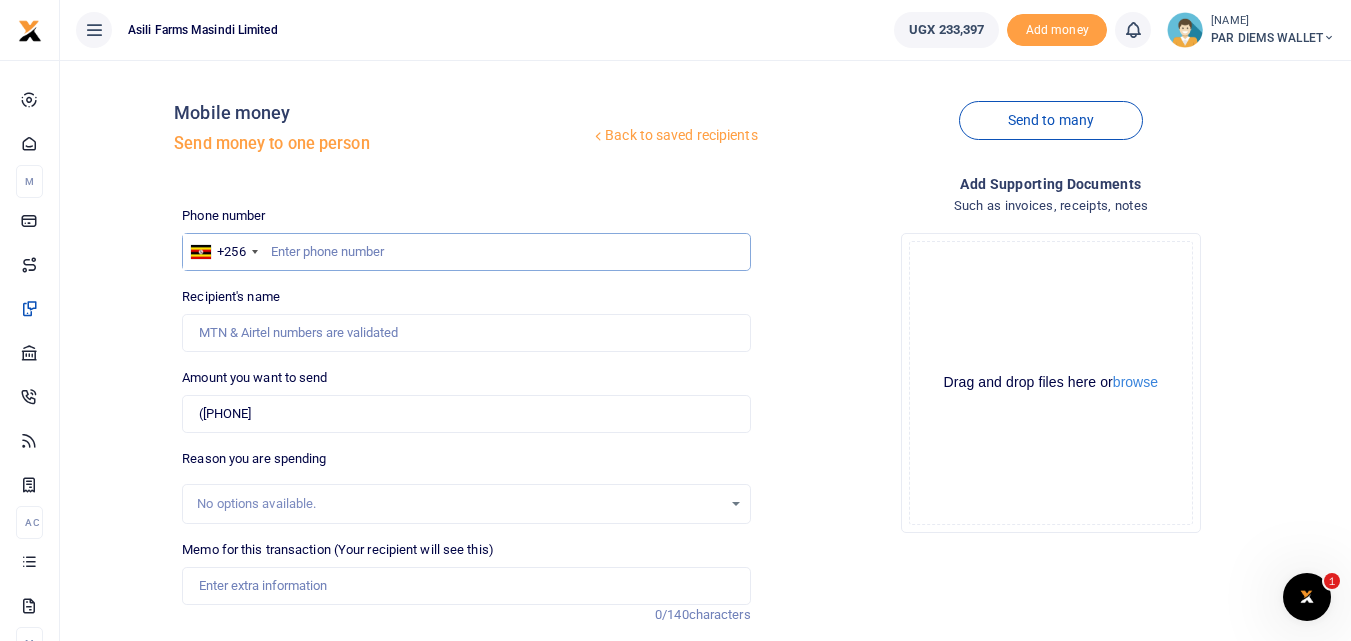 click at bounding box center (466, 252) 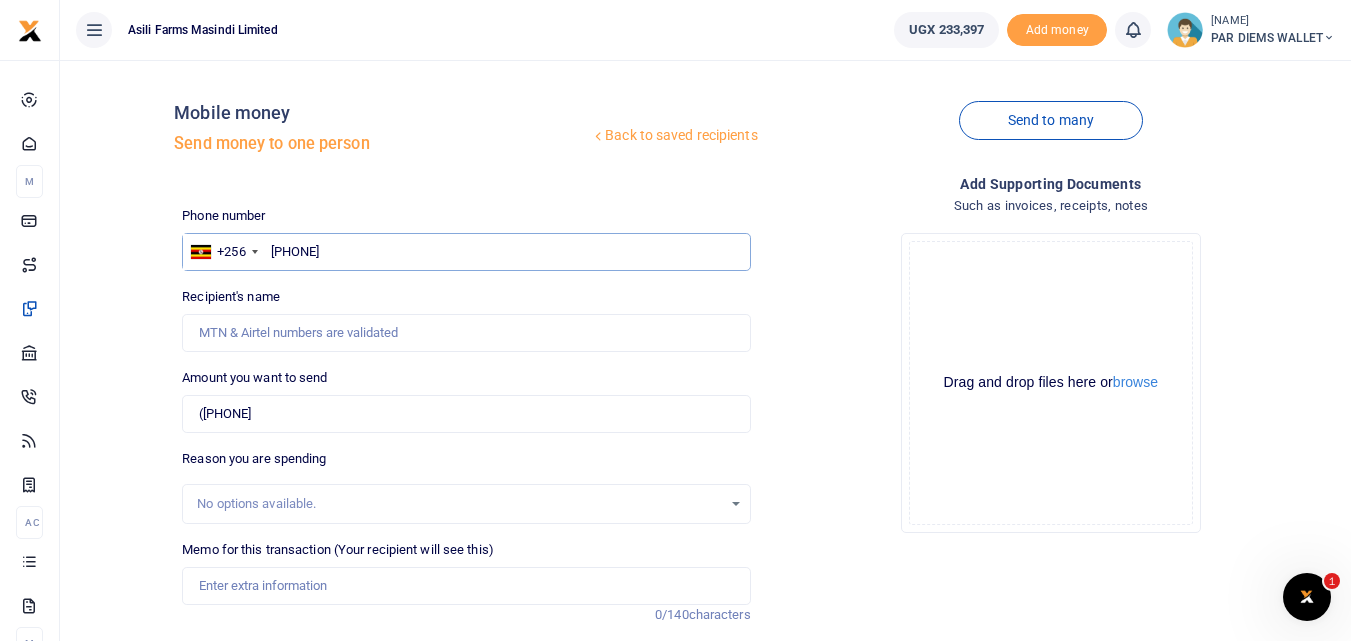 type on "787483048" 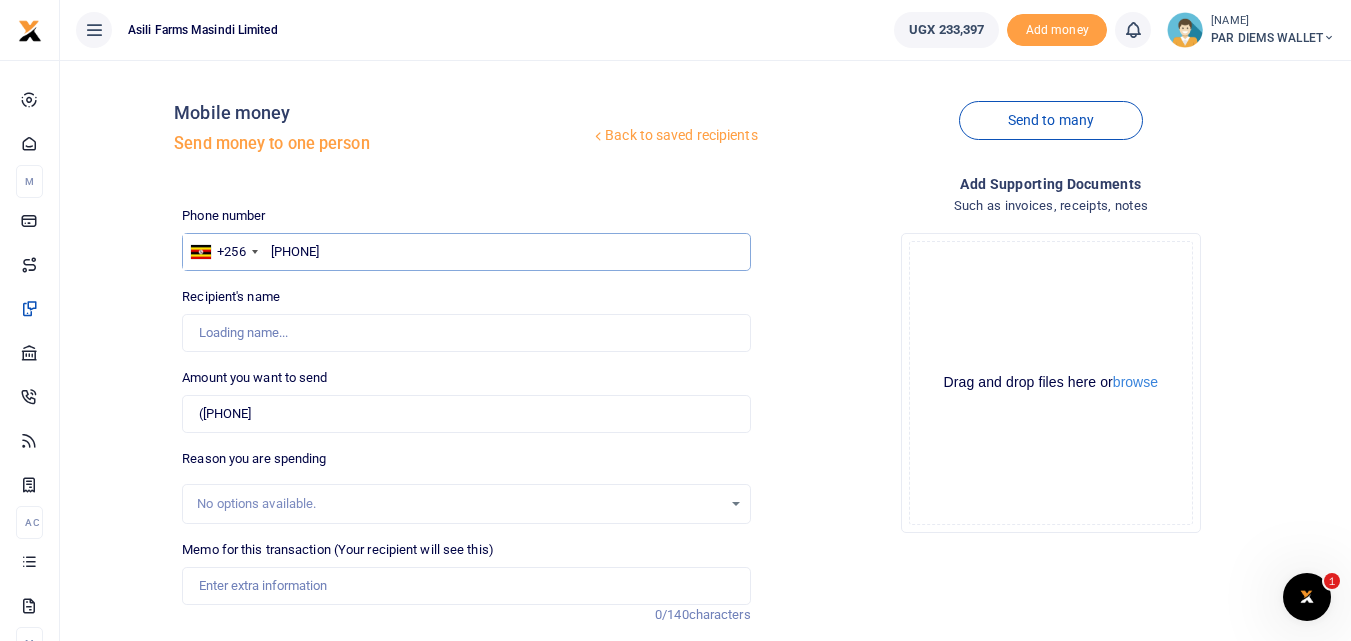 type on "[FIRST] [LAST]" 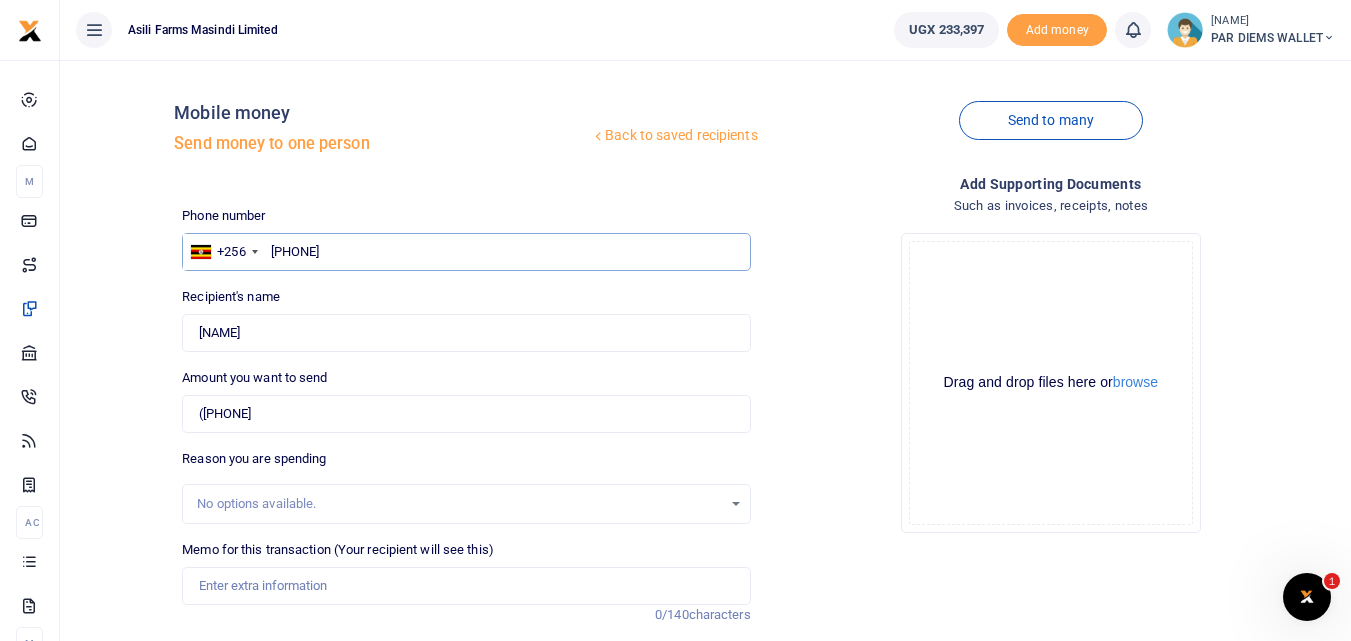 type on "787483048" 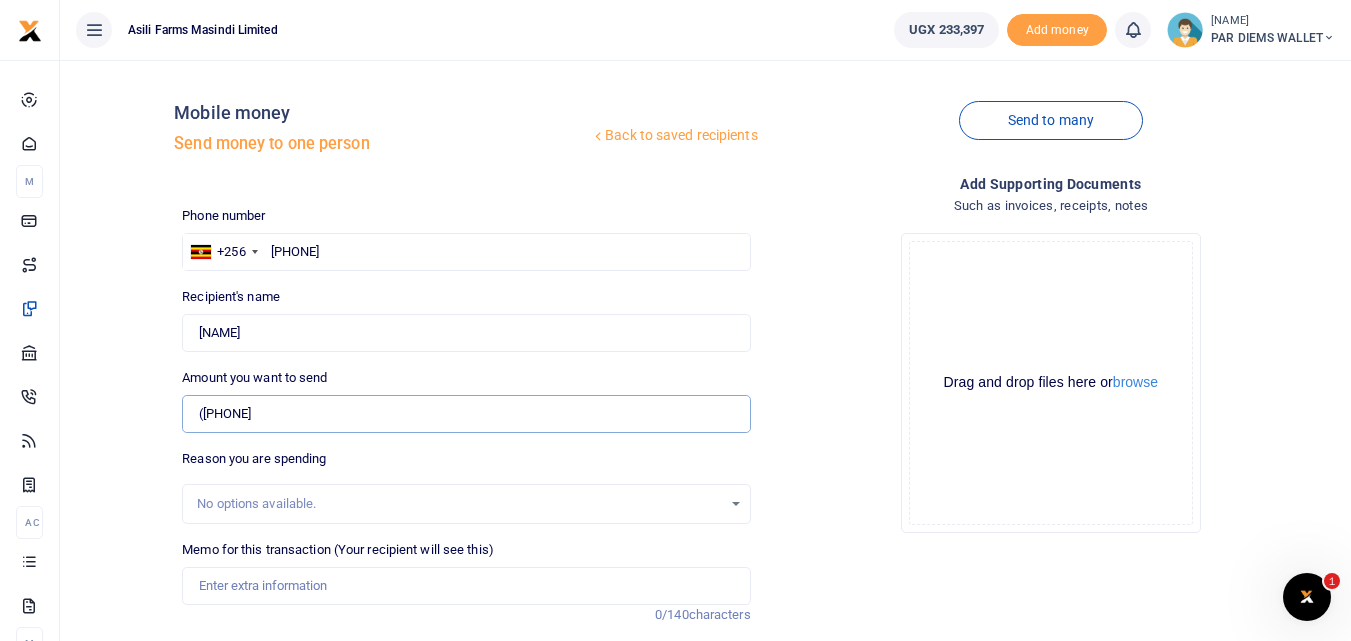 click on "(0787483048" at bounding box center (466, 414) 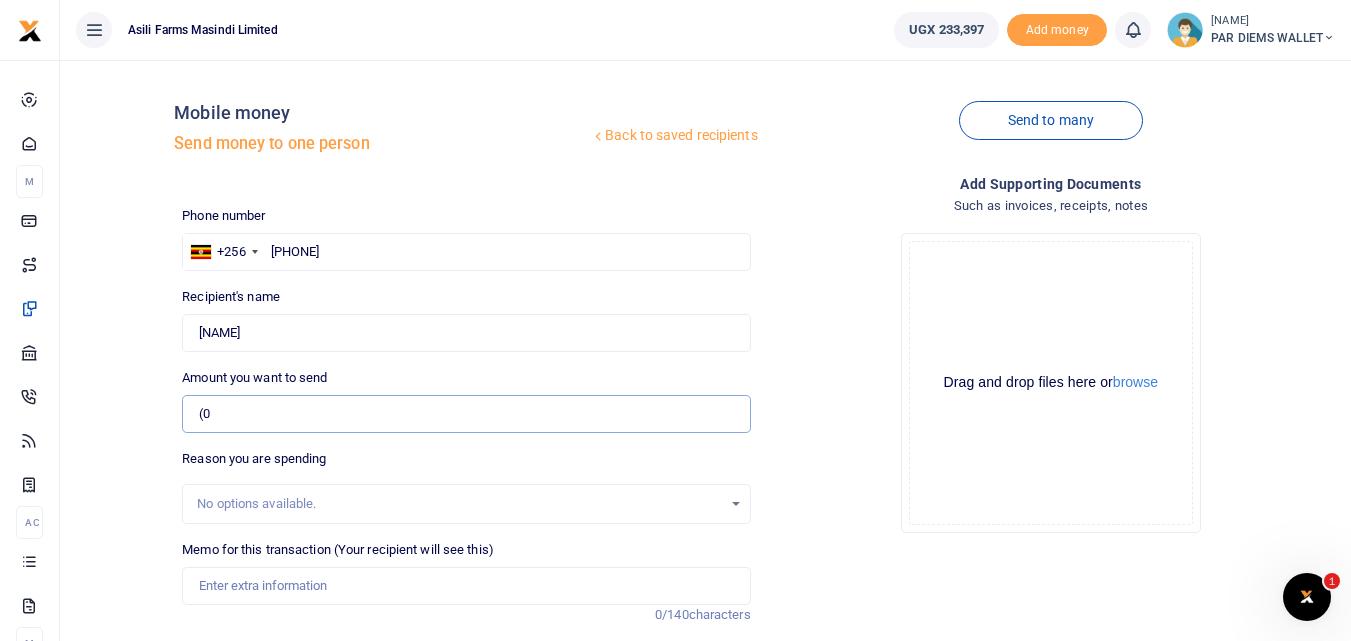 type on "(" 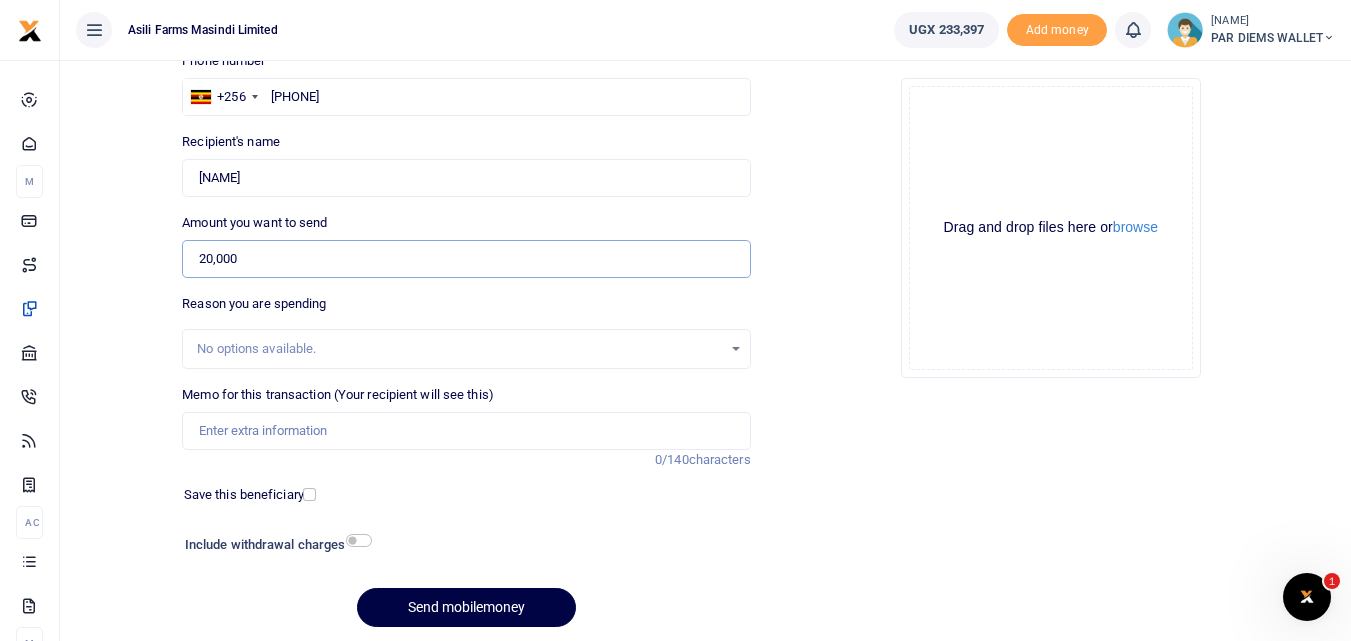 scroll, scrollTop: 168, scrollLeft: 0, axis: vertical 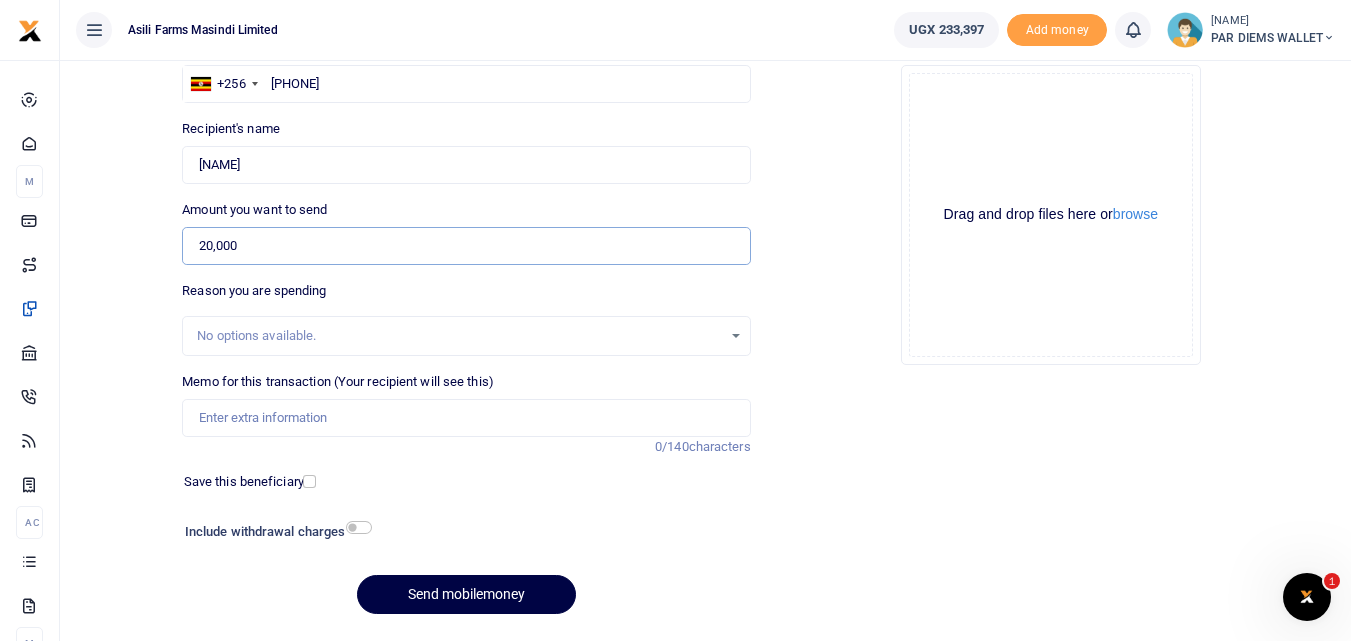 type on "20,000" 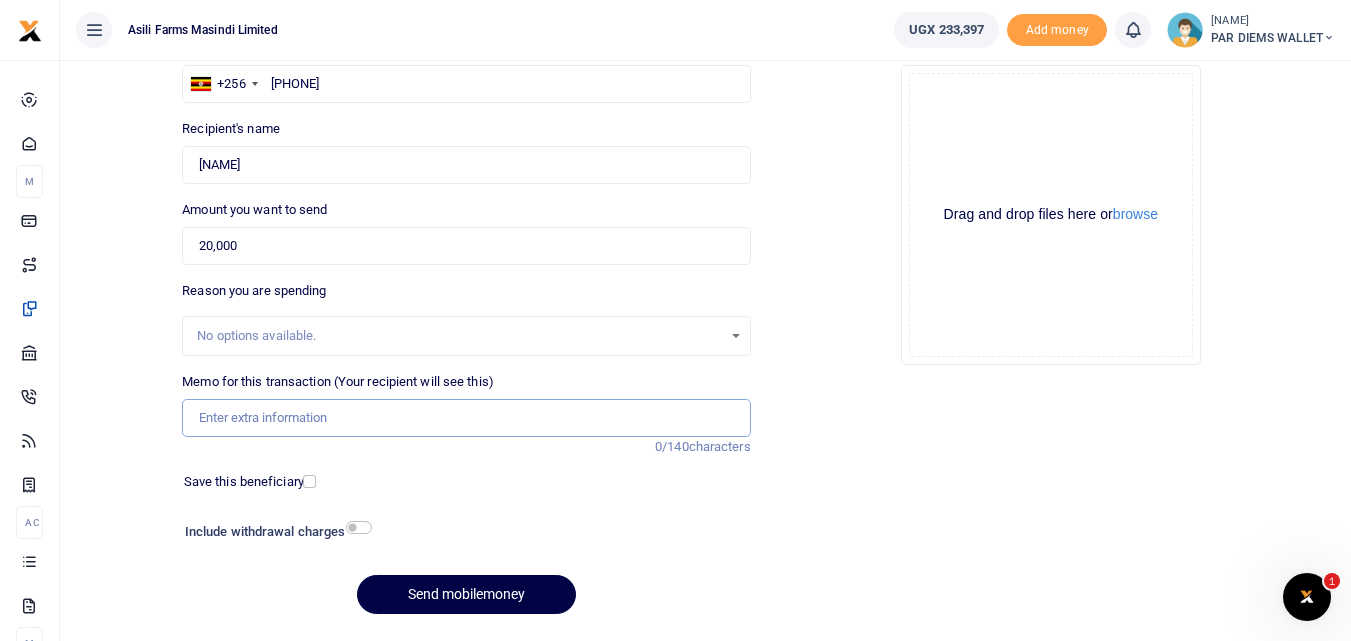 click on "Memo for this transaction (Your recipient will see this)" at bounding box center (466, 418) 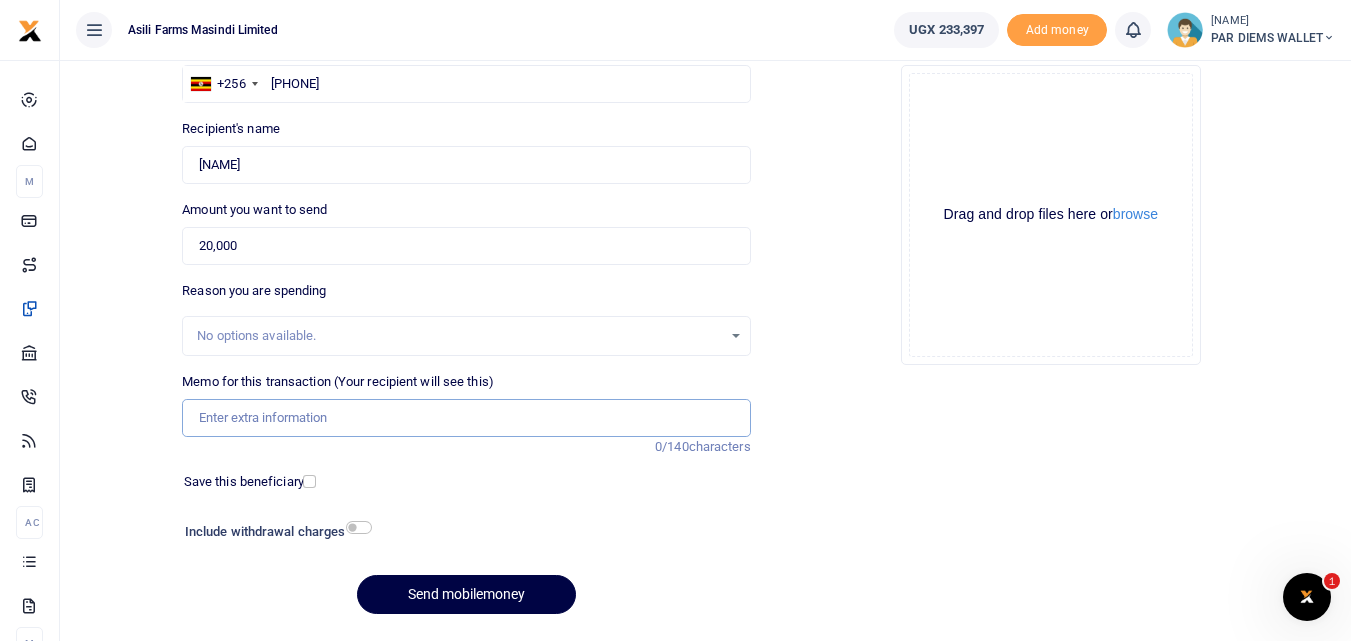 click on "Memo for this transaction (Your recipient will see this)" at bounding box center [466, 418] 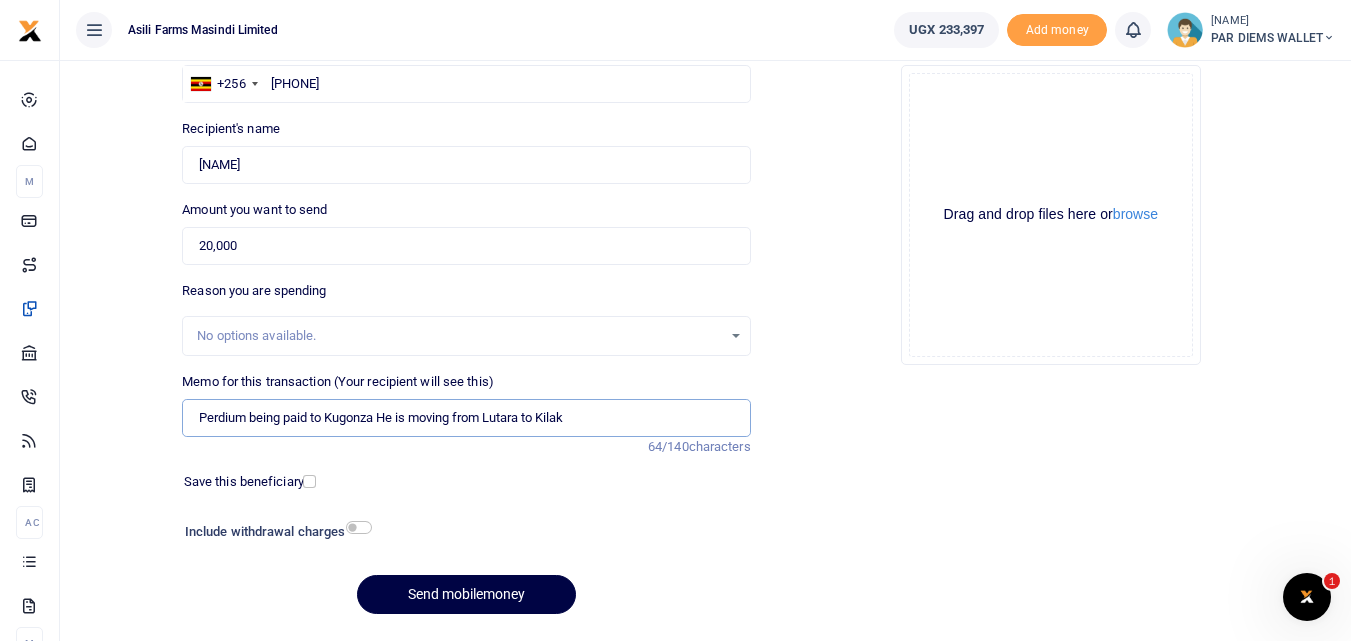 type on "Perdium being paid to Kugonza He is moving from Lutara to Kilak" 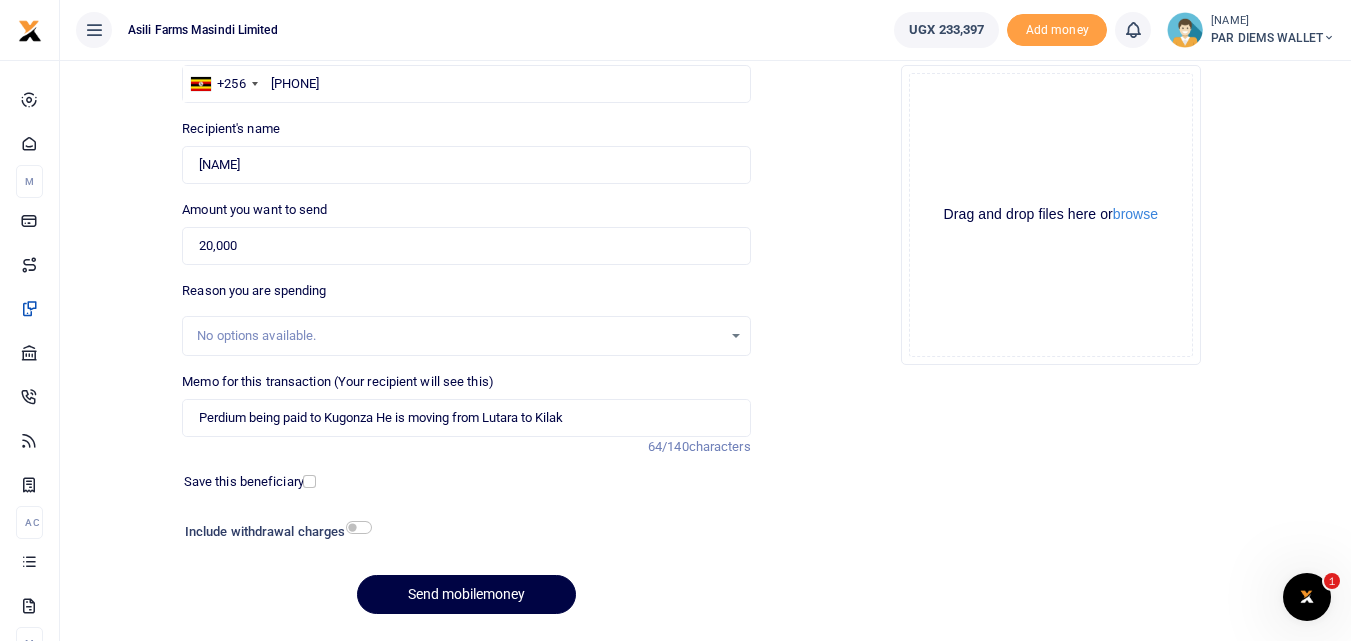 click on "Drag and drop files here or  browse Powered by  Uppy" 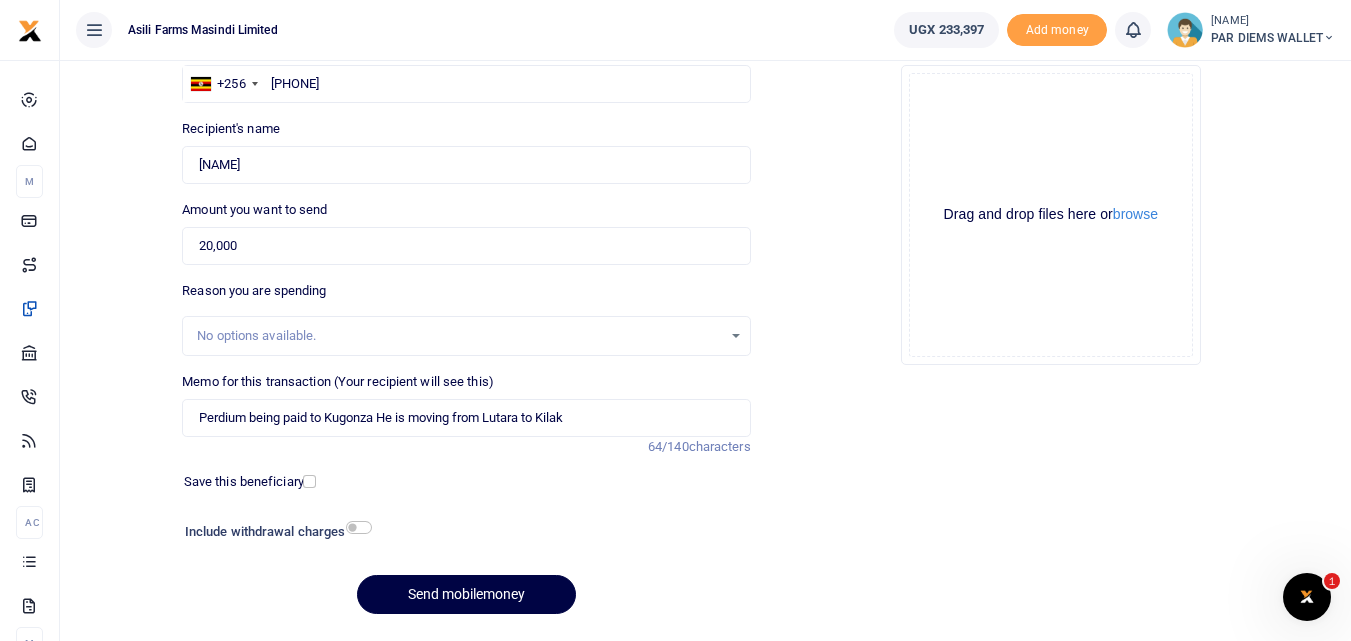 click on "Drag and drop files here or  browse Powered by  Uppy" 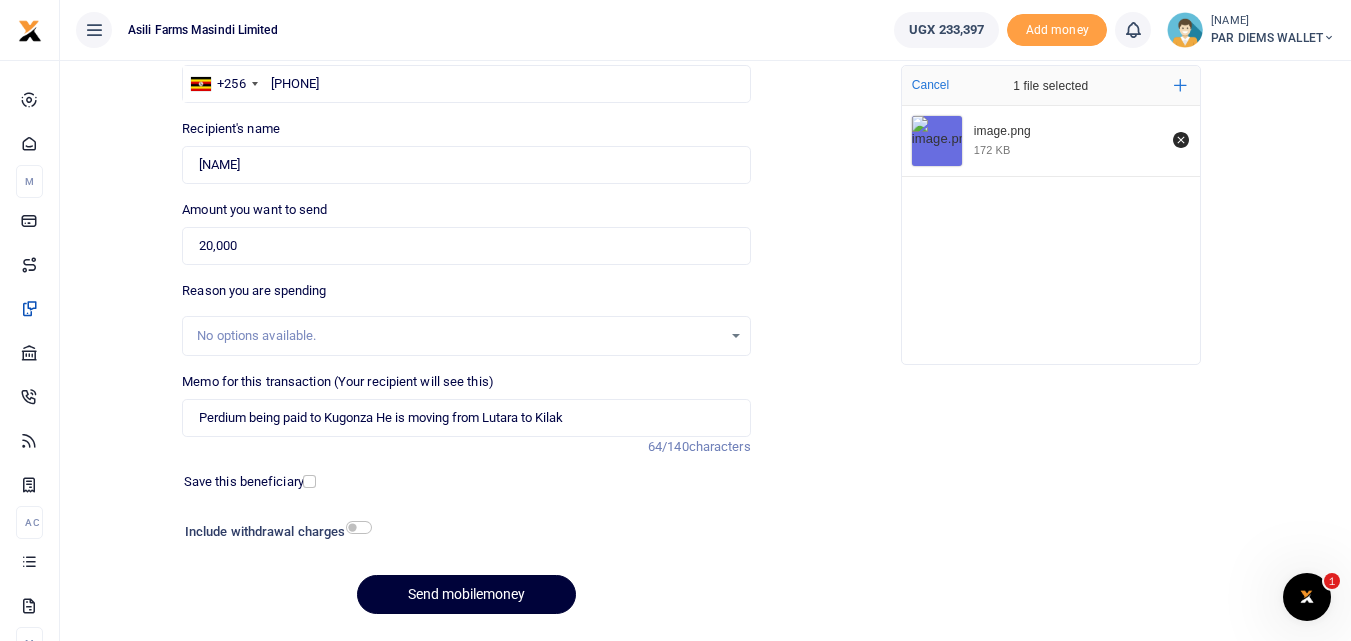 click on "Send mobilemoney" at bounding box center (466, 594) 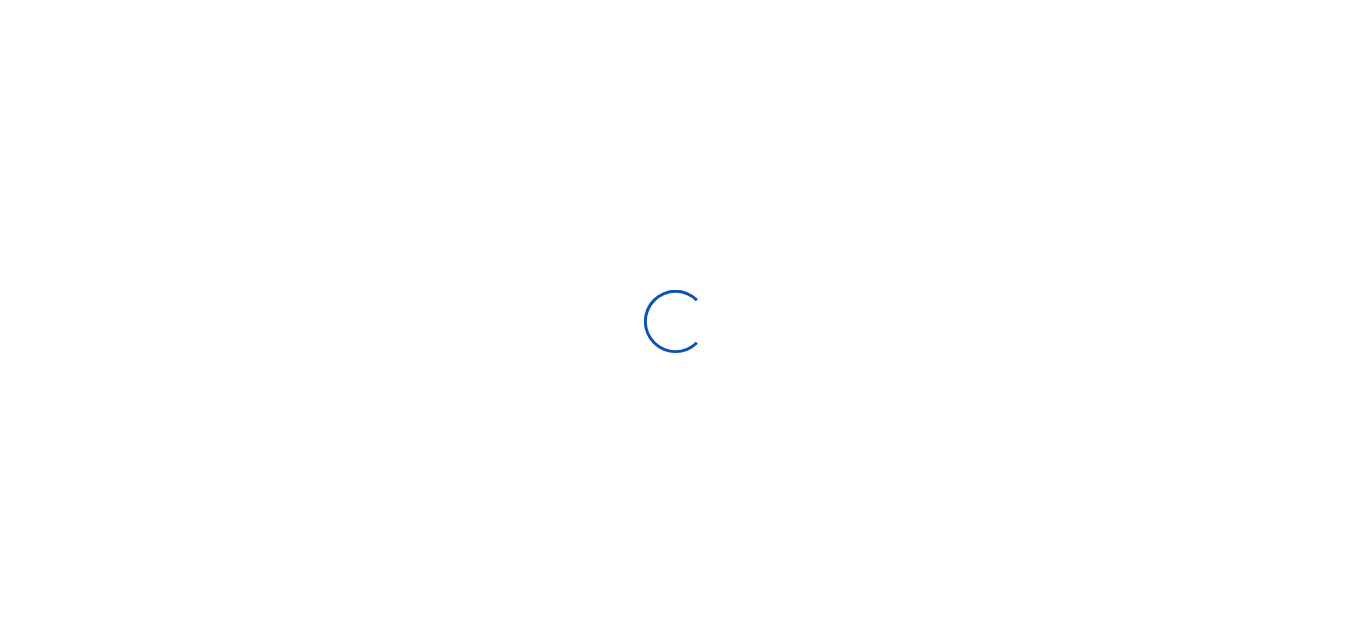 scroll, scrollTop: 168, scrollLeft: 0, axis: vertical 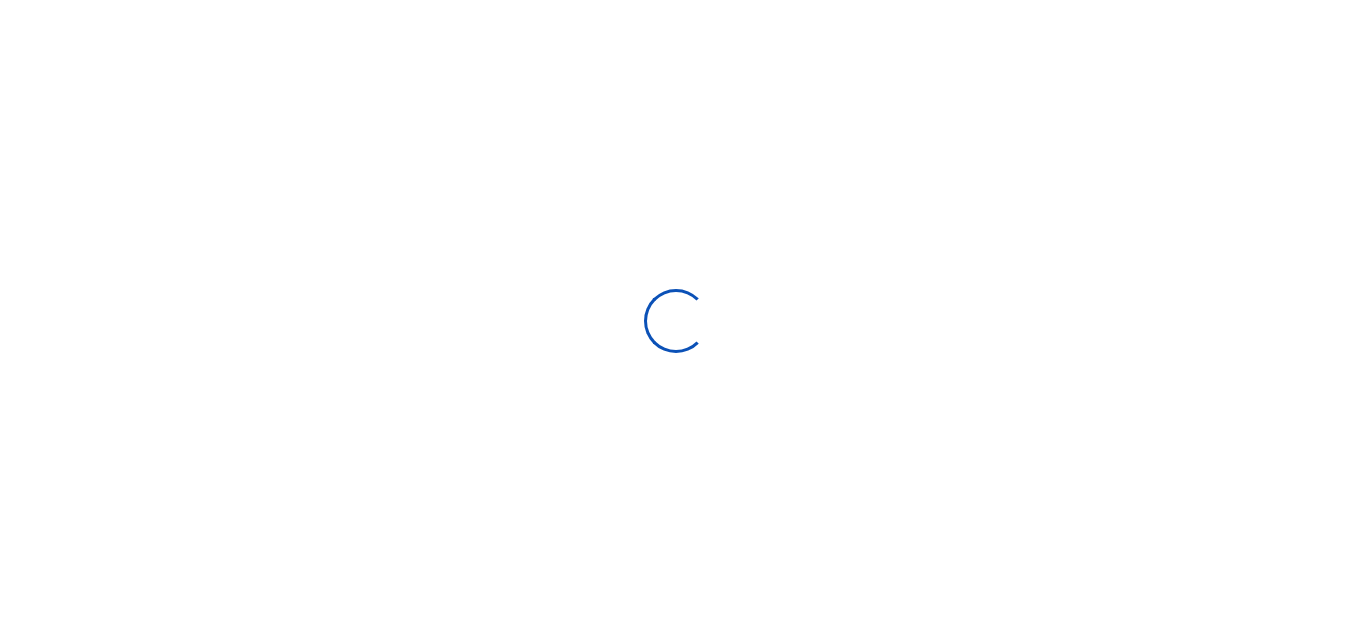 select 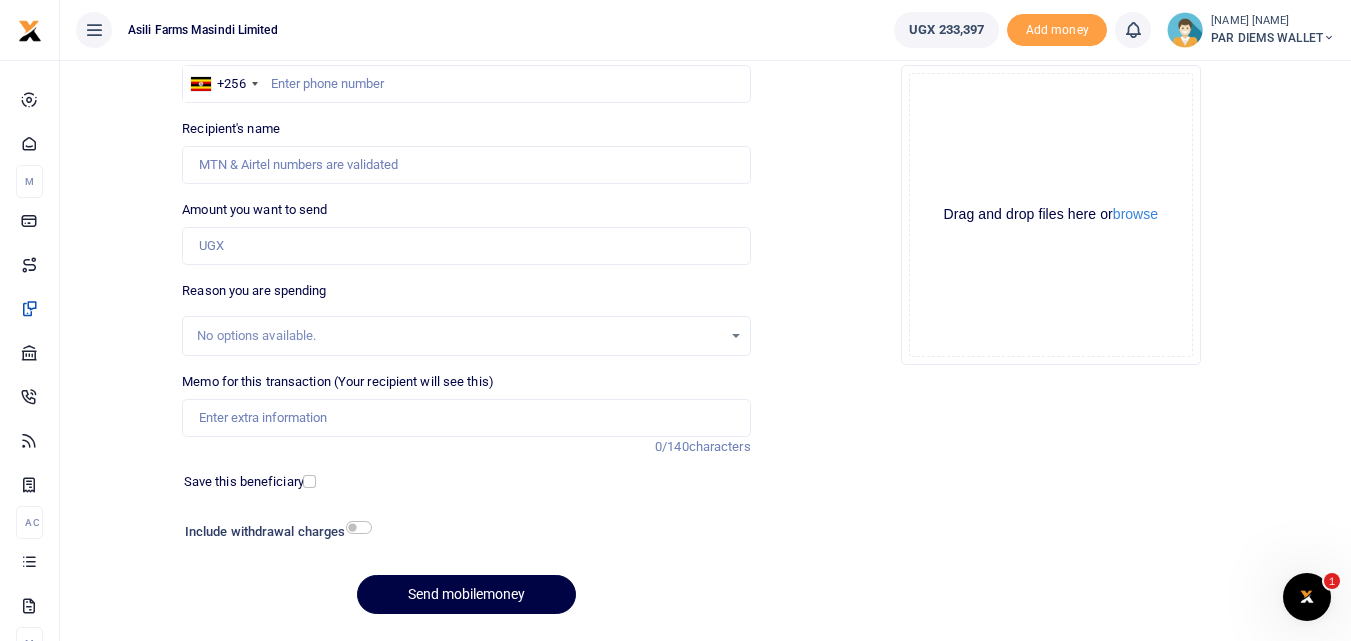 scroll, scrollTop: 0, scrollLeft: 0, axis: both 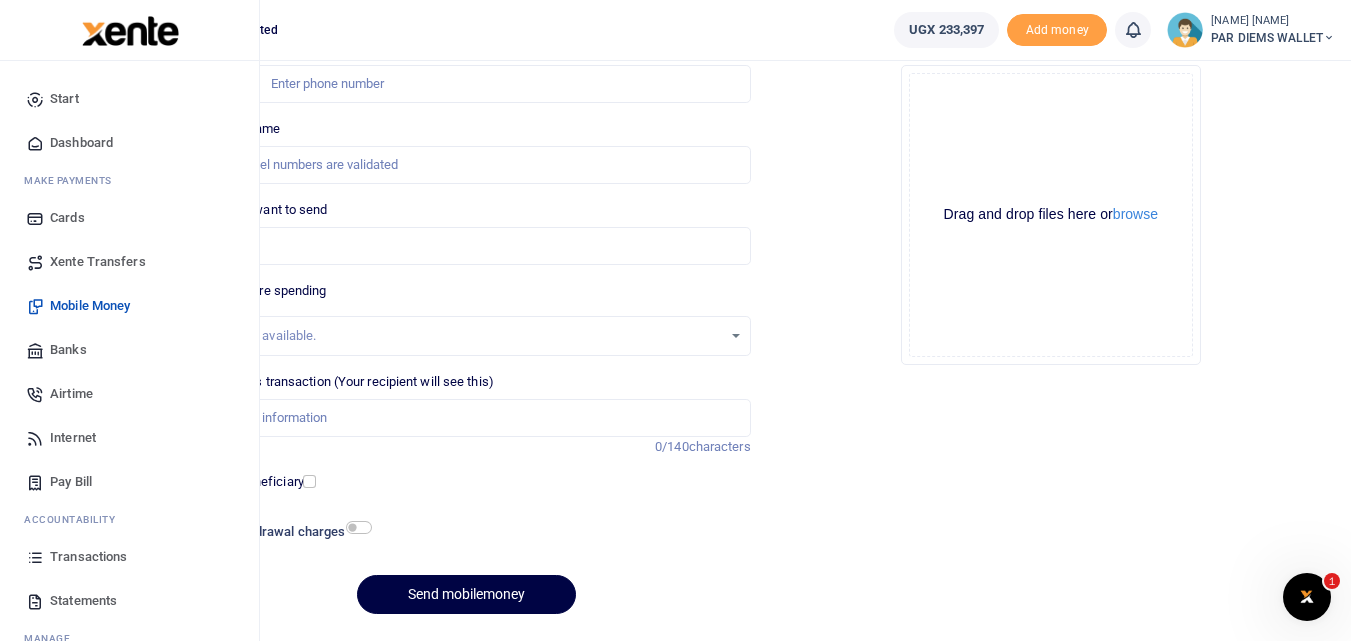 click at bounding box center (35, 557) 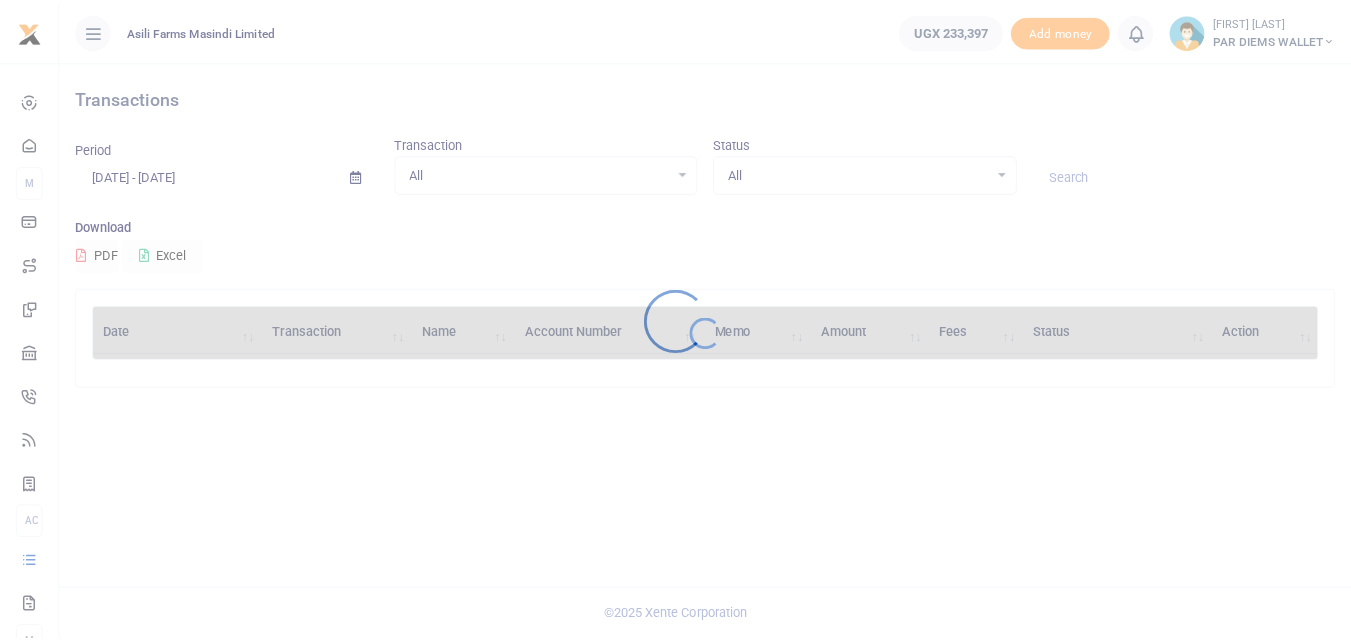 scroll, scrollTop: 0, scrollLeft: 0, axis: both 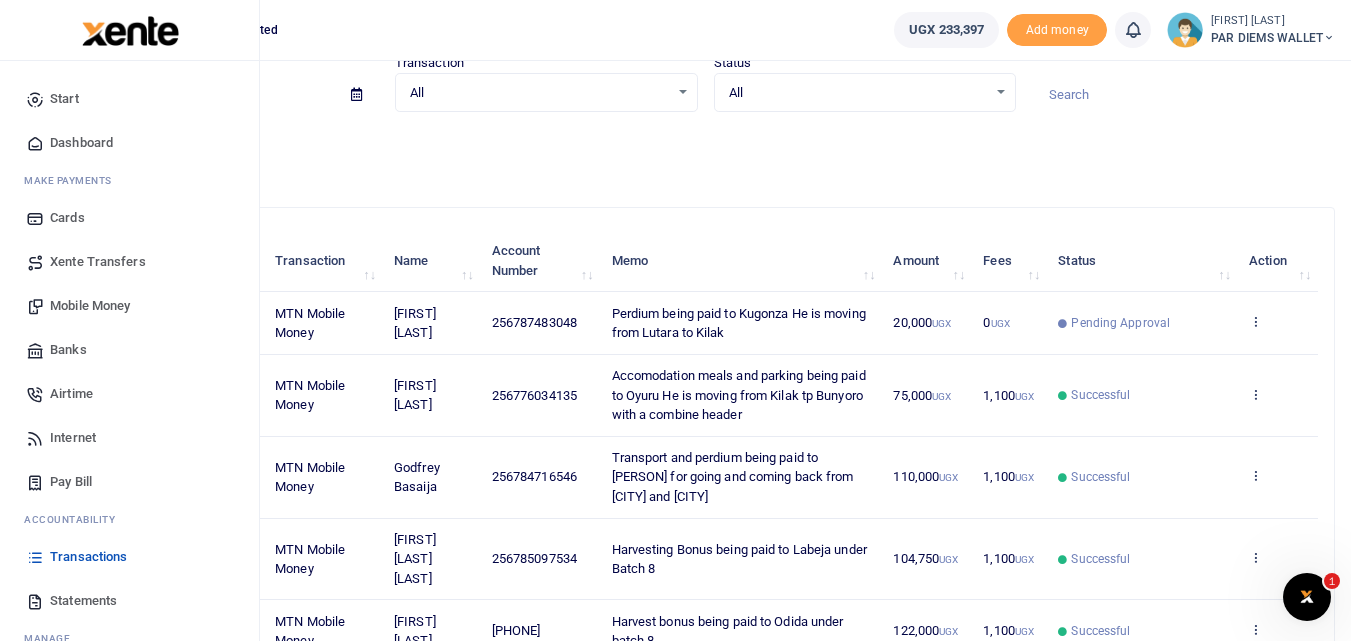 click on "Mobile Money" at bounding box center [90, 306] 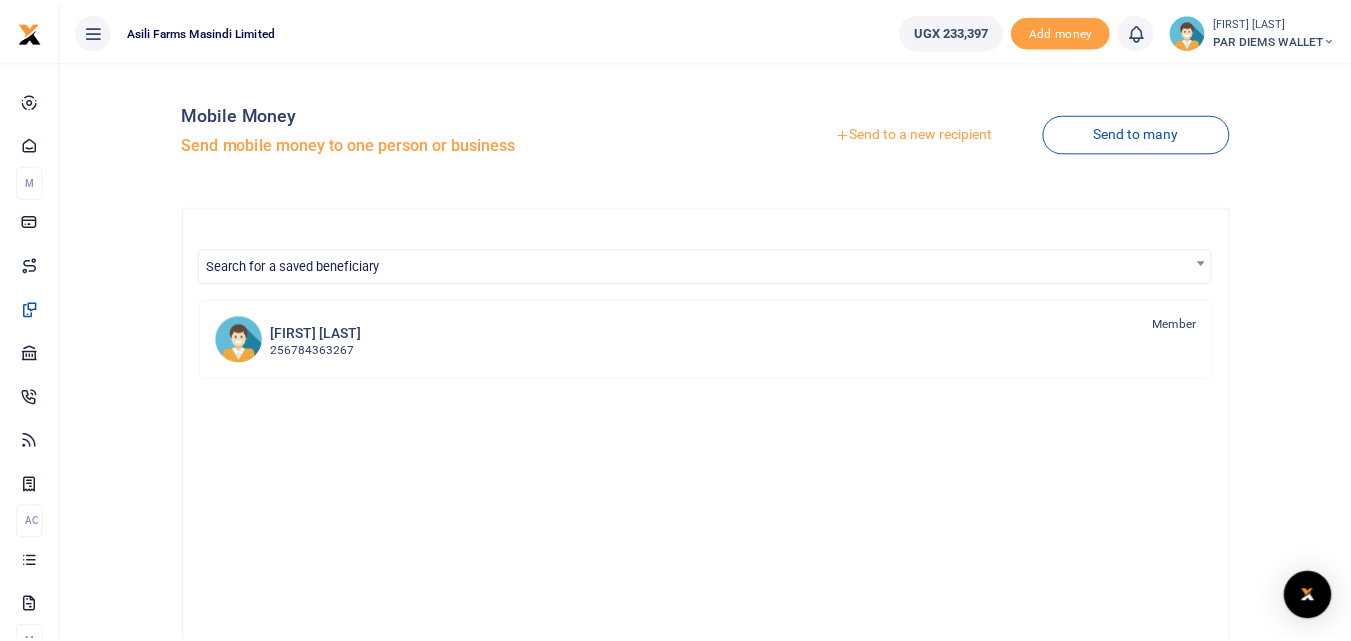 scroll, scrollTop: 0, scrollLeft: 0, axis: both 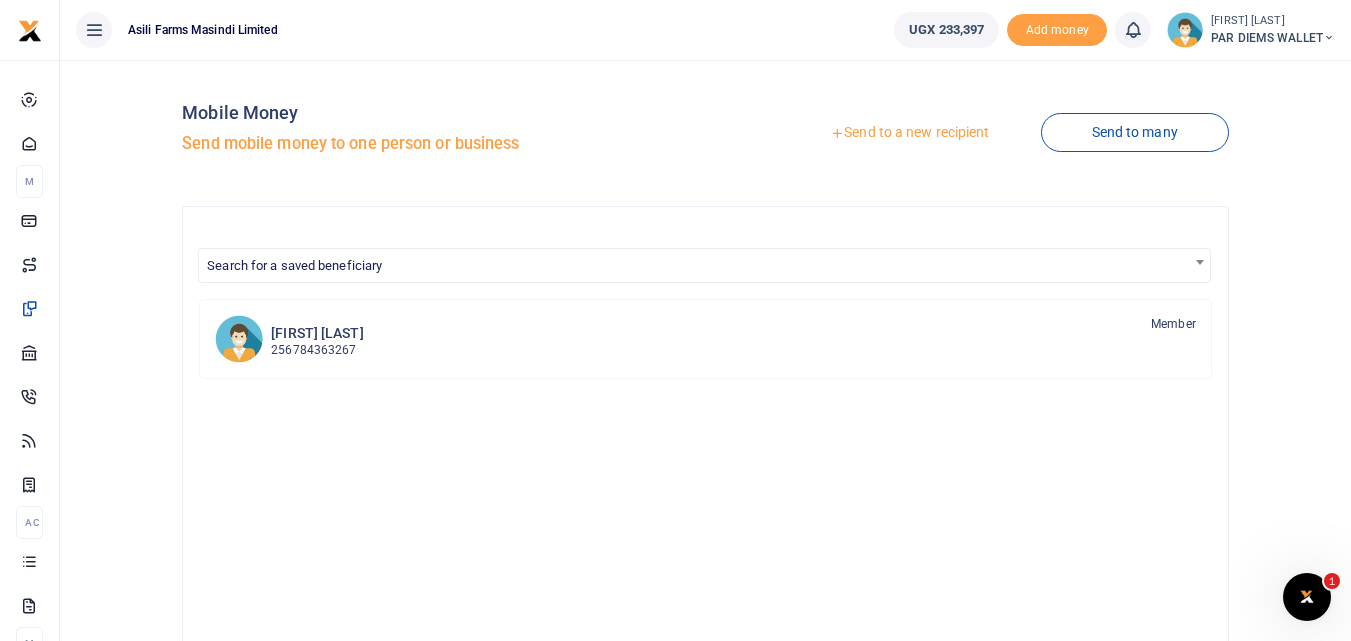 click on "Send to a new recipient" at bounding box center (909, 133) 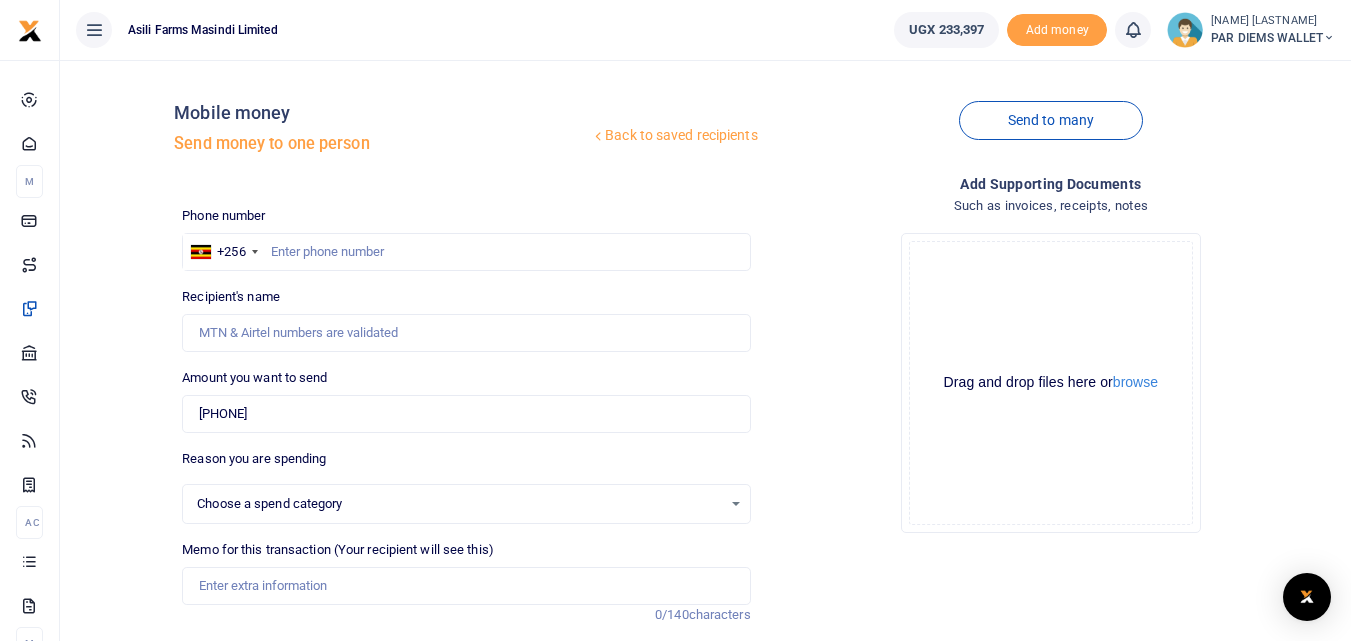scroll, scrollTop: 0, scrollLeft: 0, axis: both 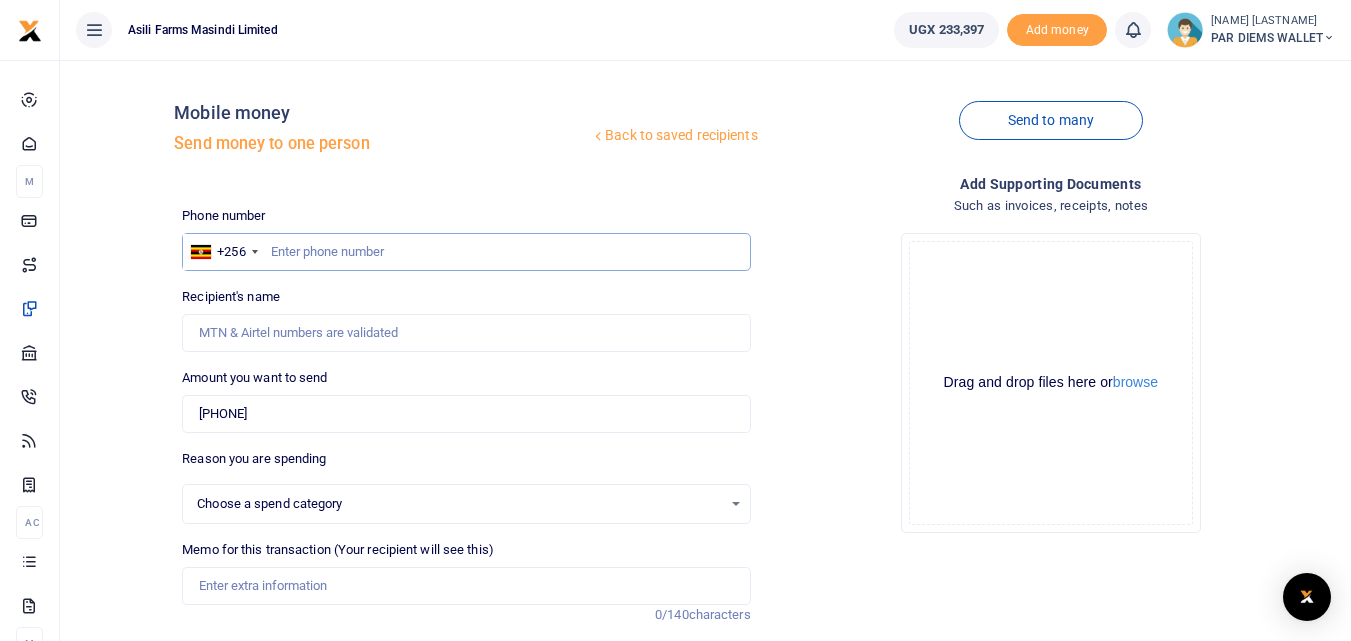 click at bounding box center (466, 252) 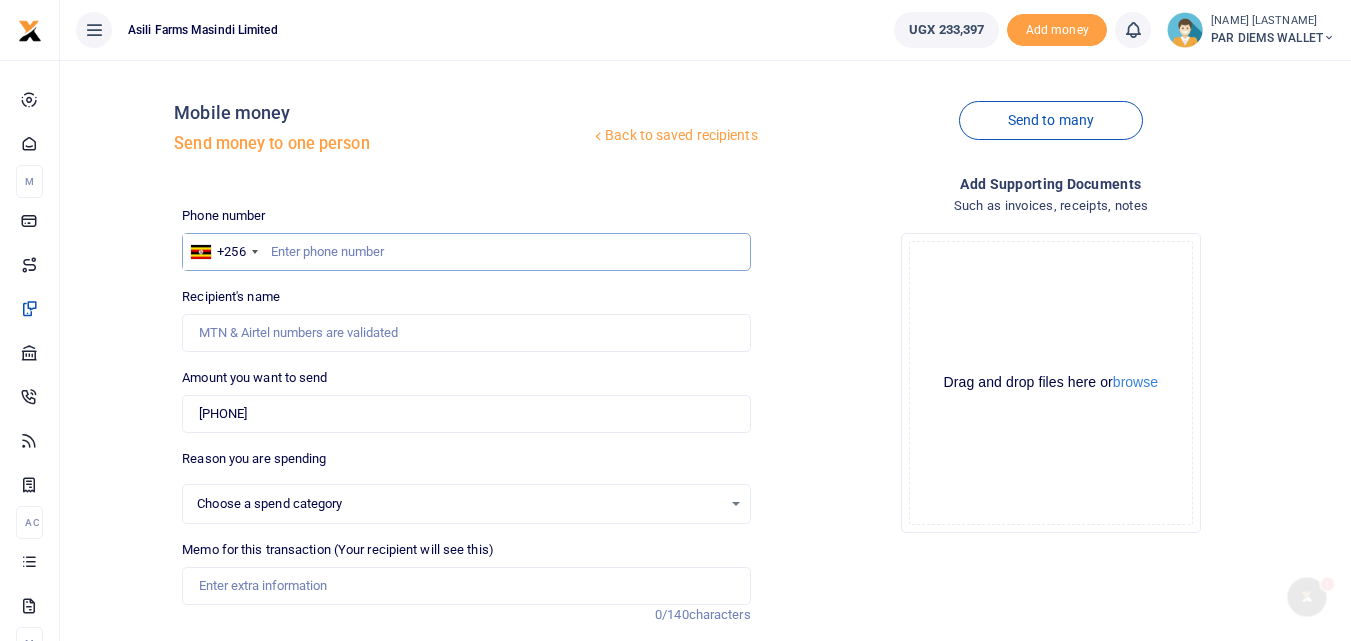 scroll, scrollTop: 0, scrollLeft: 0, axis: both 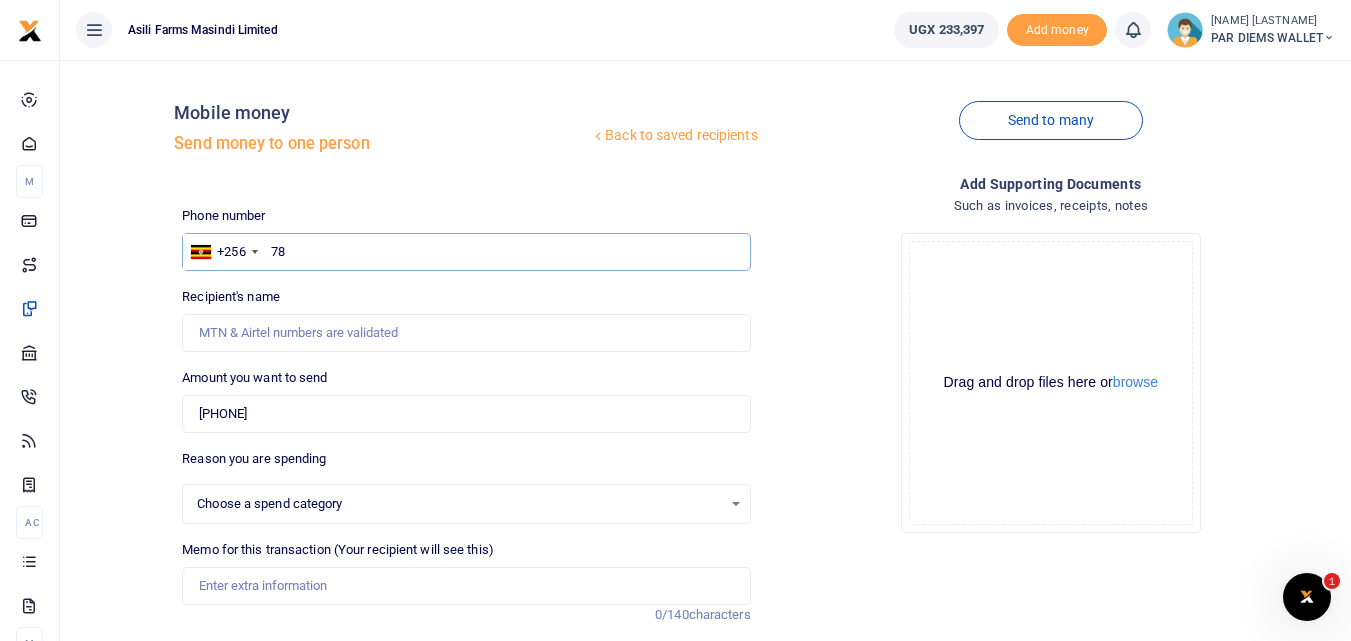 type on "[PHONE]" 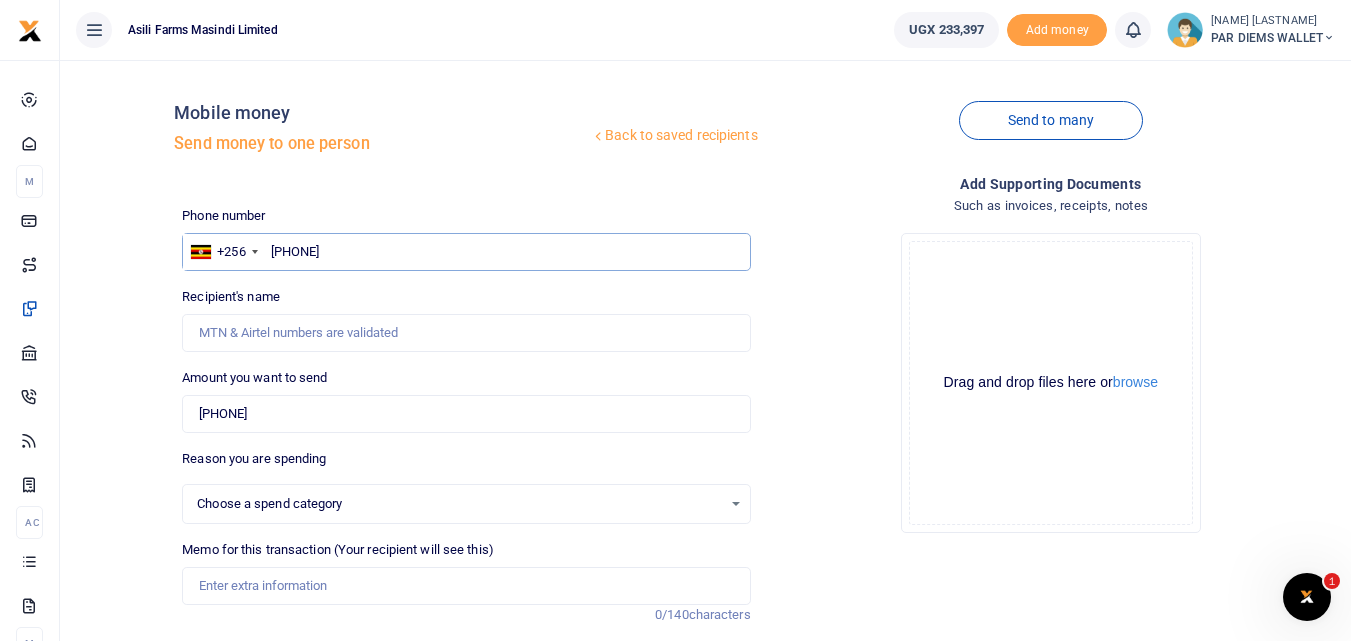 select 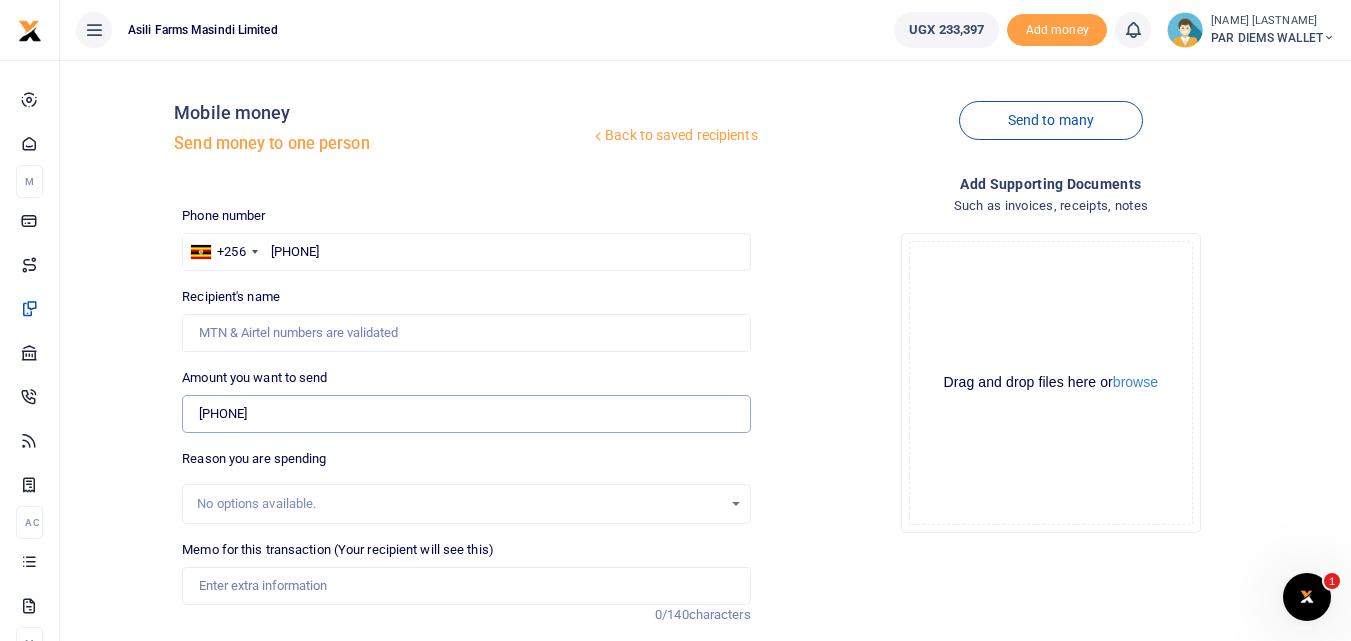 click on "[PHONE]" at bounding box center (466, 414) 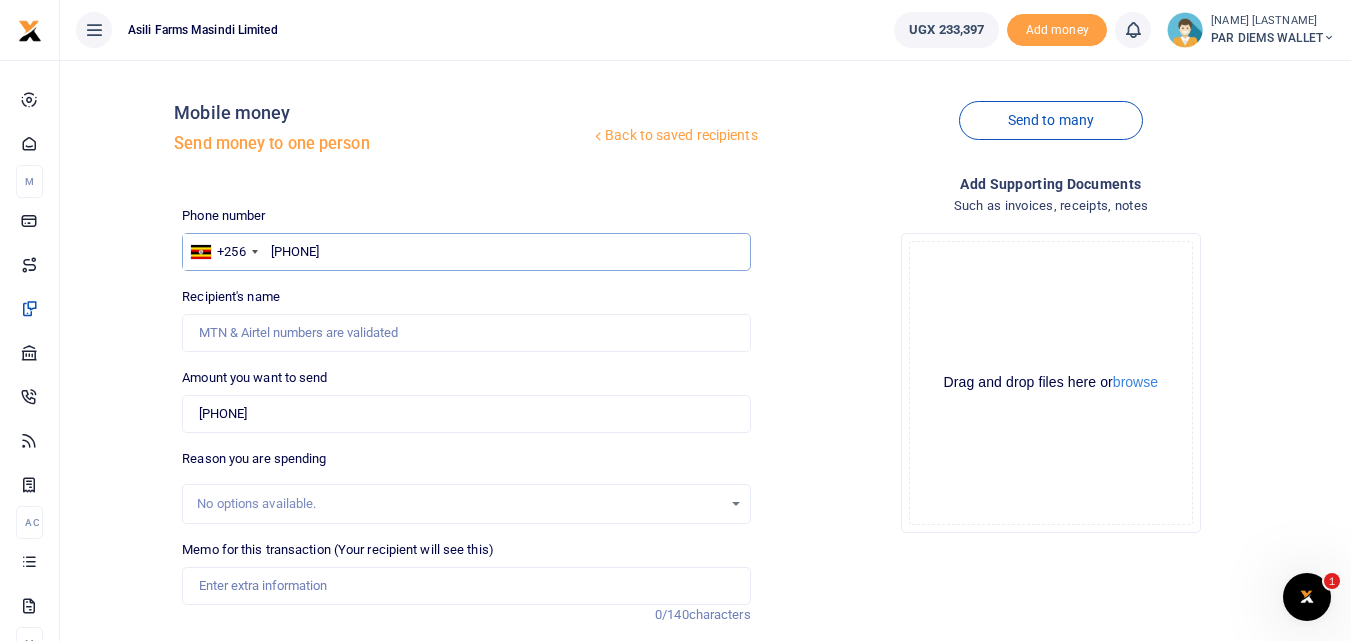 click on "[PHONE]" at bounding box center (466, 252) 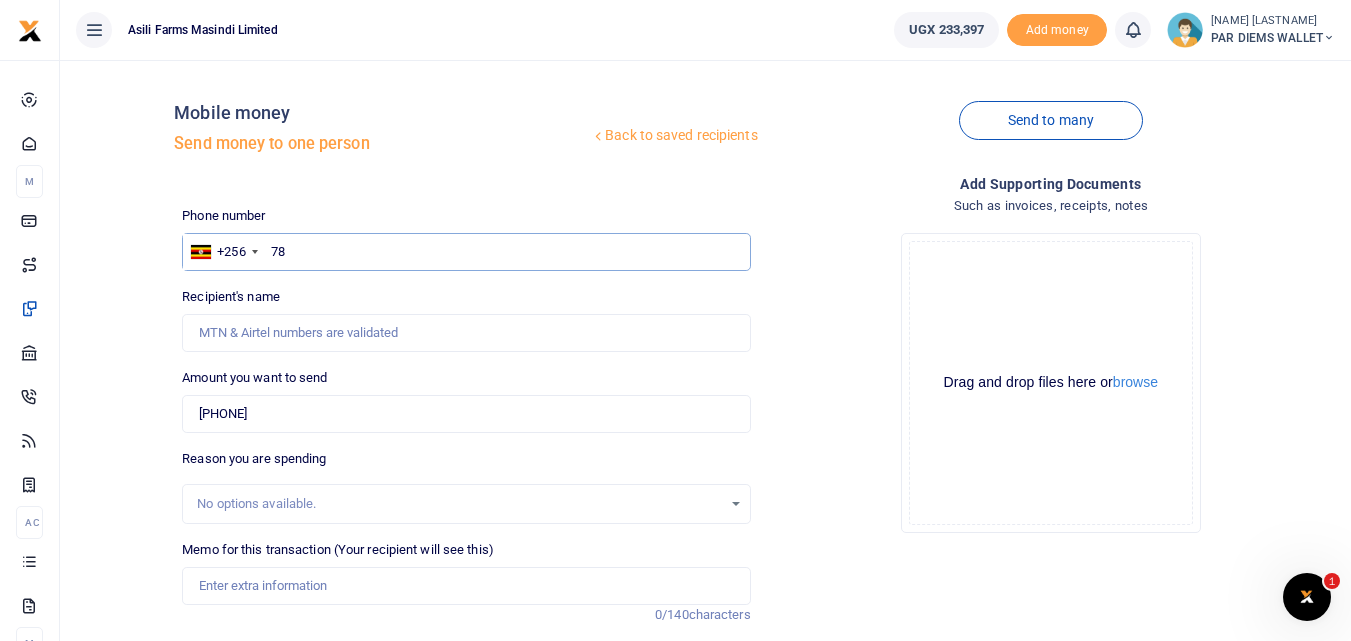 type on "7" 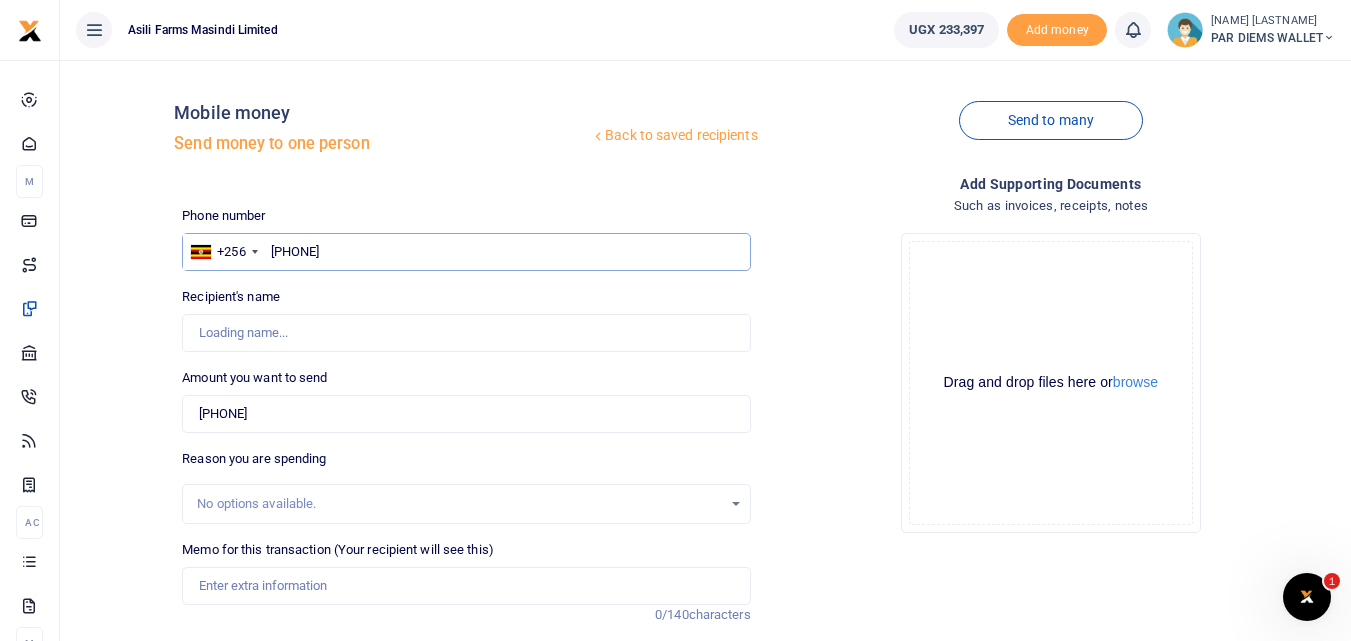 type on "[PHONE]" 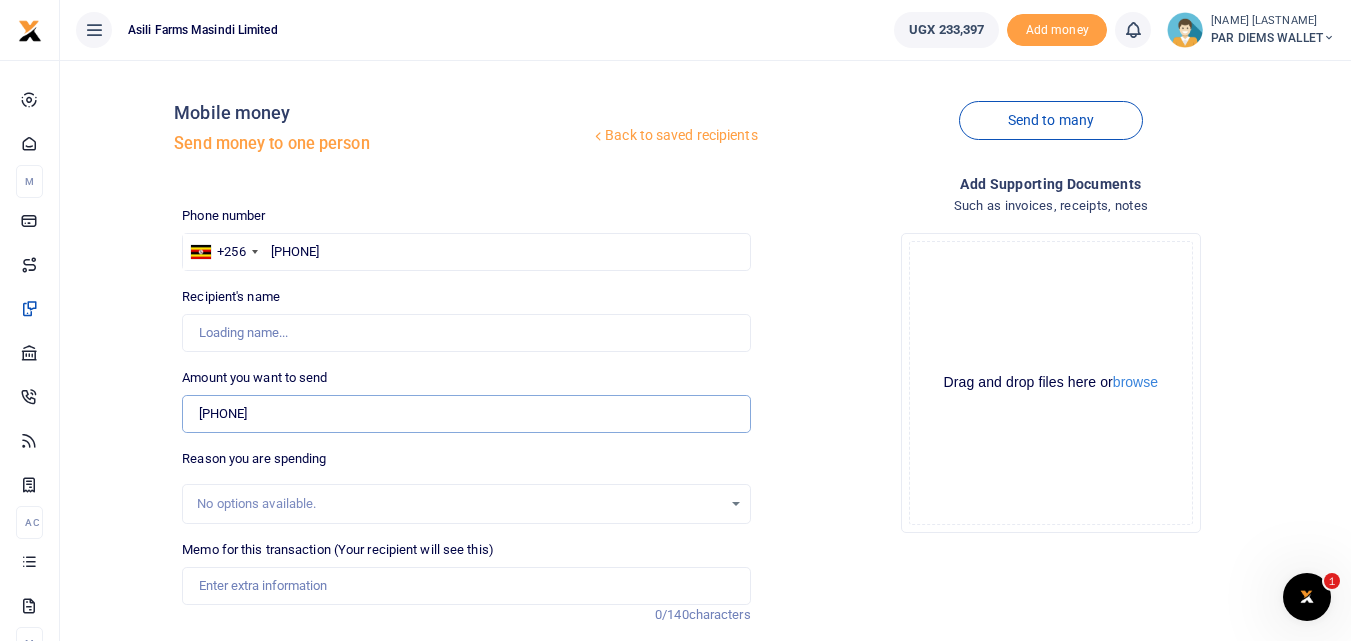 click on "[PHONE]" at bounding box center [466, 414] 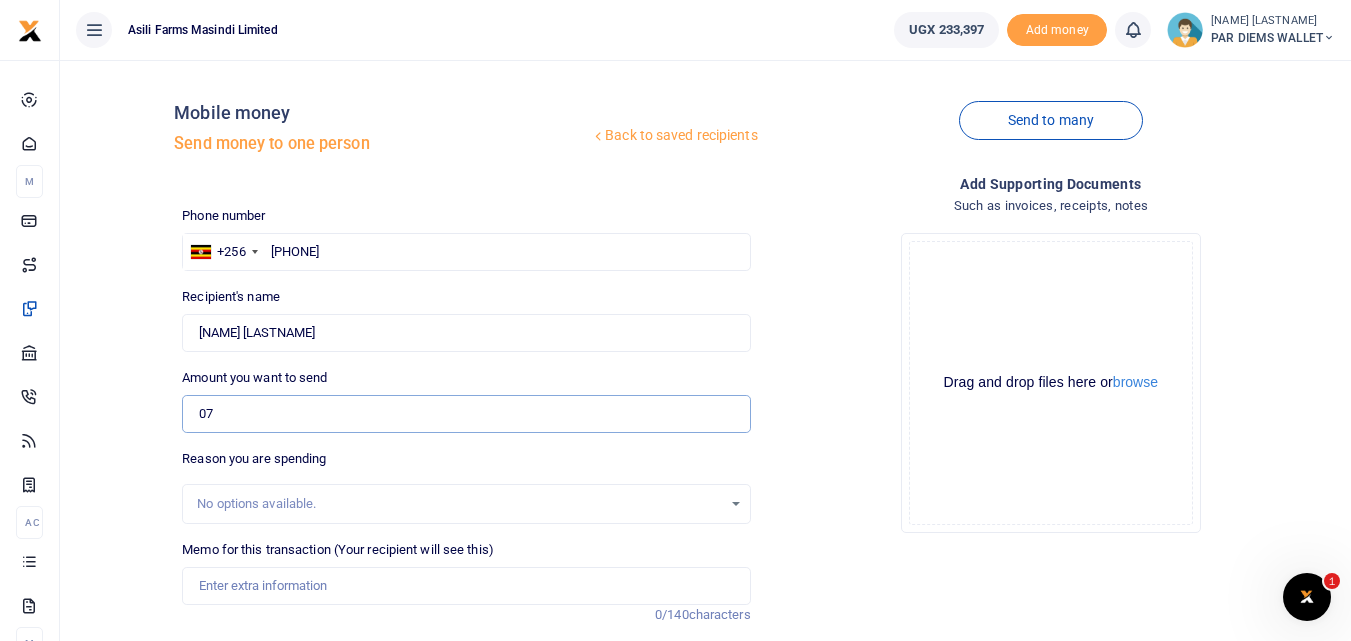 type on "0" 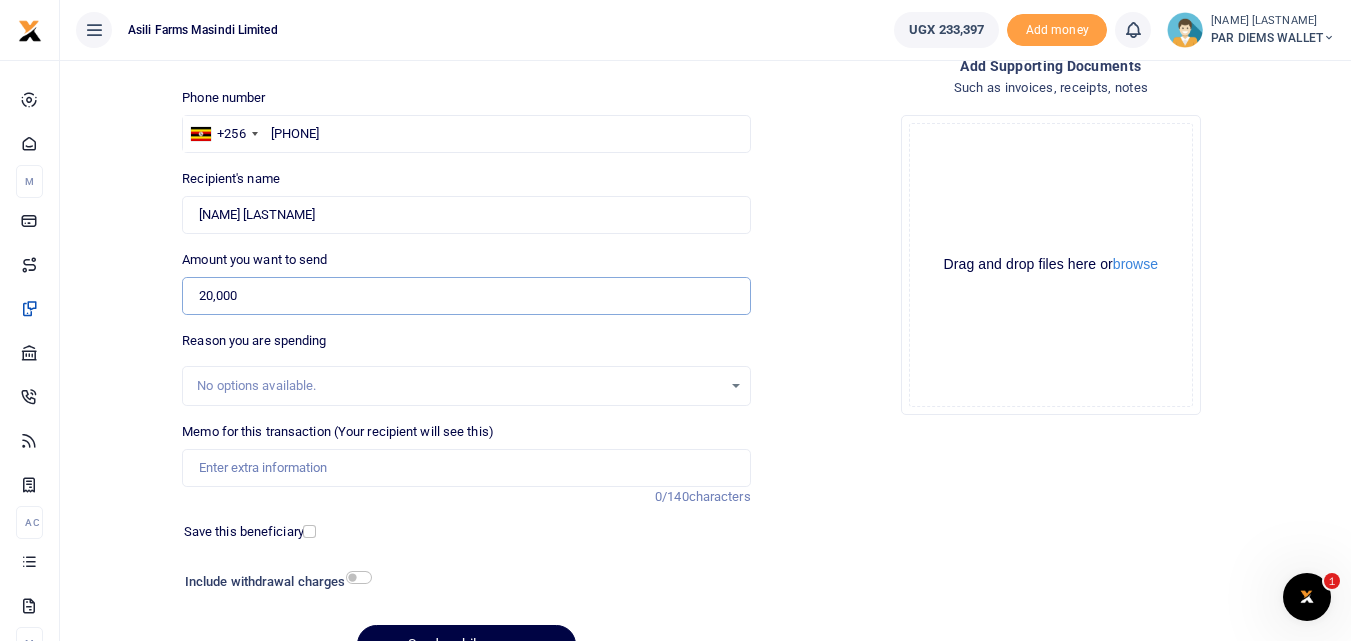 scroll, scrollTop: 142, scrollLeft: 0, axis: vertical 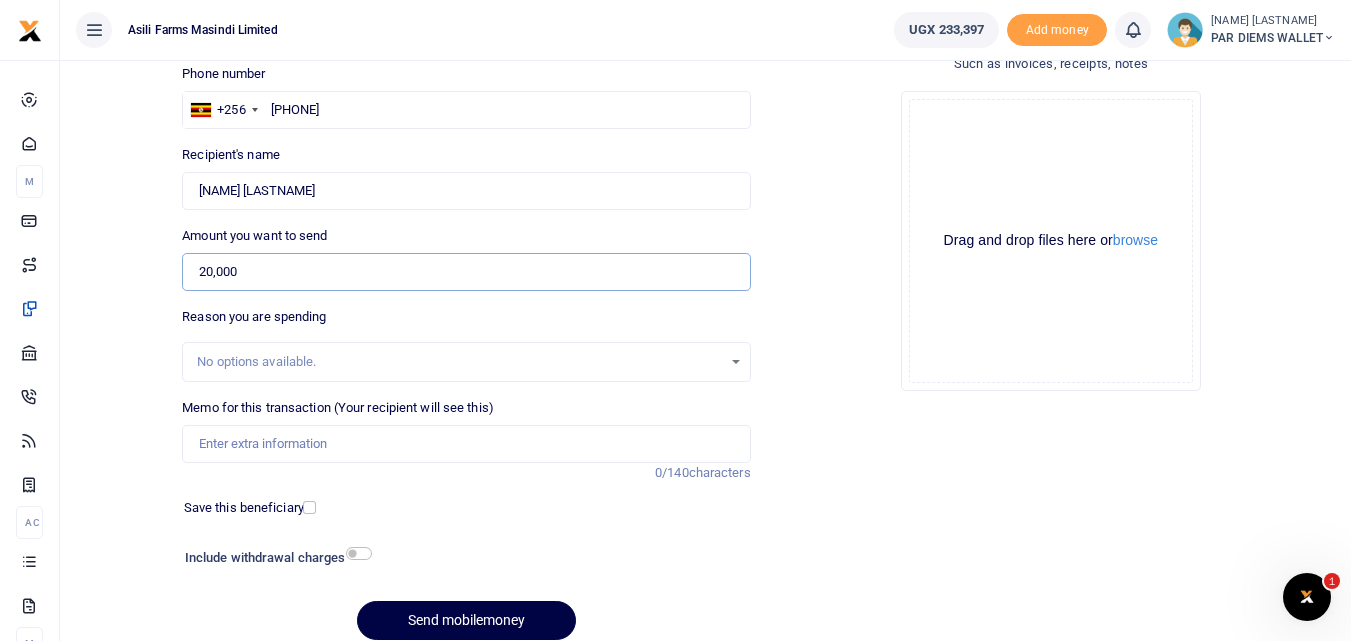 type on "20,000" 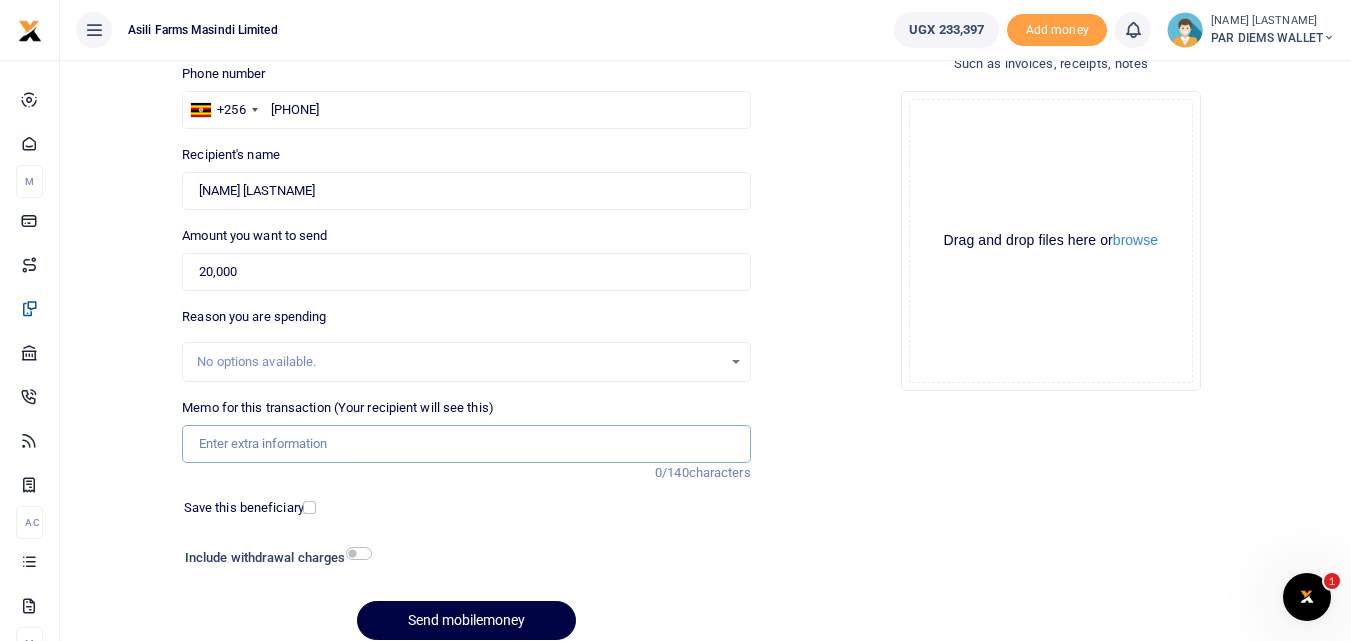 click on "Memo for this transaction (Your recipient will see this)" at bounding box center (466, 444) 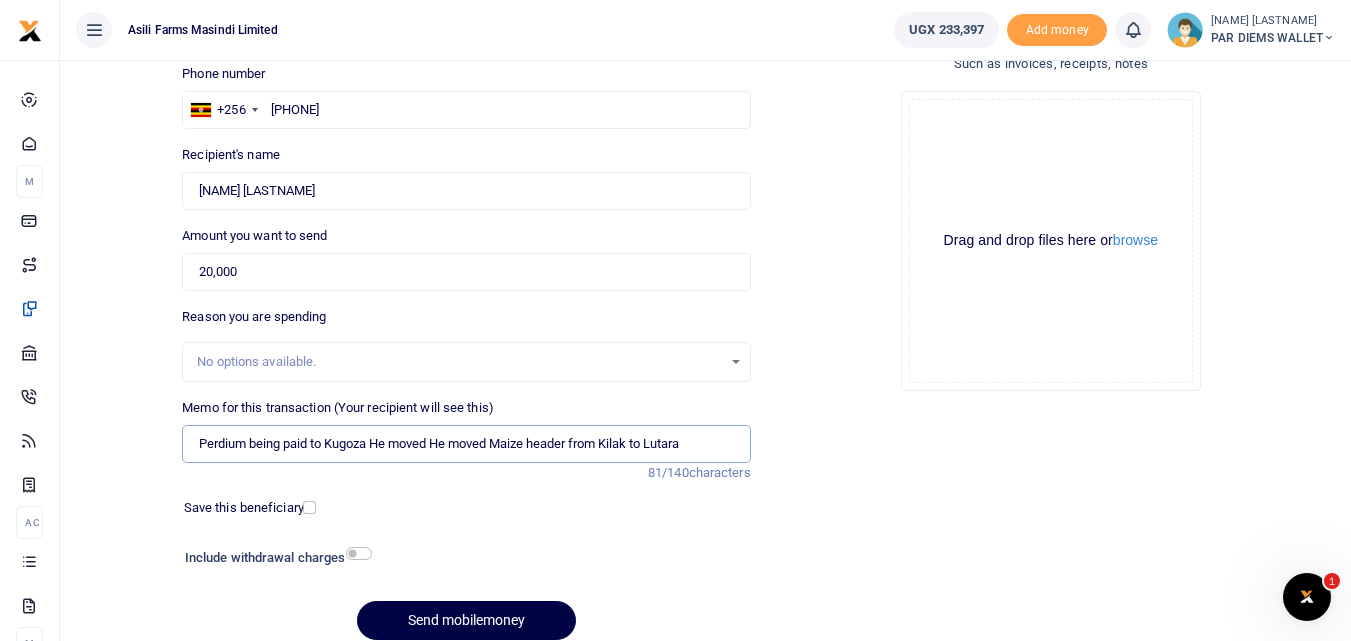 type on "Perdium being paid to Kugoza He moved He moved Maize header from Kilak to Lutara" 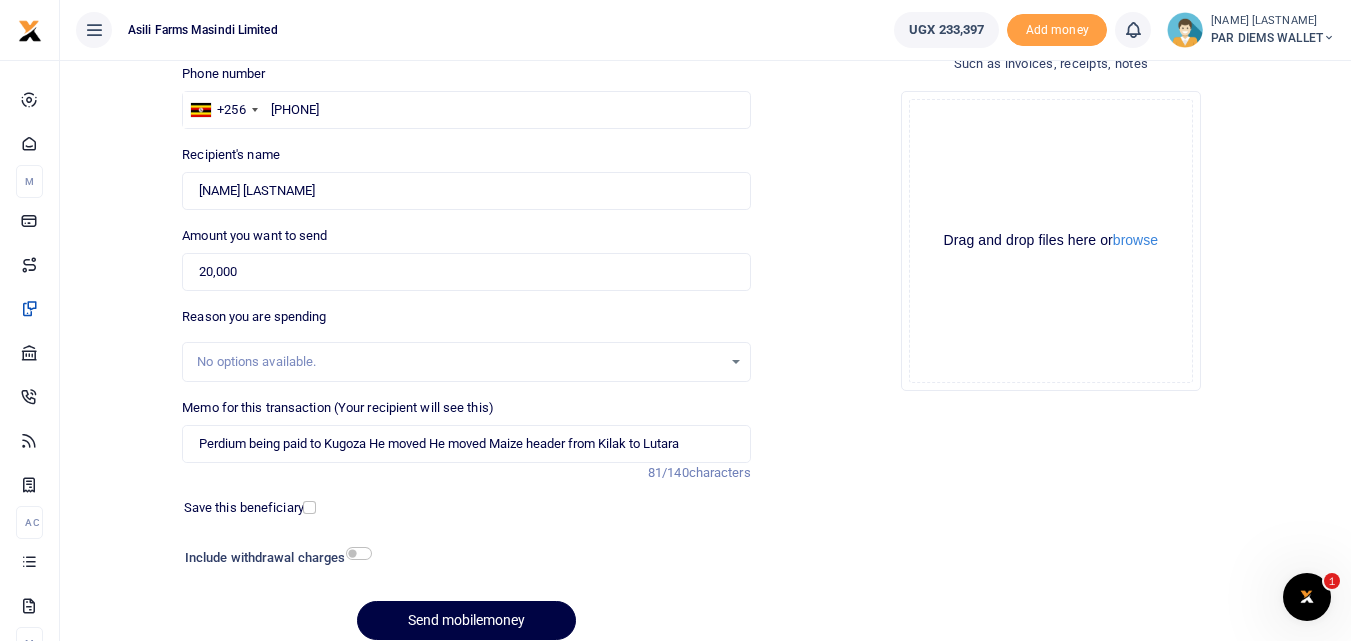 click on "Drag and drop files here or  browse Powered by  Uppy" 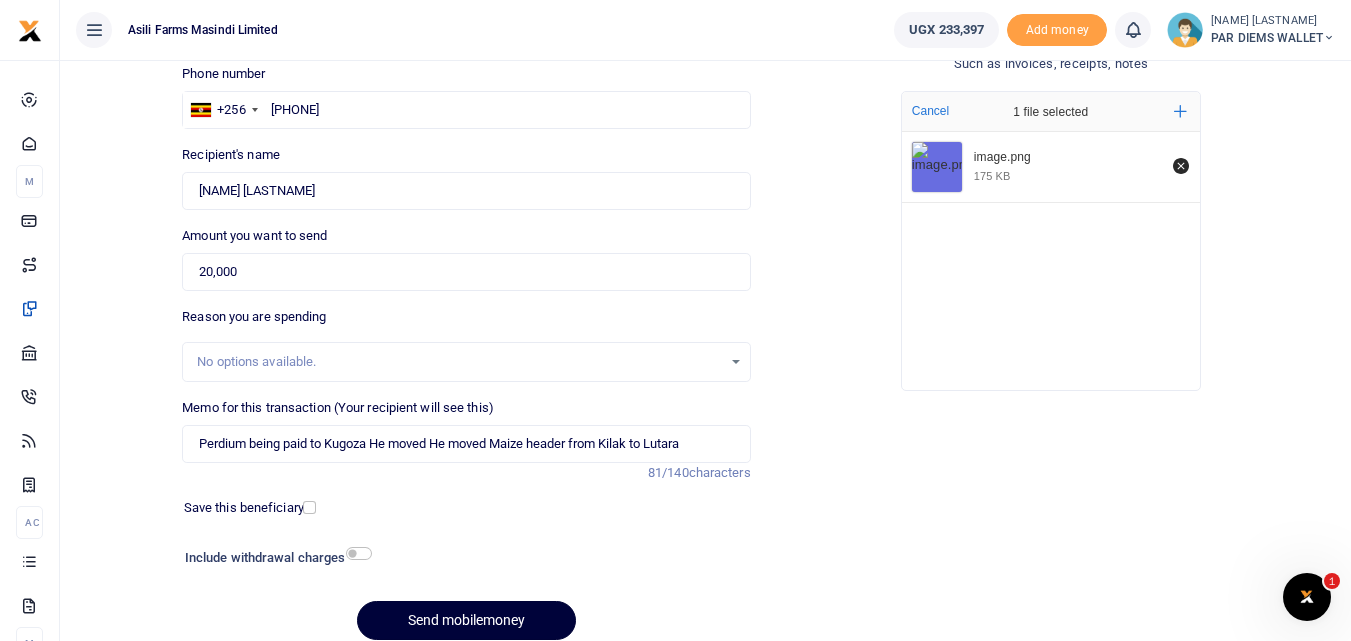 click on "Send mobilemoney" at bounding box center [466, 620] 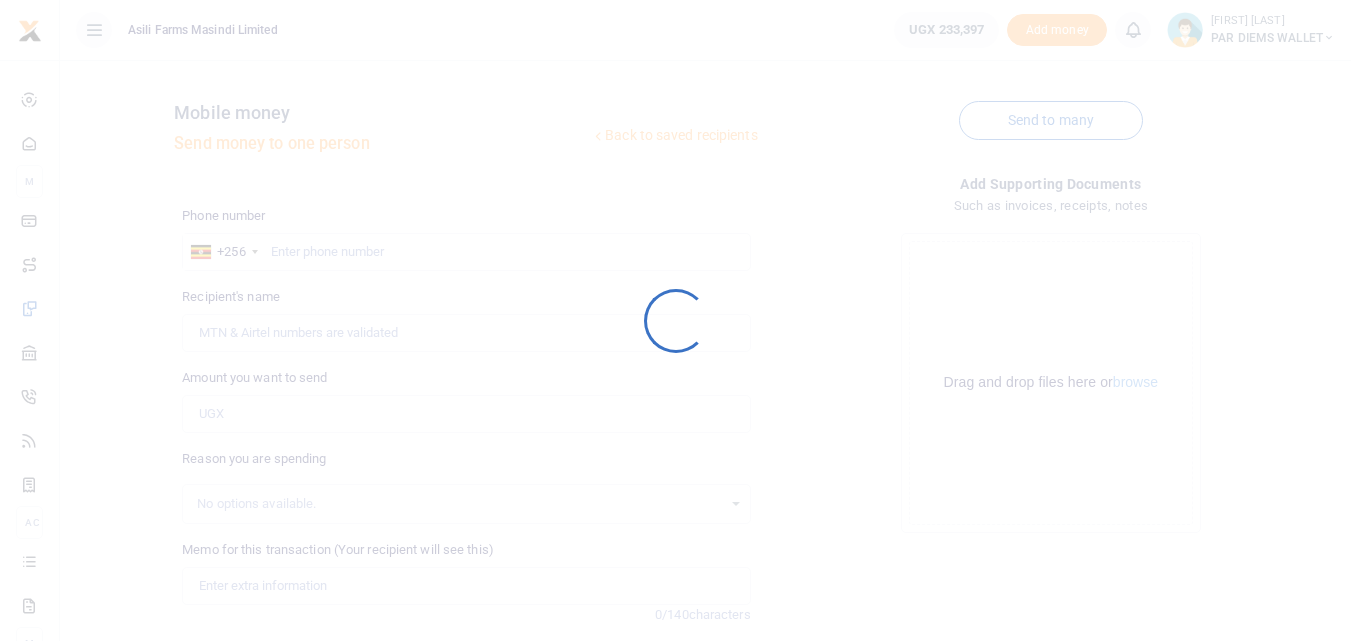 scroll, scrollTop: 142, scrollLeft: 0, axis: vertical 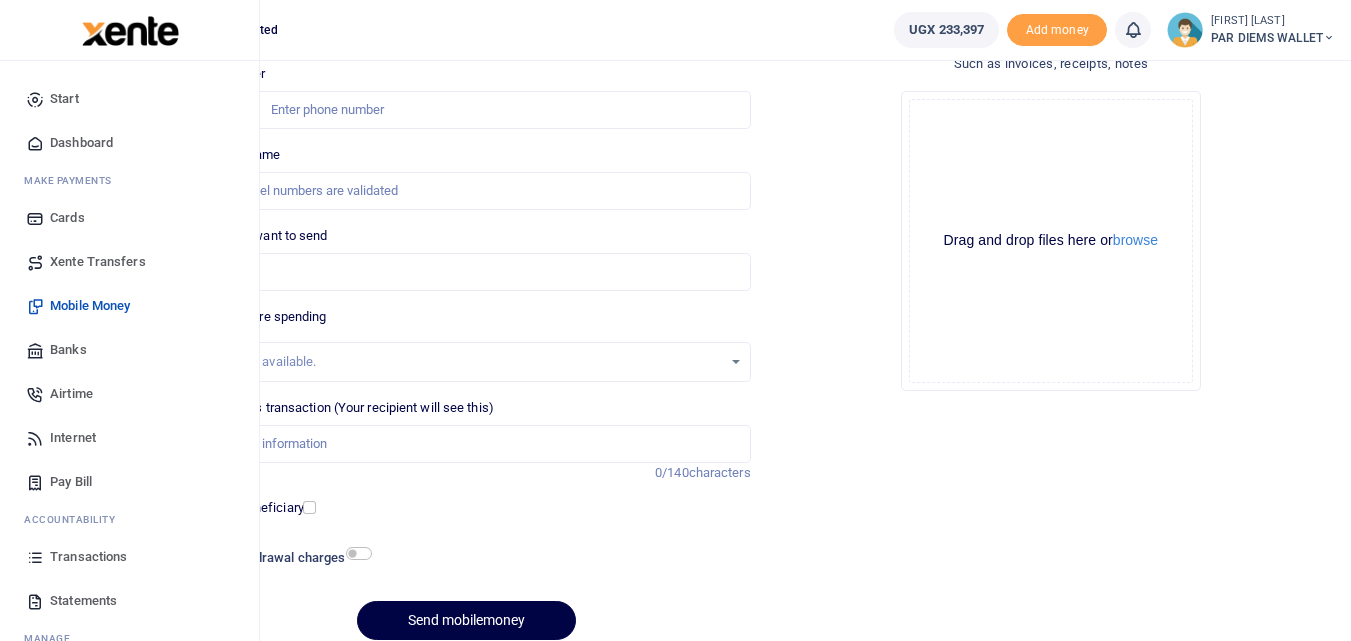 click at bounding box center (35, 557) 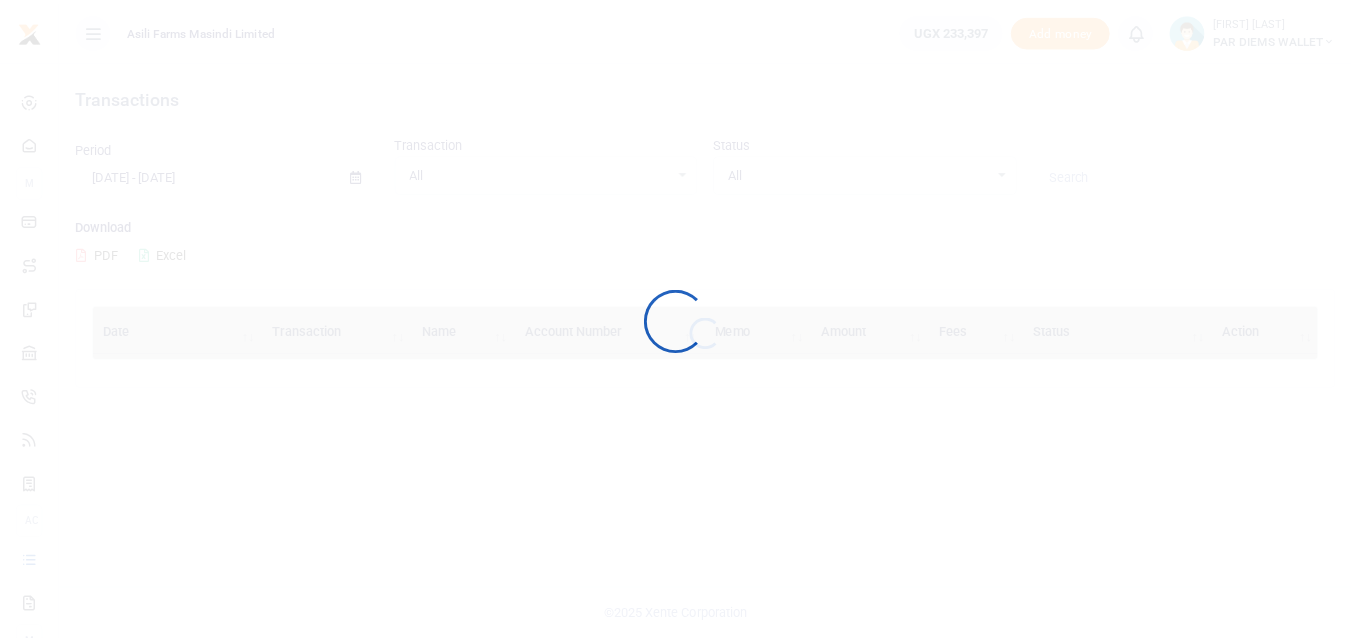 scroll, scrollTop: 0, scrollLeft: 0, axis: both 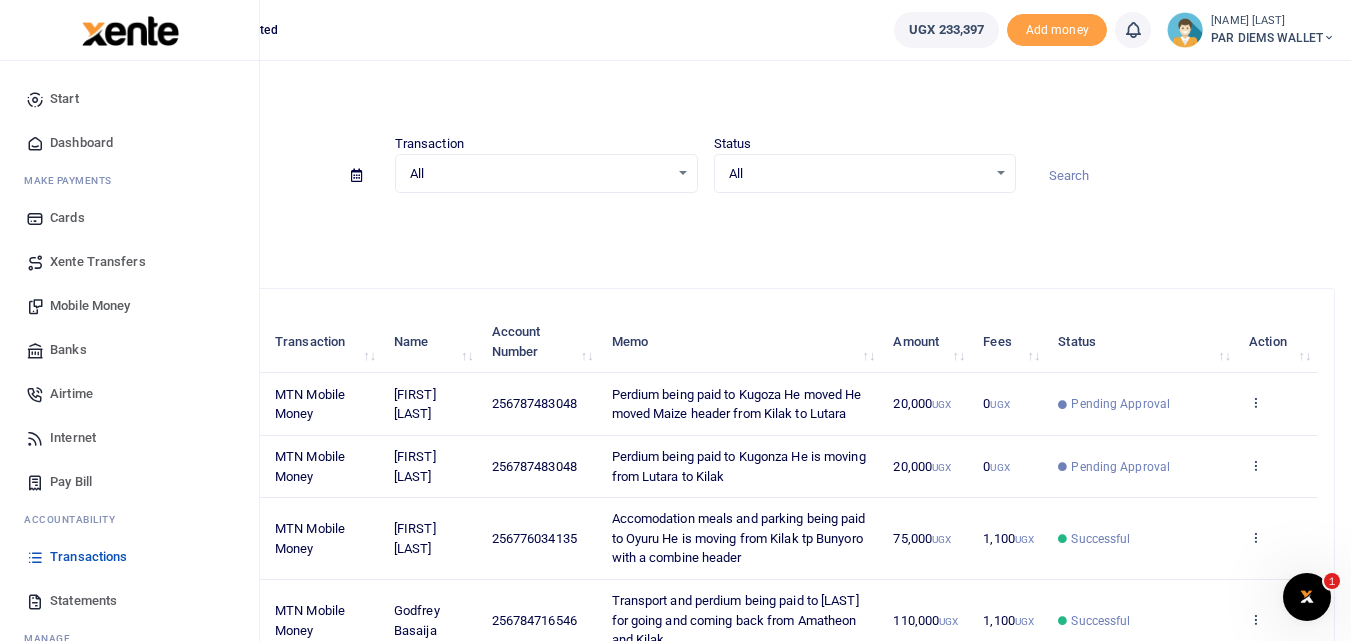 click on "Mobile Money" at bounding box center (90, 306) 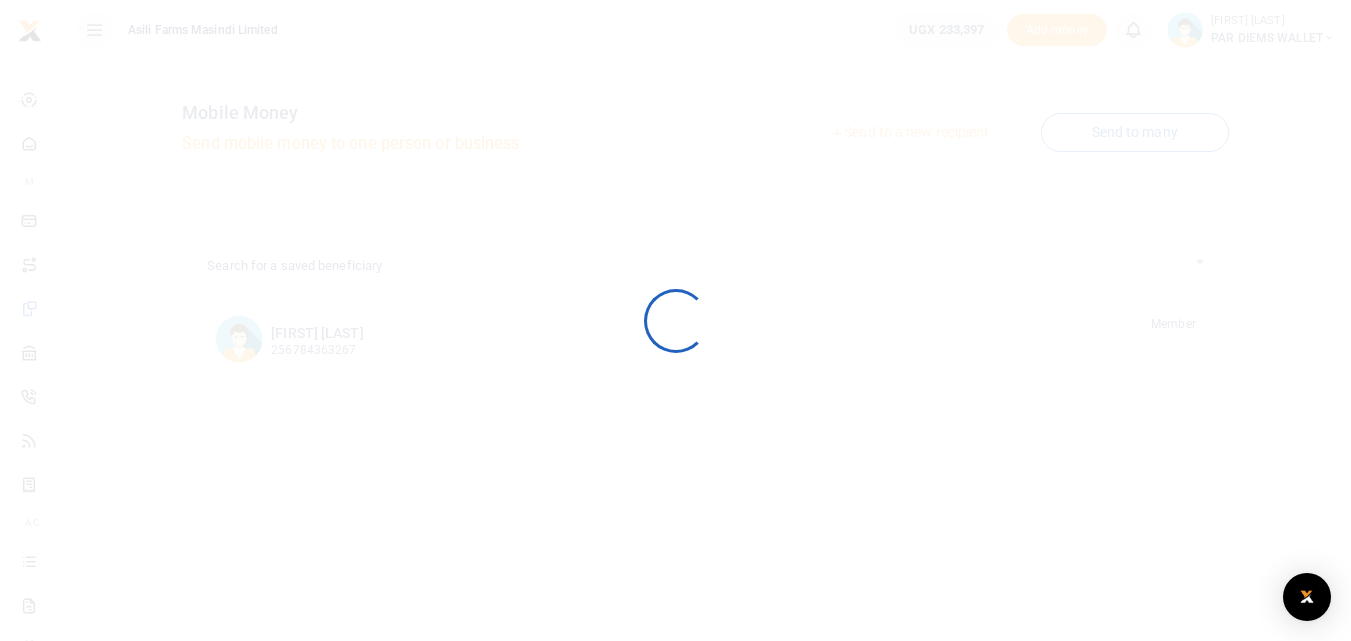 scroll, scrollTop: 0, scrollLeft: 0, axis: both 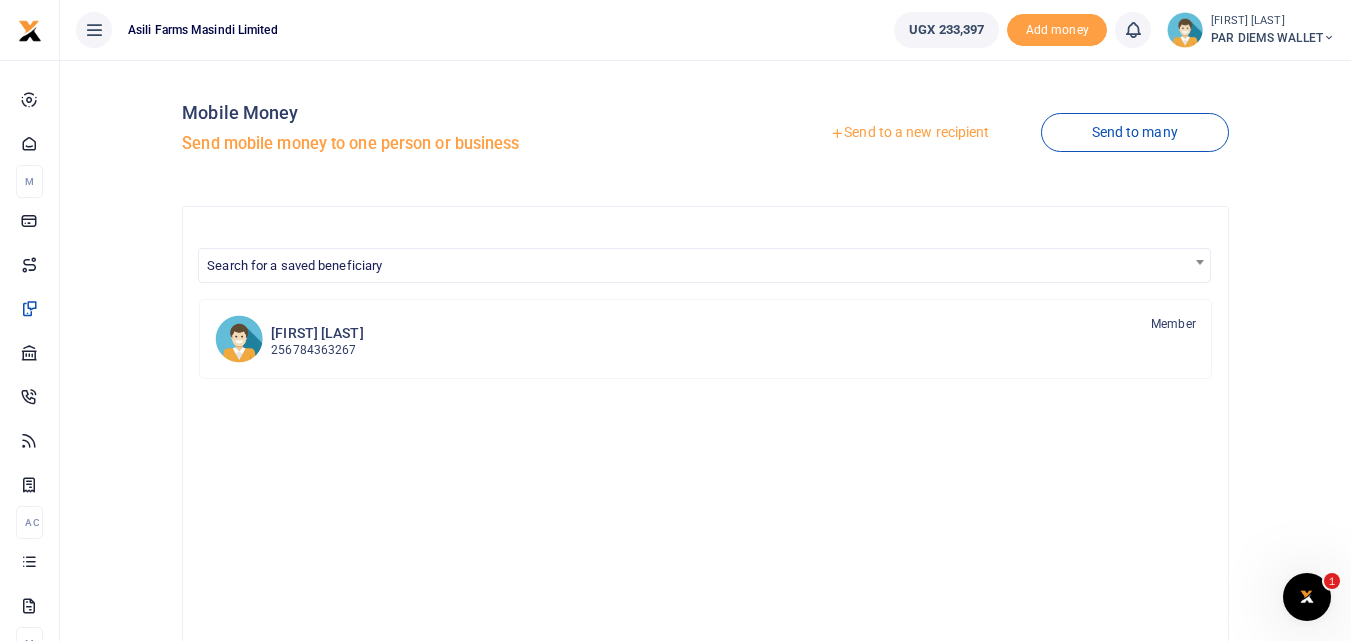 click on "Send to a new recipient" at bounding box center [909, 133] 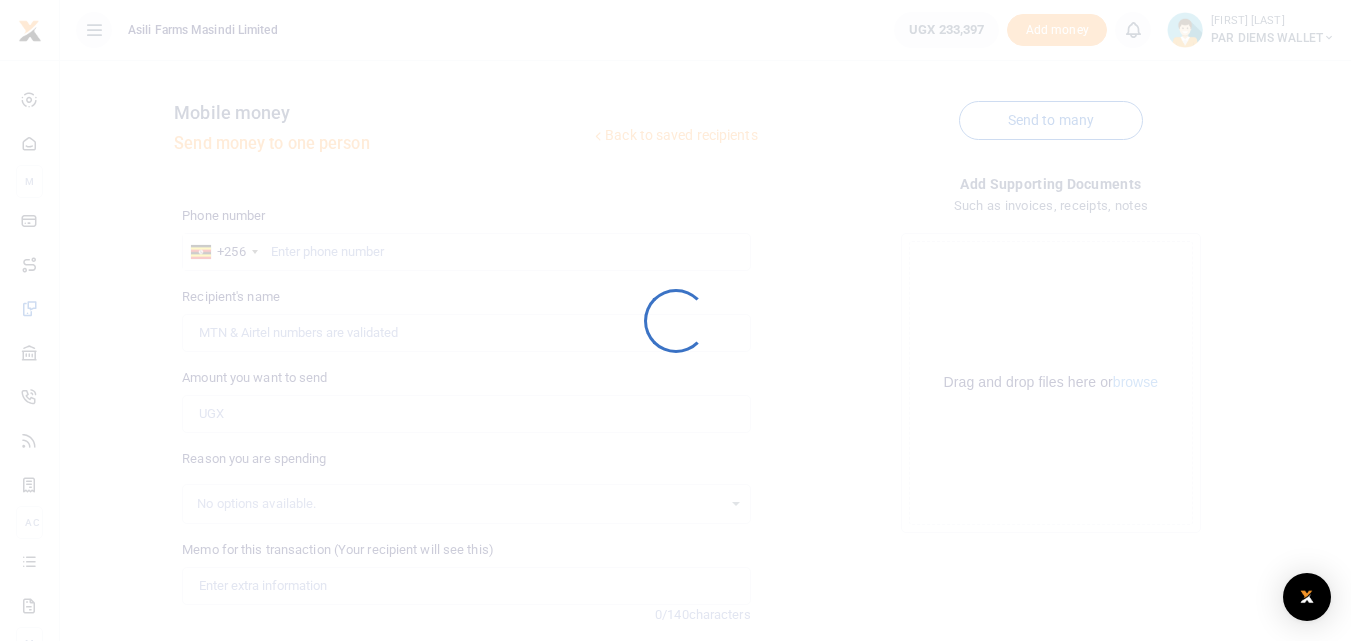 scroll, scrollTop: 0, scrollLeft: 0, axis: both 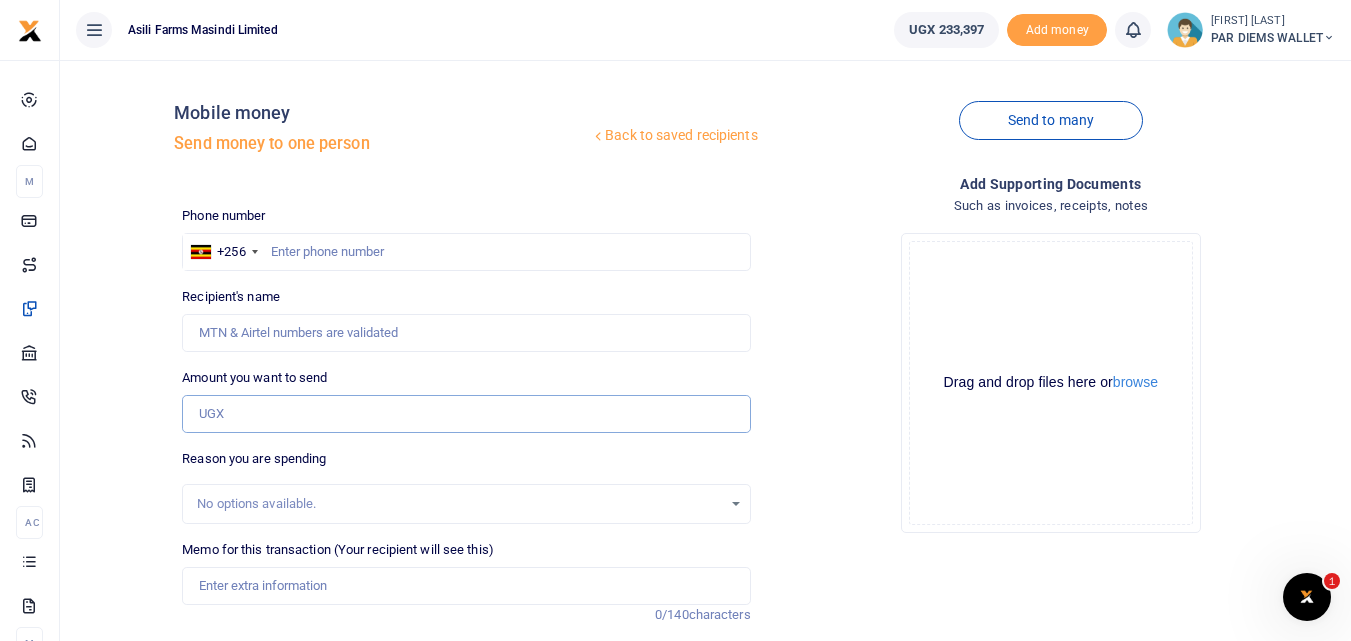 click on "Amount you want to send" at bounding box center [466, 414] 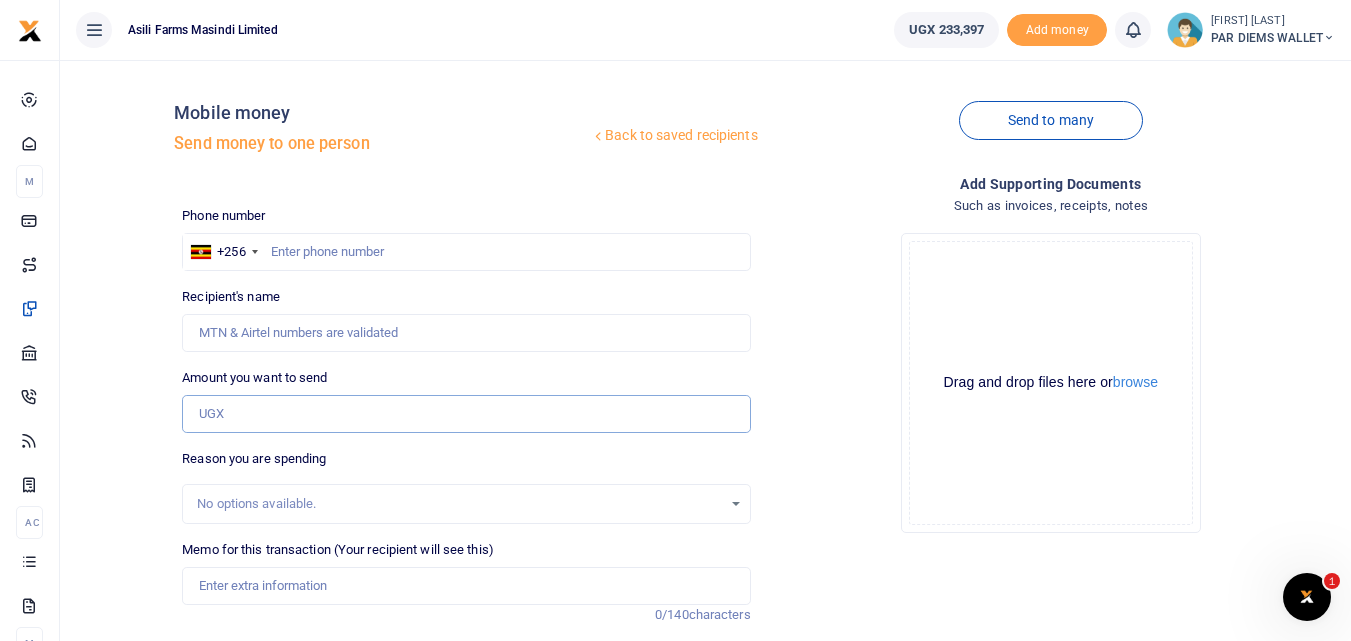 paste on "0785220606" 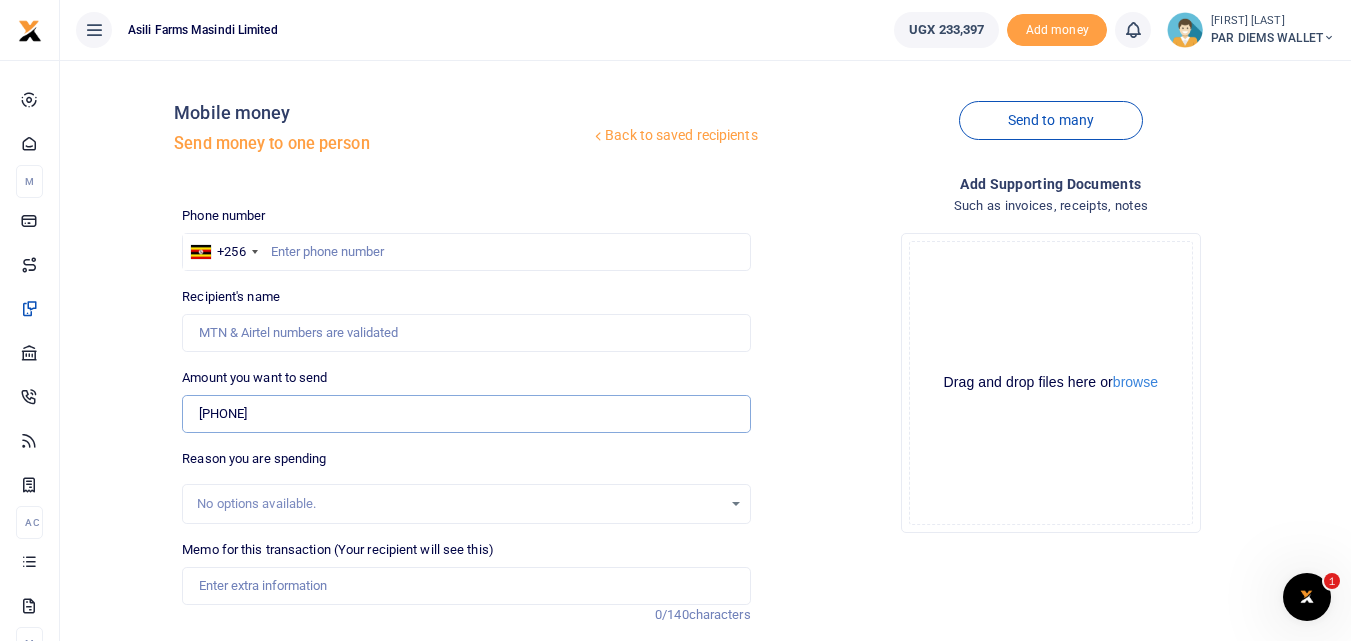 type on "0785220606" 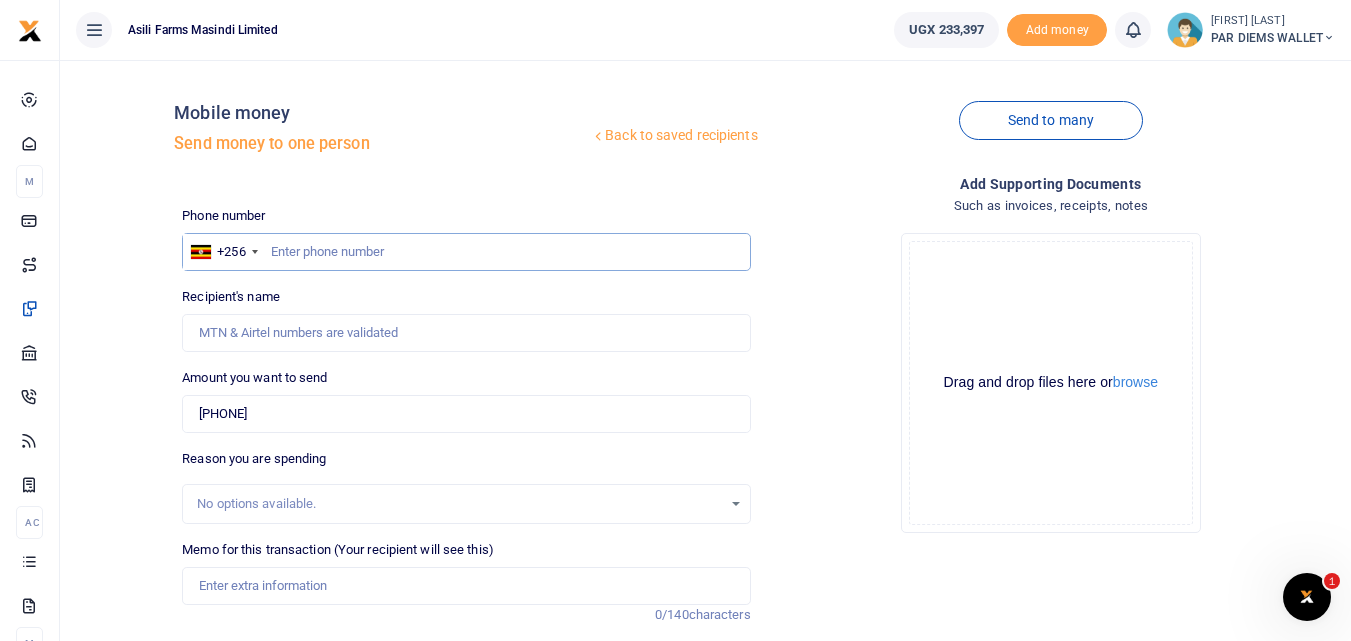click at bounding box center [466, 252] 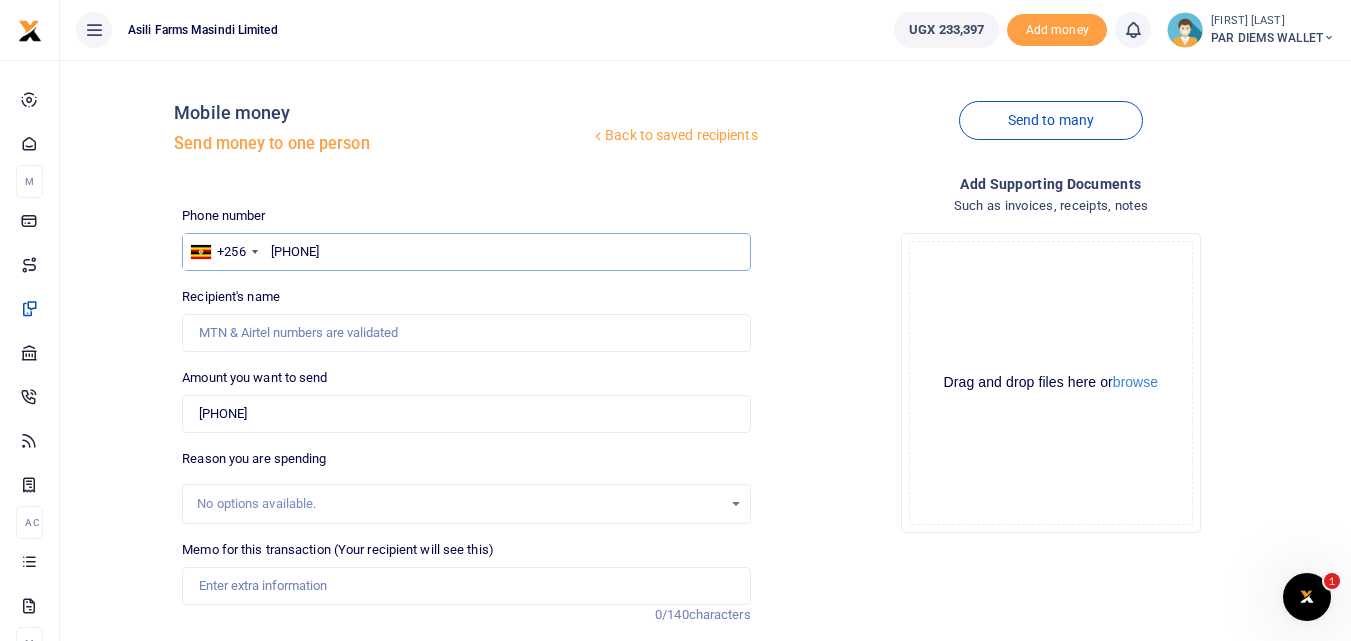 type on "785220606" 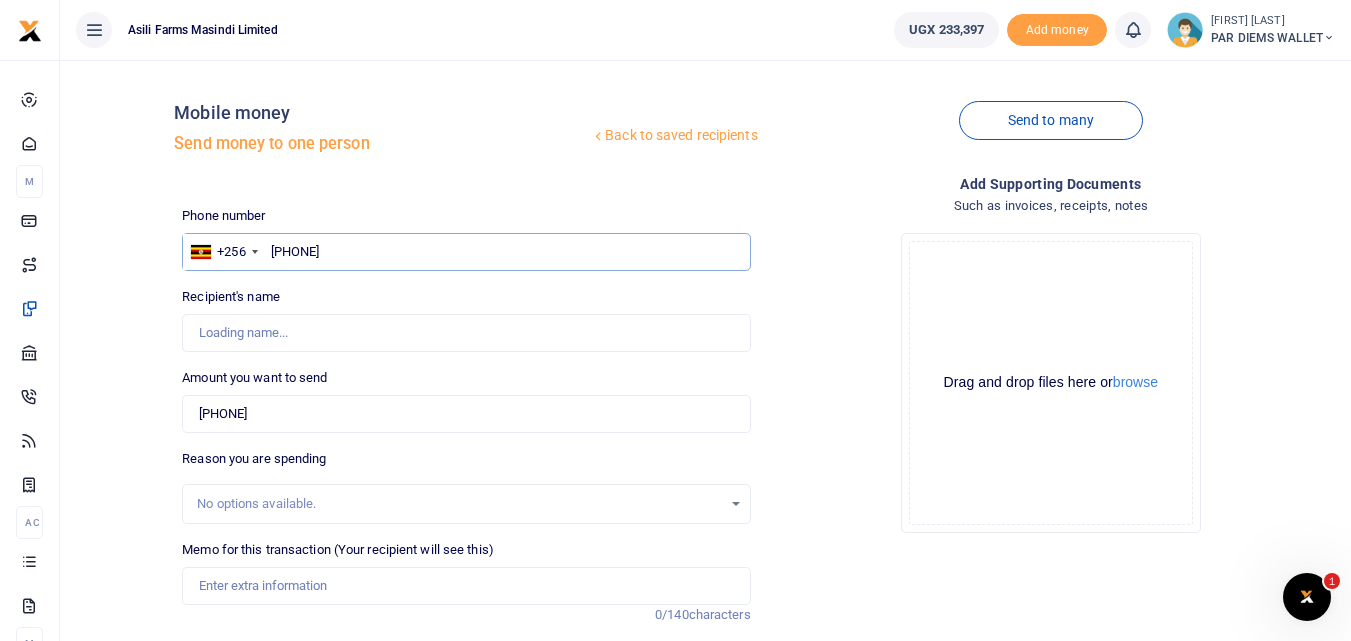 type on "Didas Agaba" 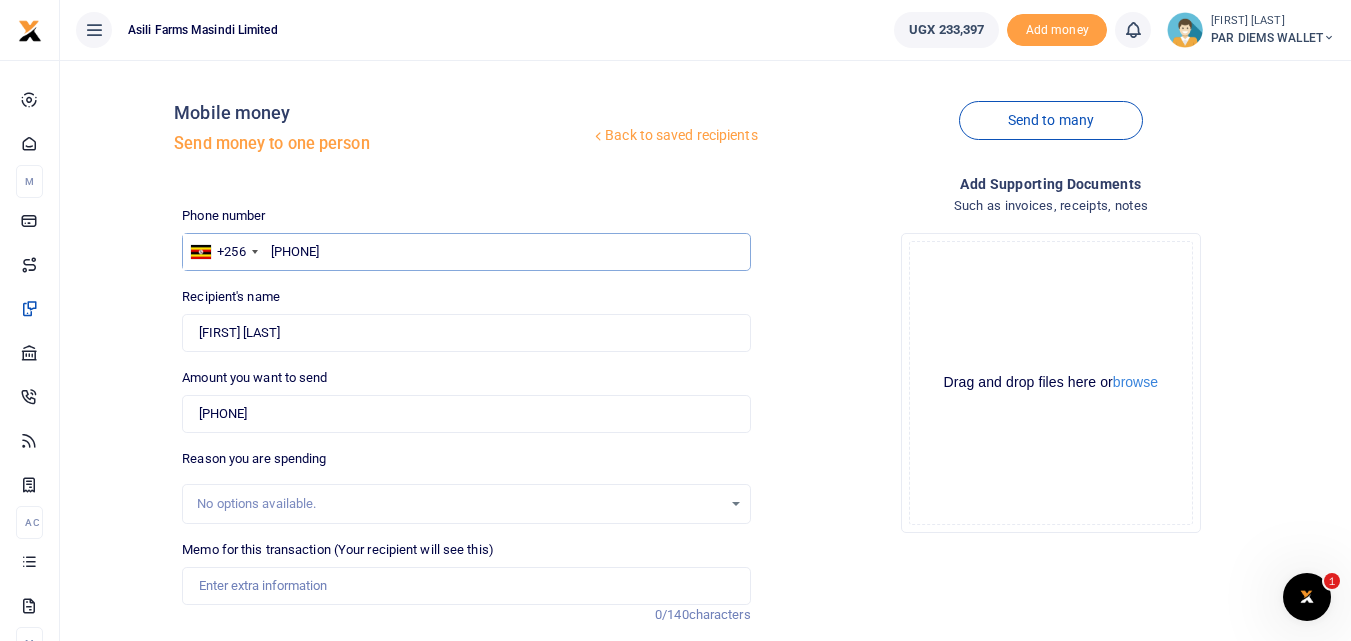type on "785220606" 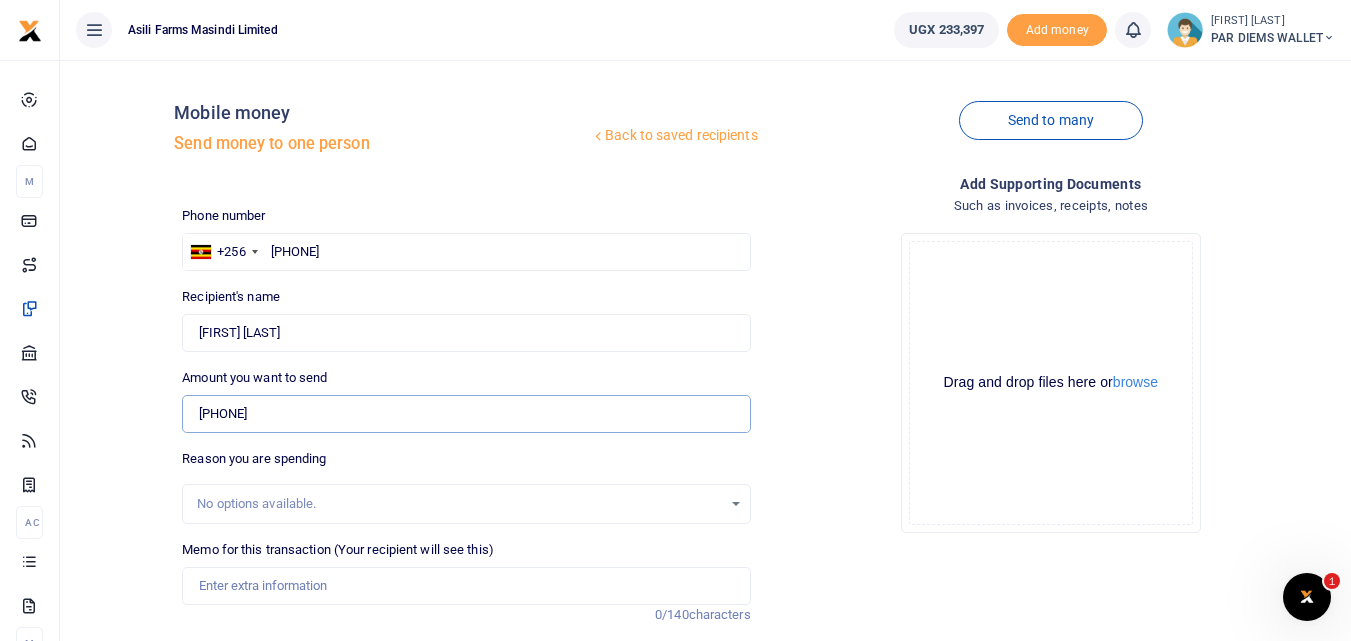 click on "0785220606" at bounding box center [466, 414] 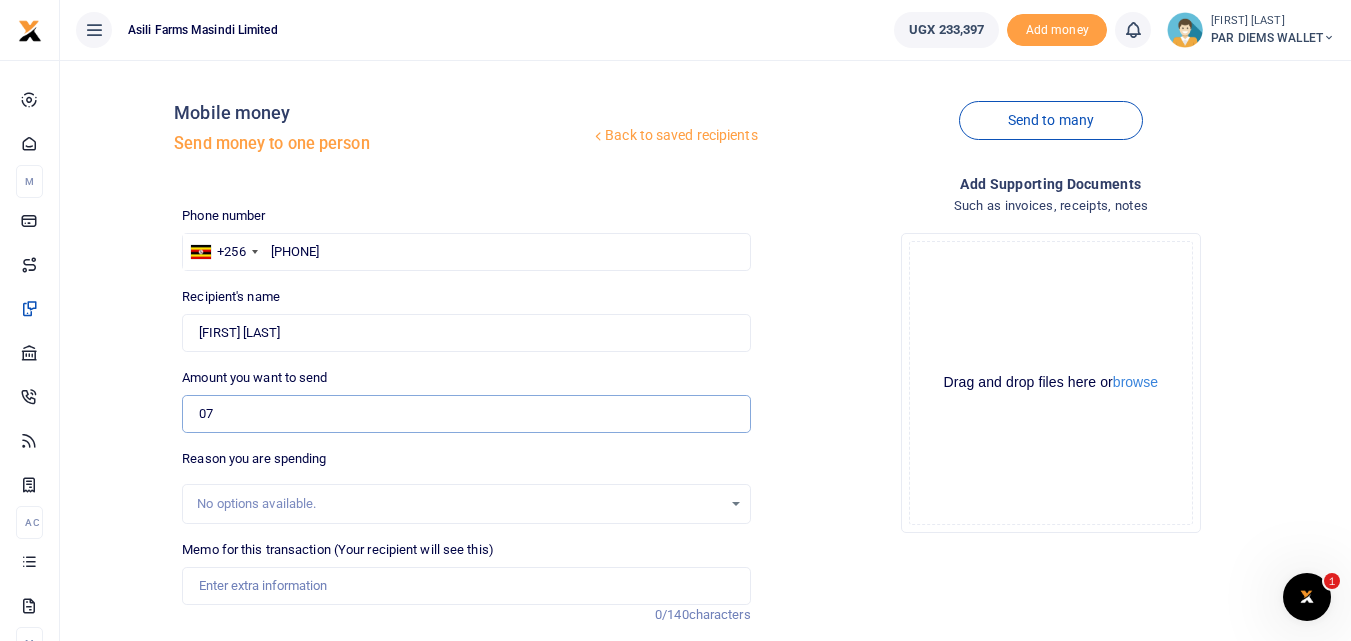 type on "0" 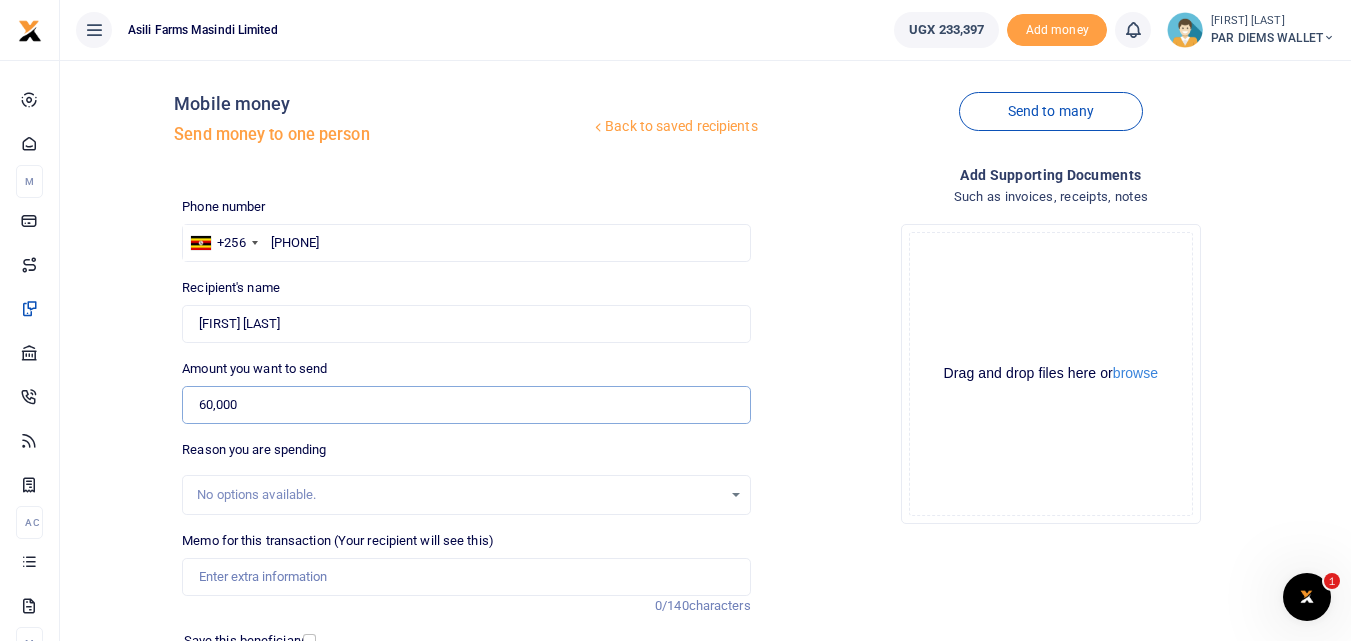 scroll, scrollTop: 0, scrollLeft: 0, axis: both 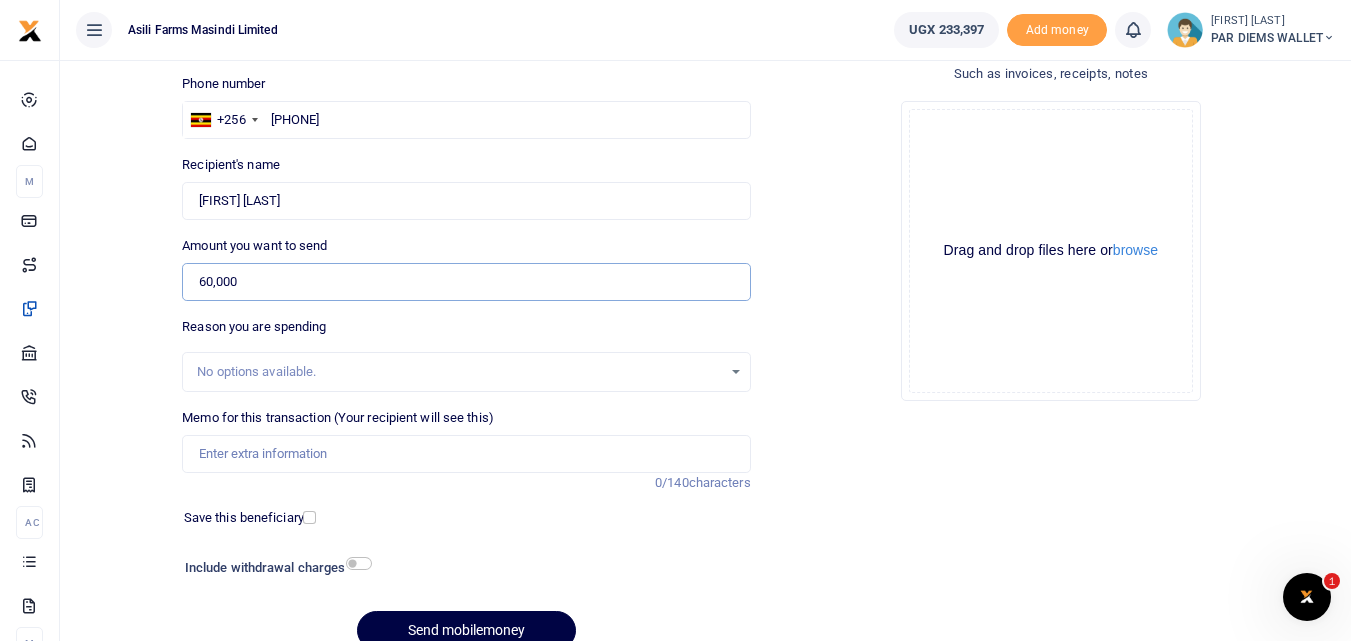 type on "60,000" 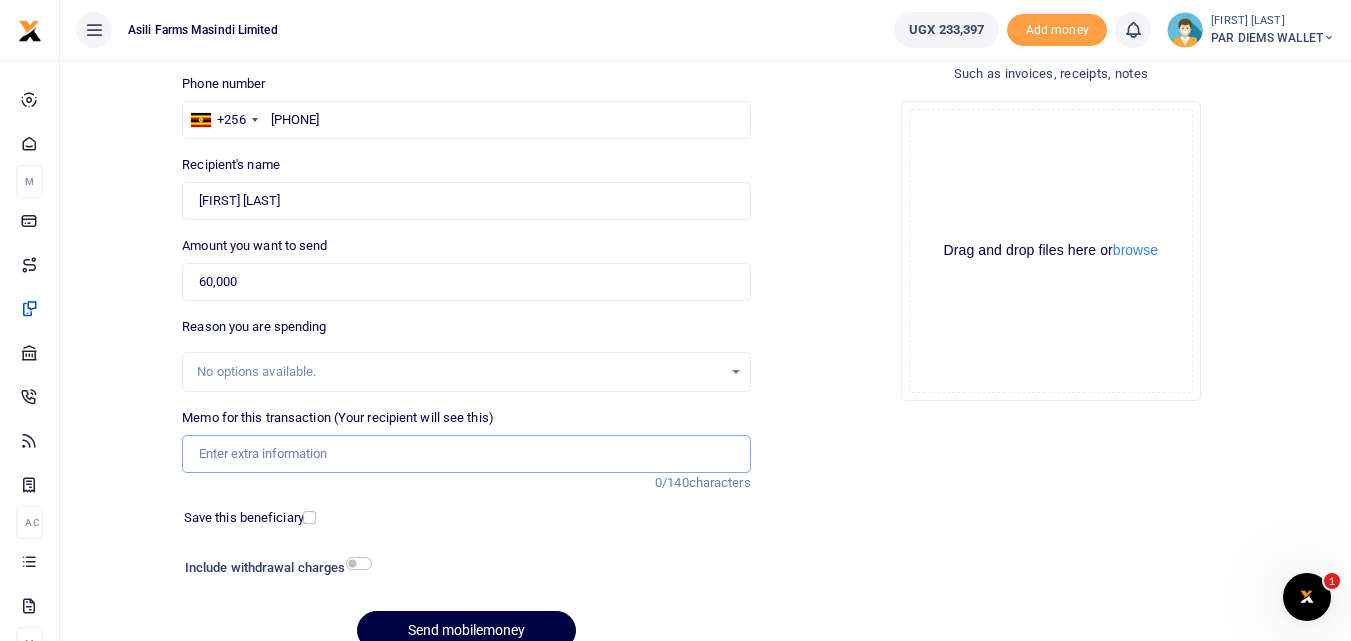 click on "Memo for this transaction (Your recipient will see this)" at bounding box center [466, 454] 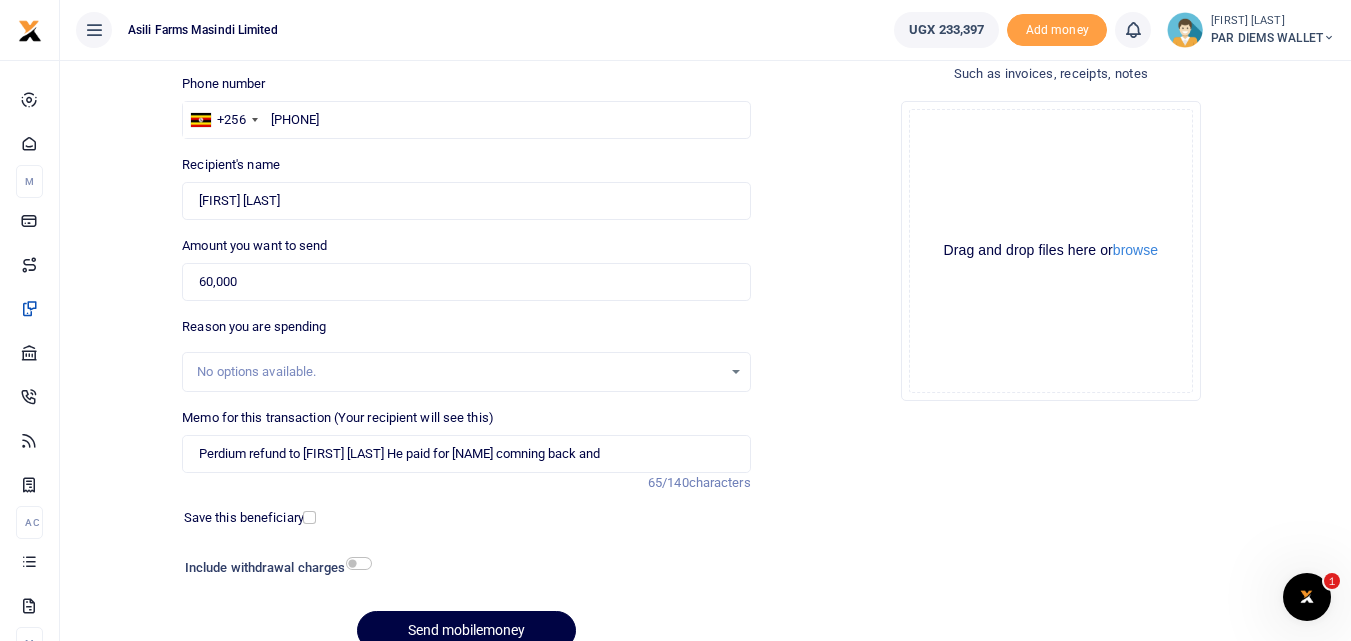 click on "Drag and drop files here or  browse Powered by  Uppy" 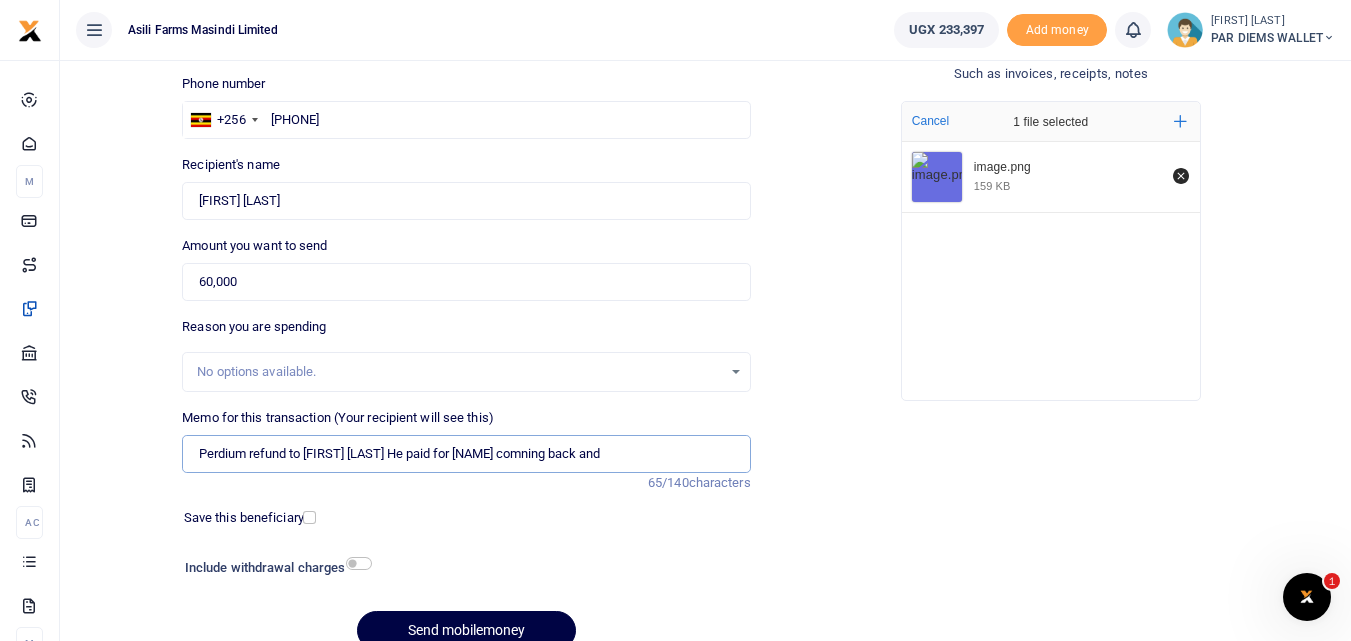 click on "Perdium refund to Didas He paid for Oyuru Olupt comning back and" at bounding box center (466, 454) 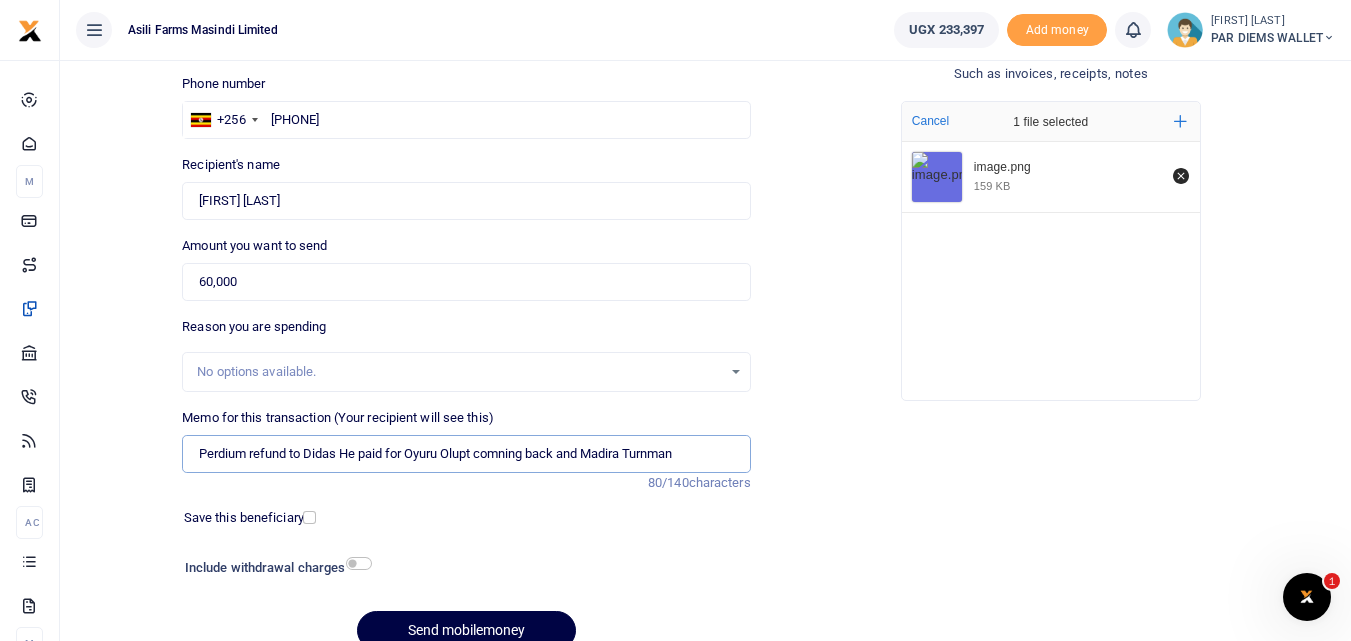 type on "Perdium refund to Didas He paid for Oyuru Olupt comning back and Madira Turnman" 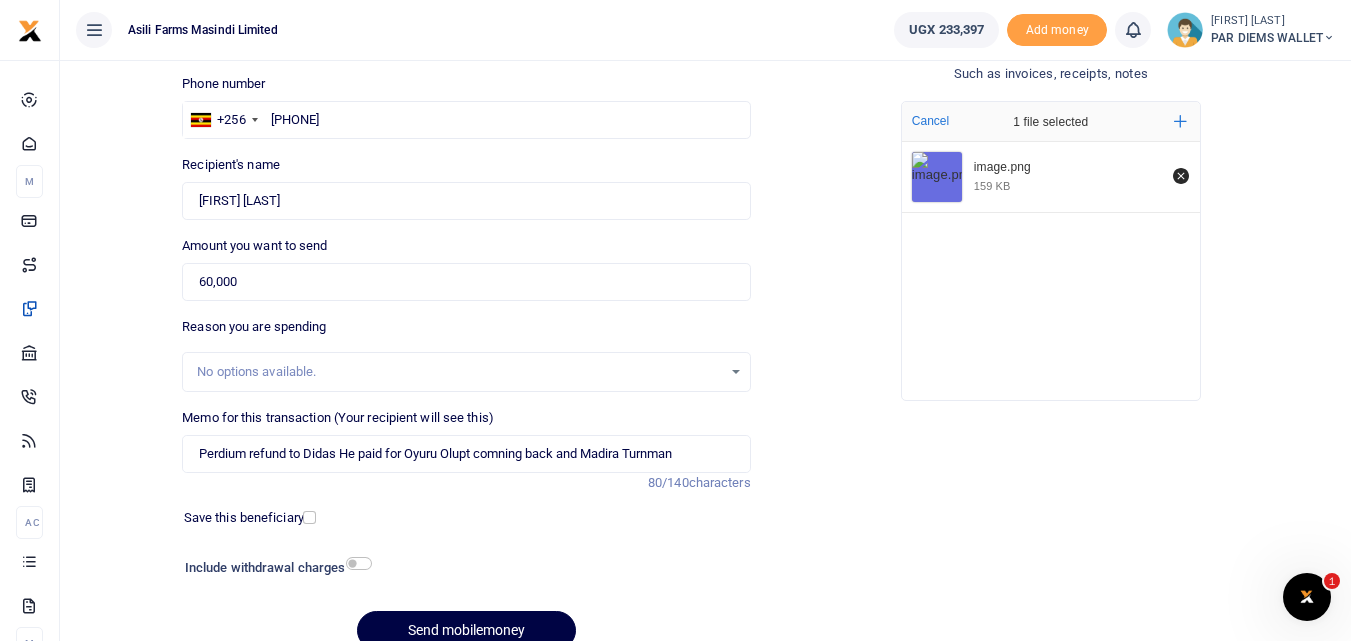 click on "image.png 159 KB" at bounding box center [1051, 266] 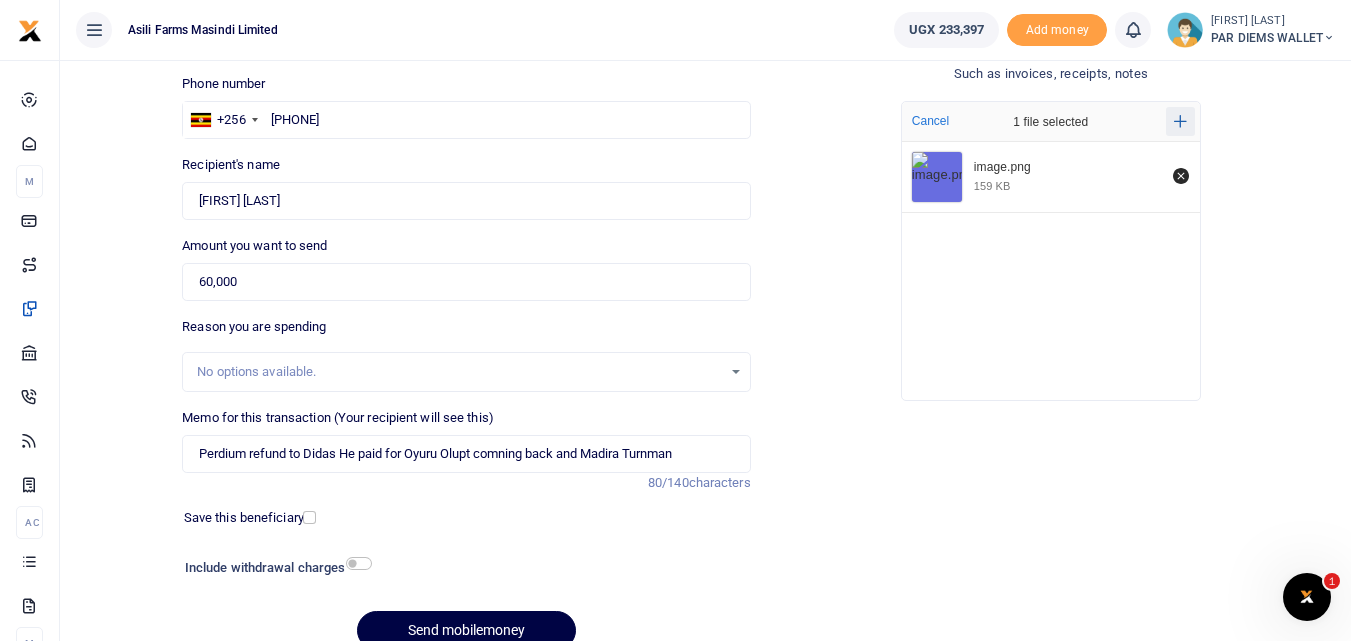 click 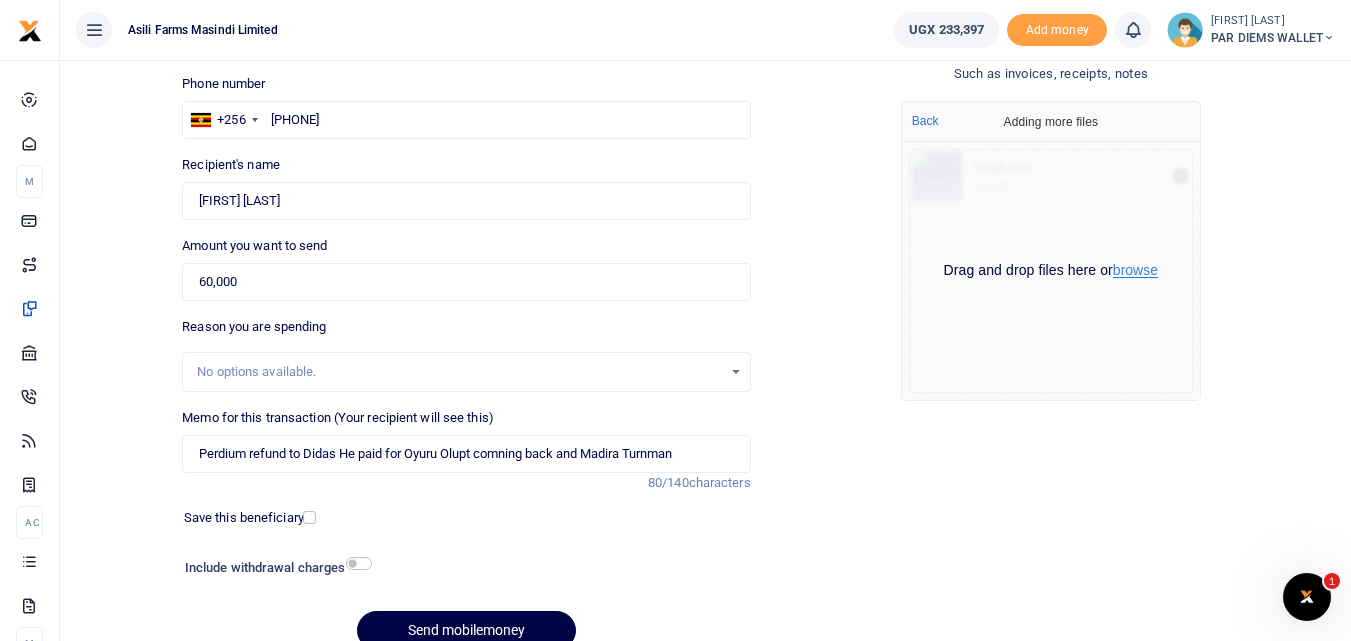 click on "browse" at bounding box center [1135, 270] 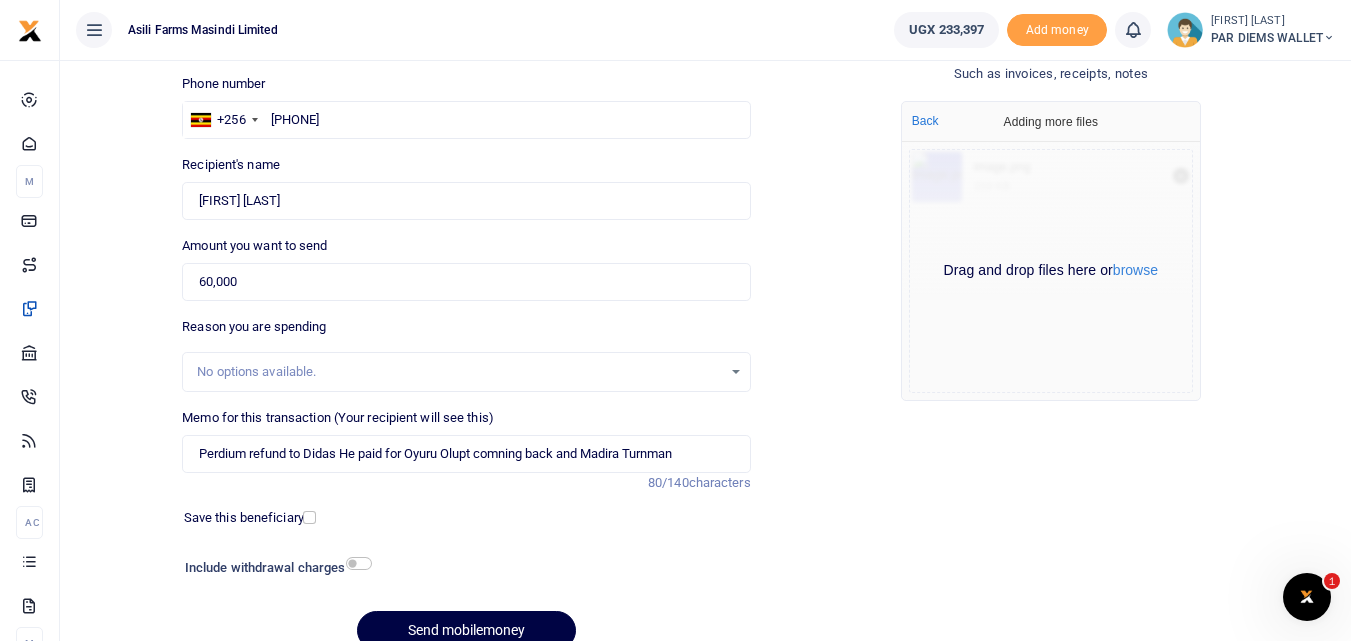 click on "Drag and drop files here or  browse Powered by  Uppy" at bounding box center (1051, 271) 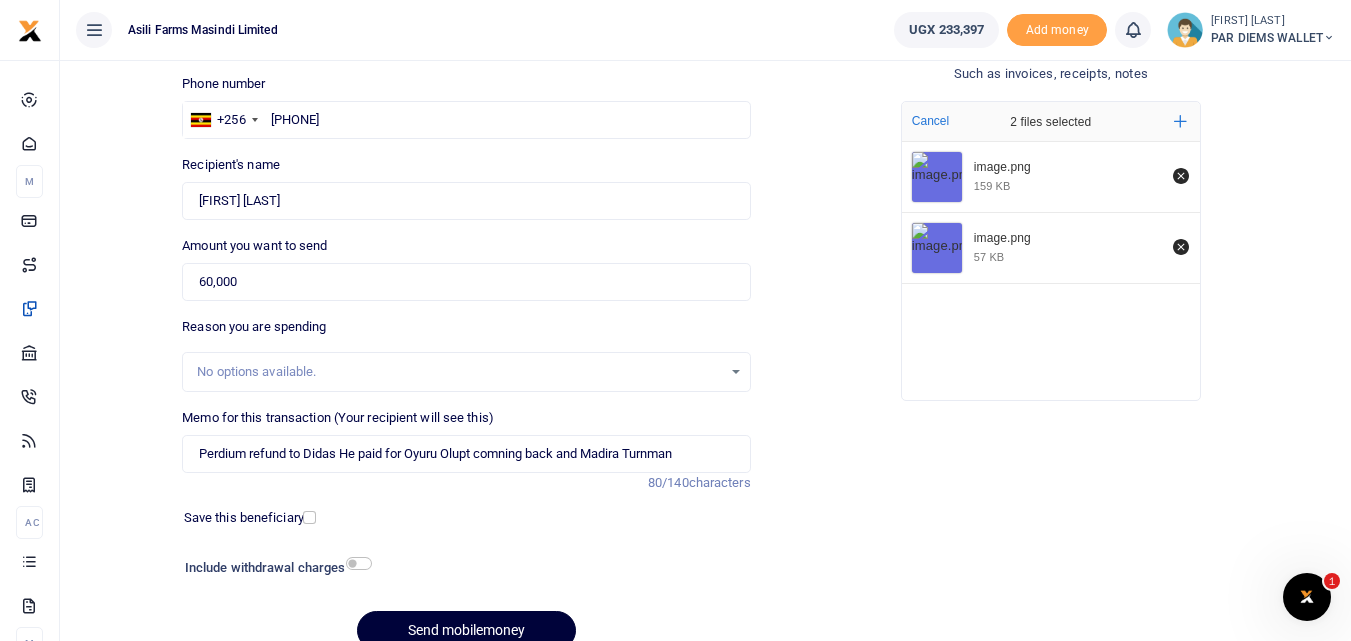 click on "Send mobilemoney" at bounding box center [466, 630] 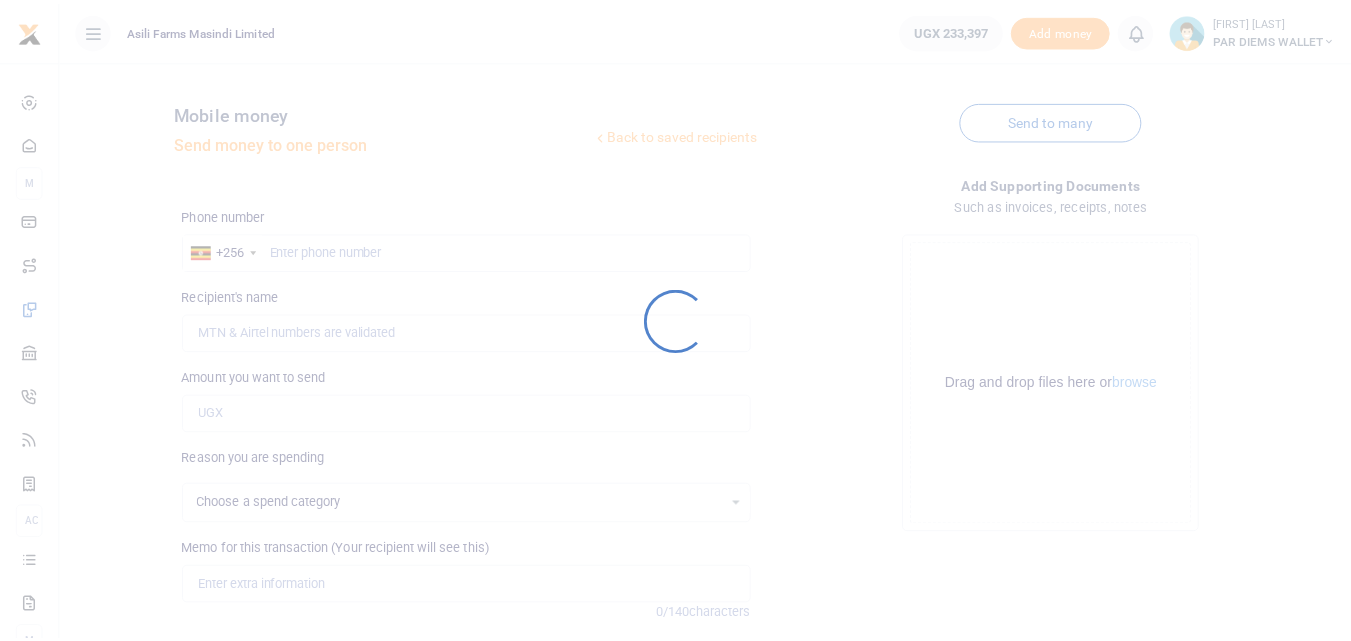scroll, scrollTop: 132, scrollLeft: 0, axis: vertical 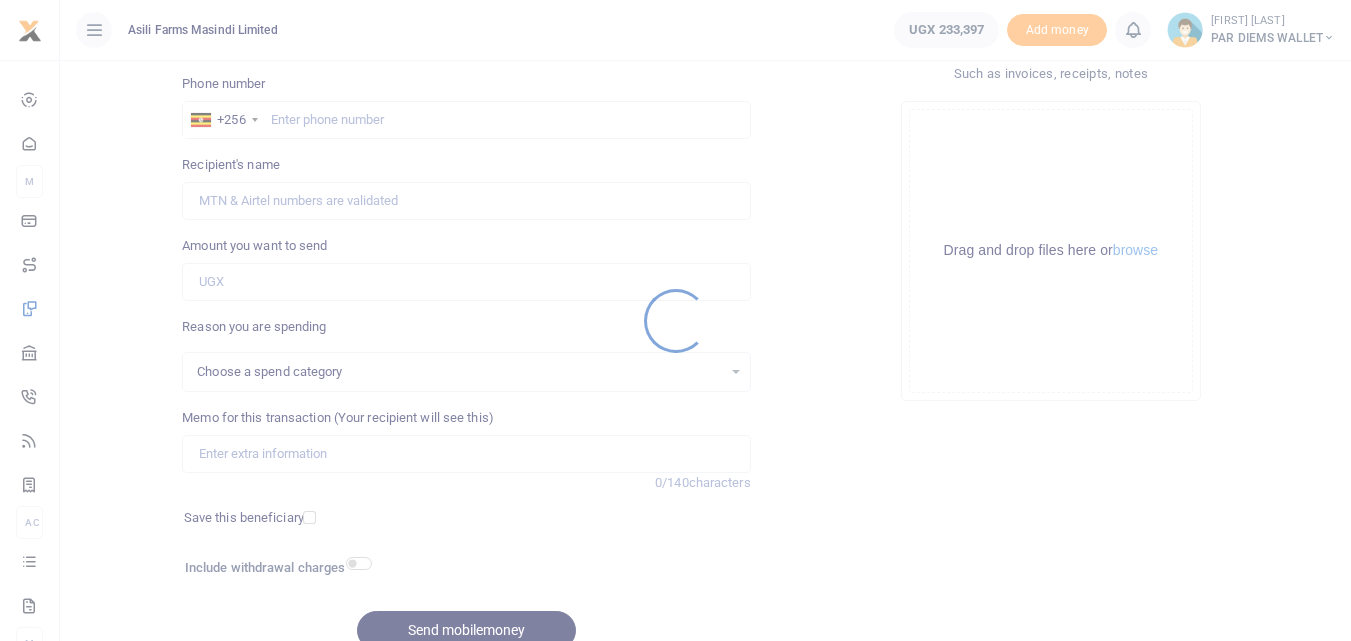 select 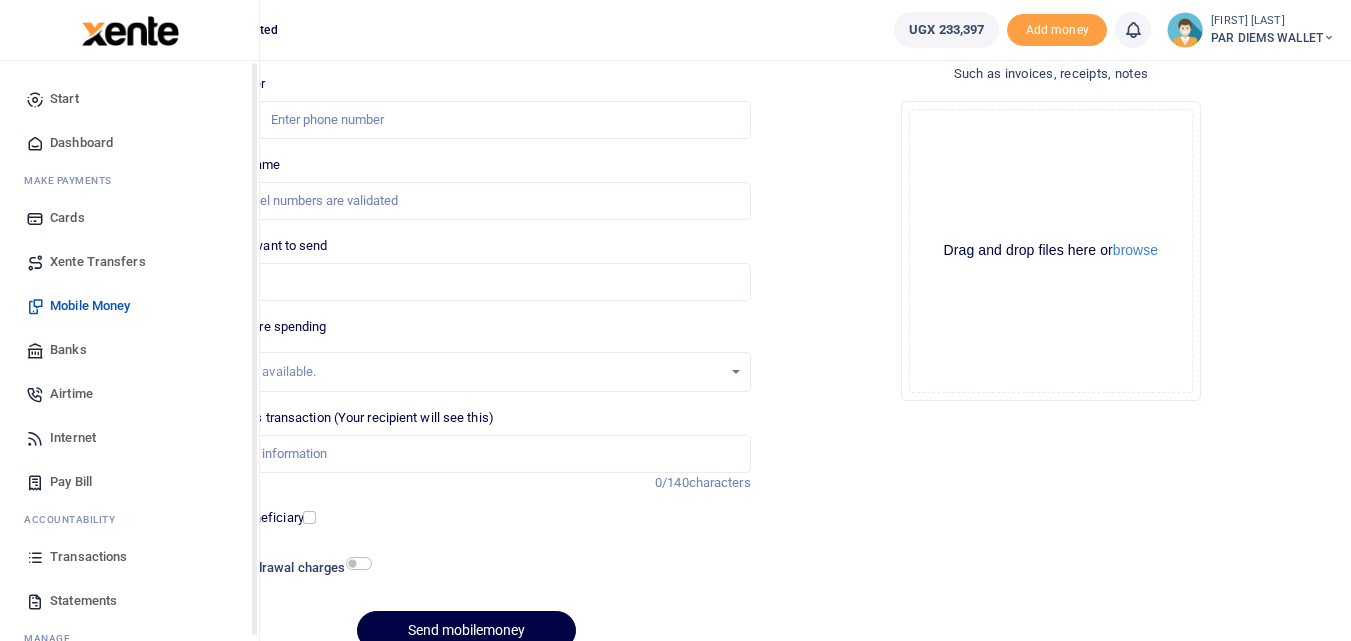 click at bounding box center [35, 557] 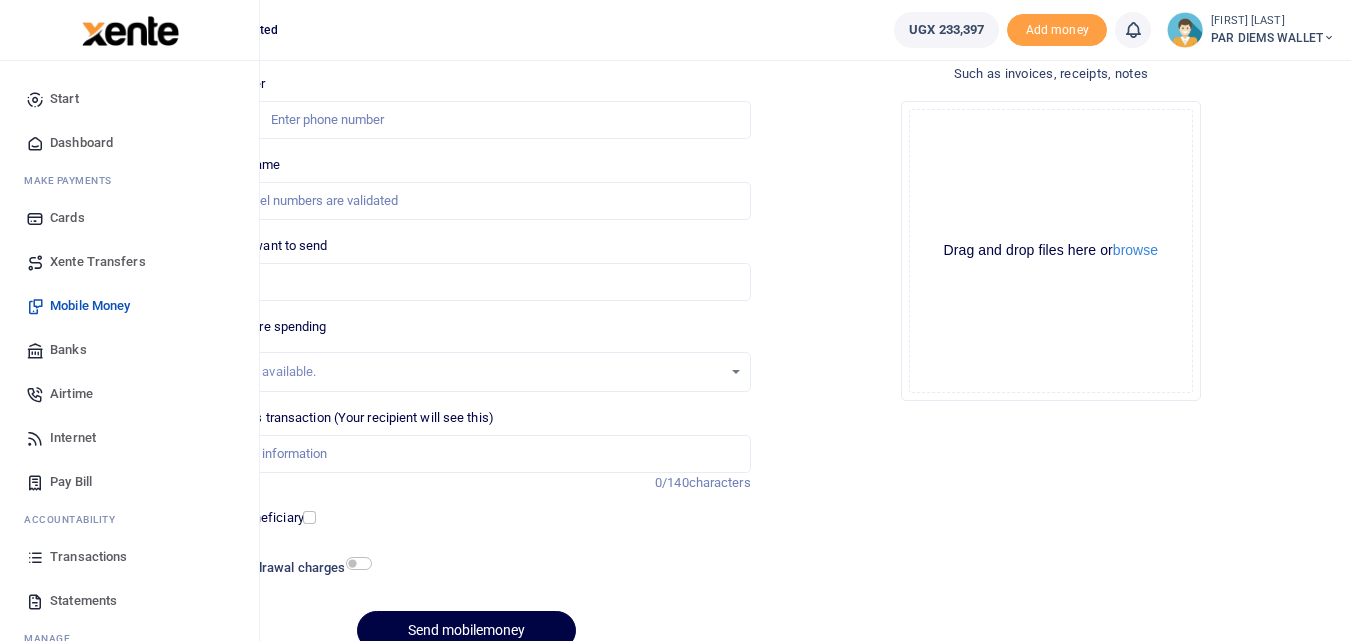 click at bounding box center (35, 557) 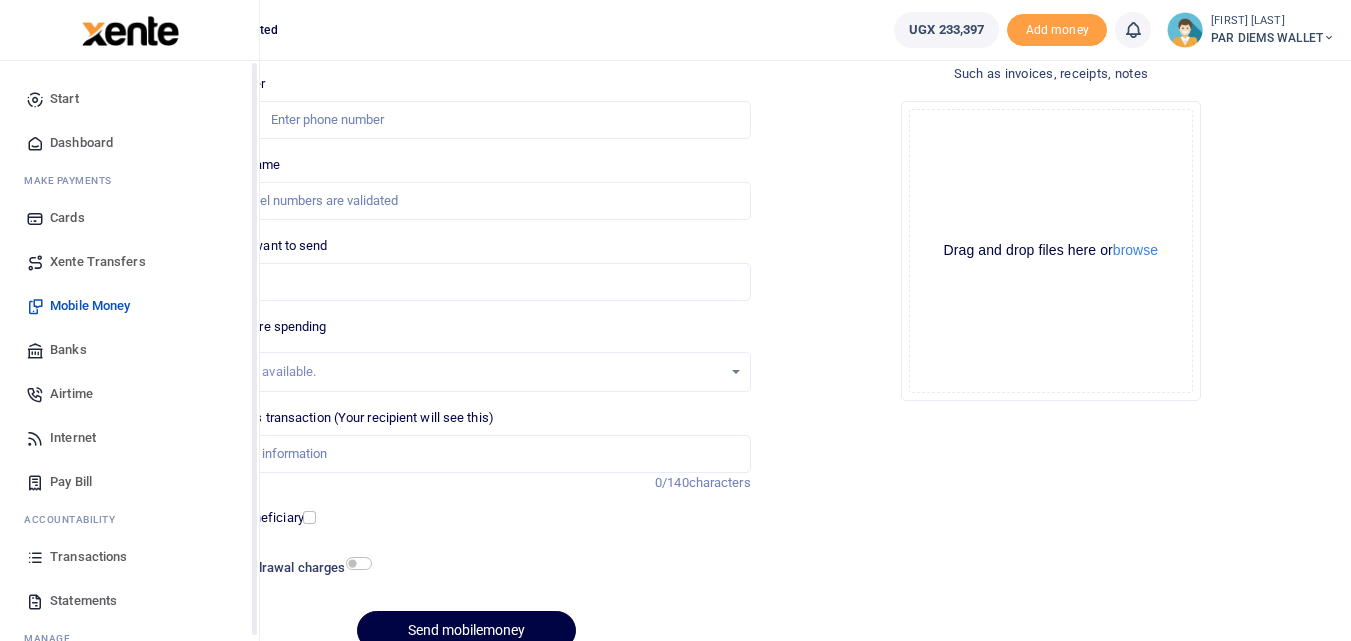 click at bounding box center (35, 557) 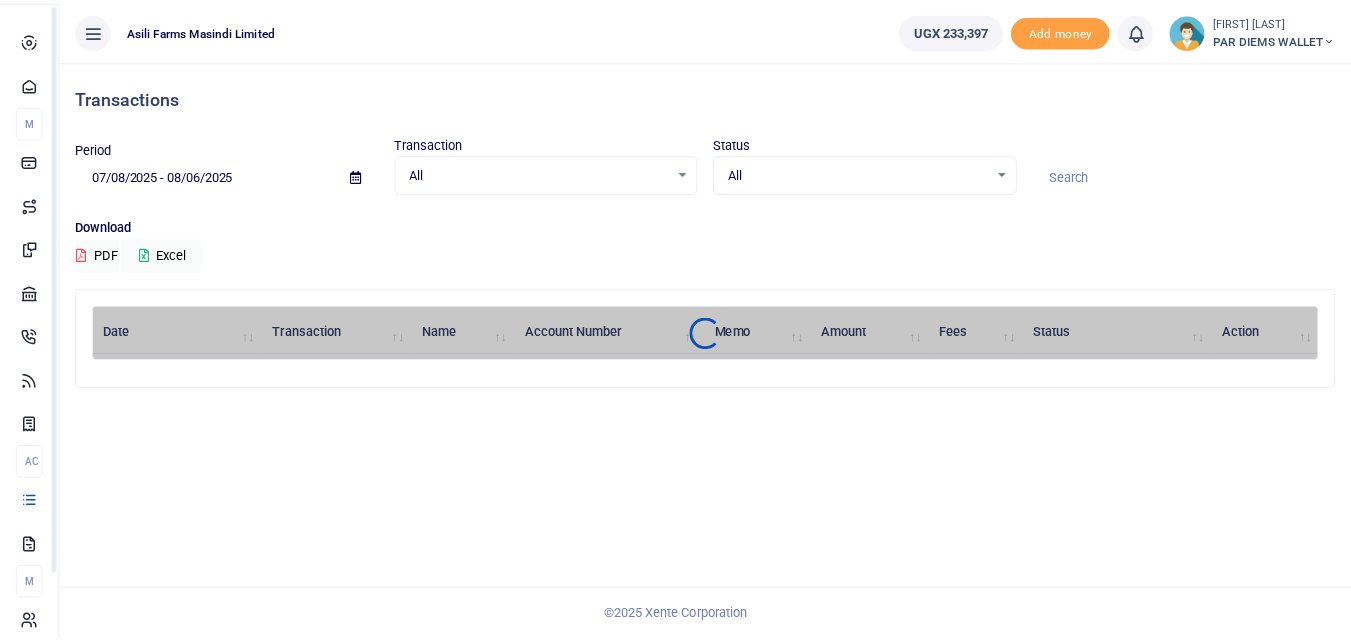 scroll, scrollTop: 0, scrollLeft: 0, axis: both 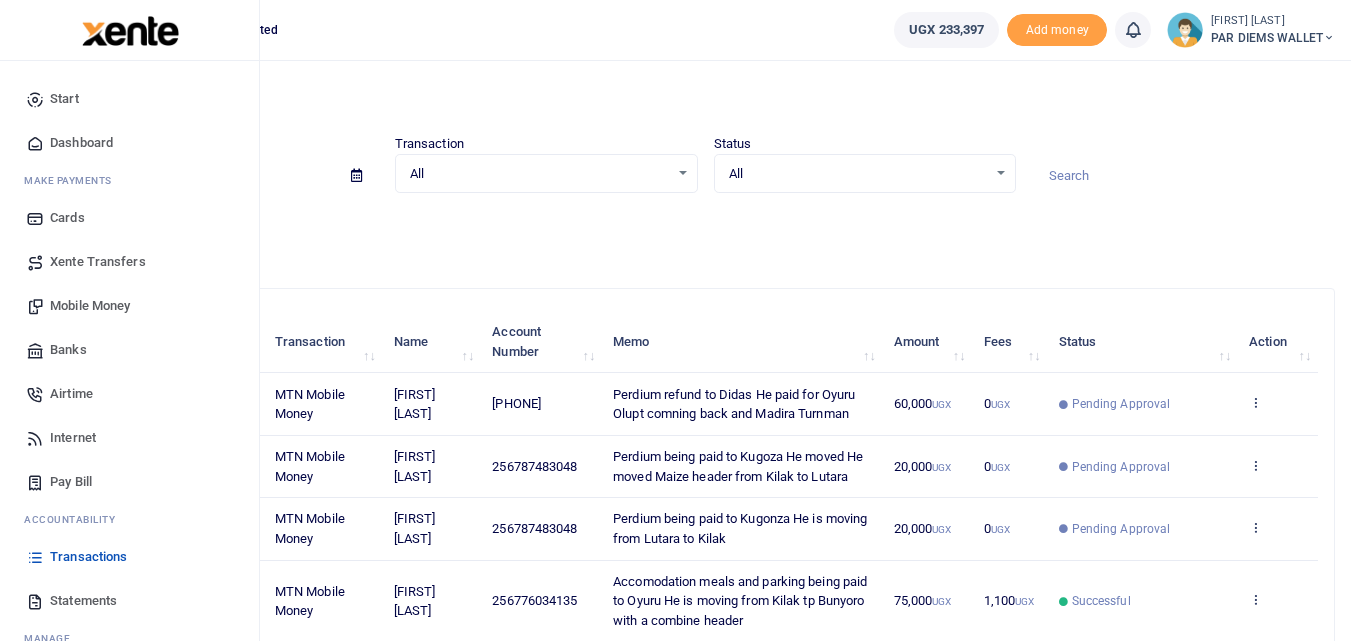 click on "Mobile Money" at bounding box center (90, 306) 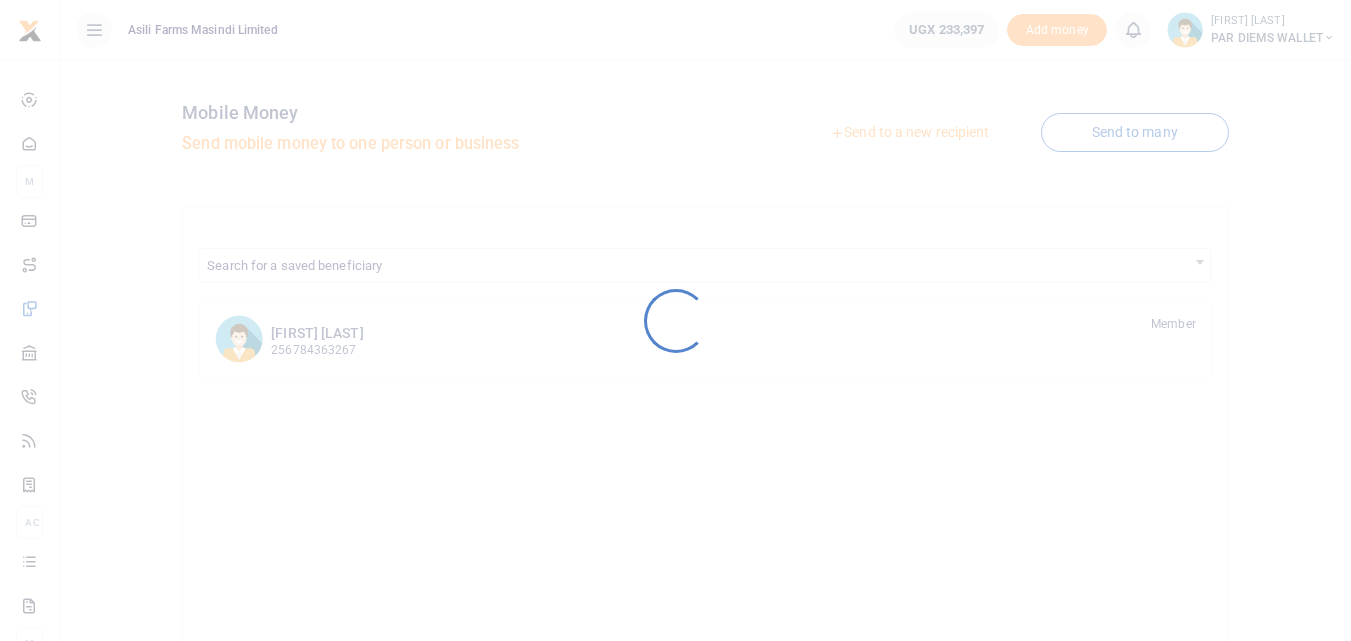 scroll, scrollTop: 0, scrollLeft: 0, axis: both 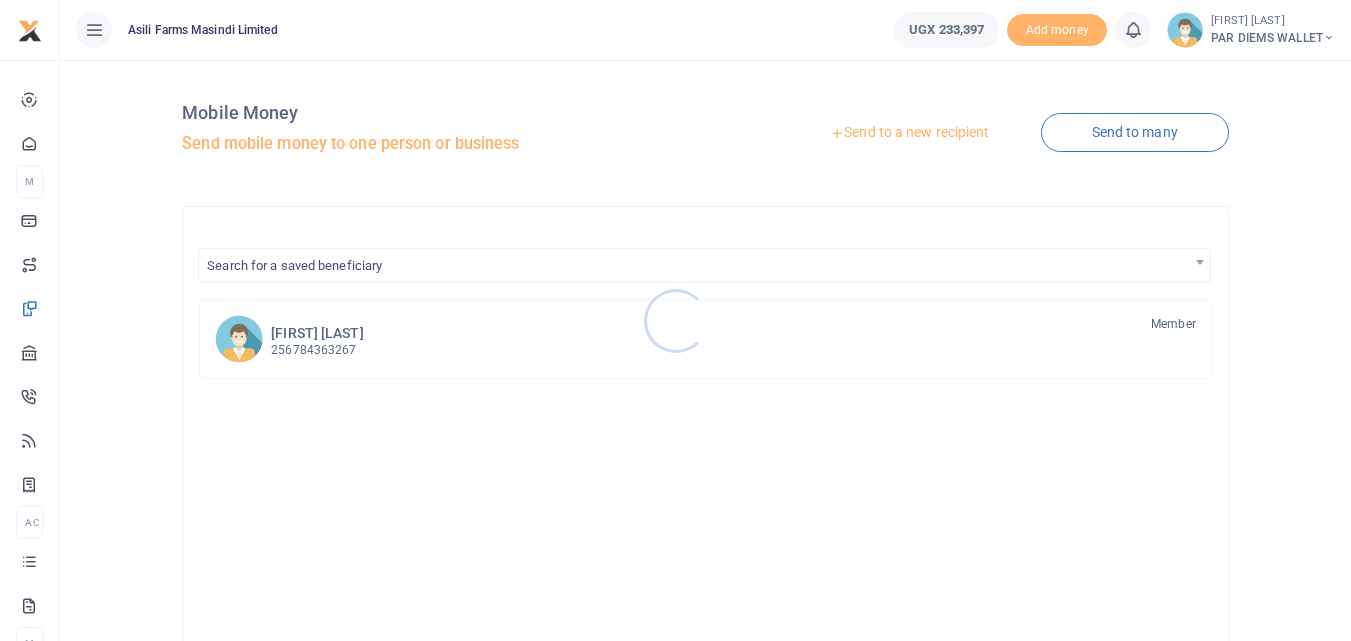 click at bounding box center (675, 320) 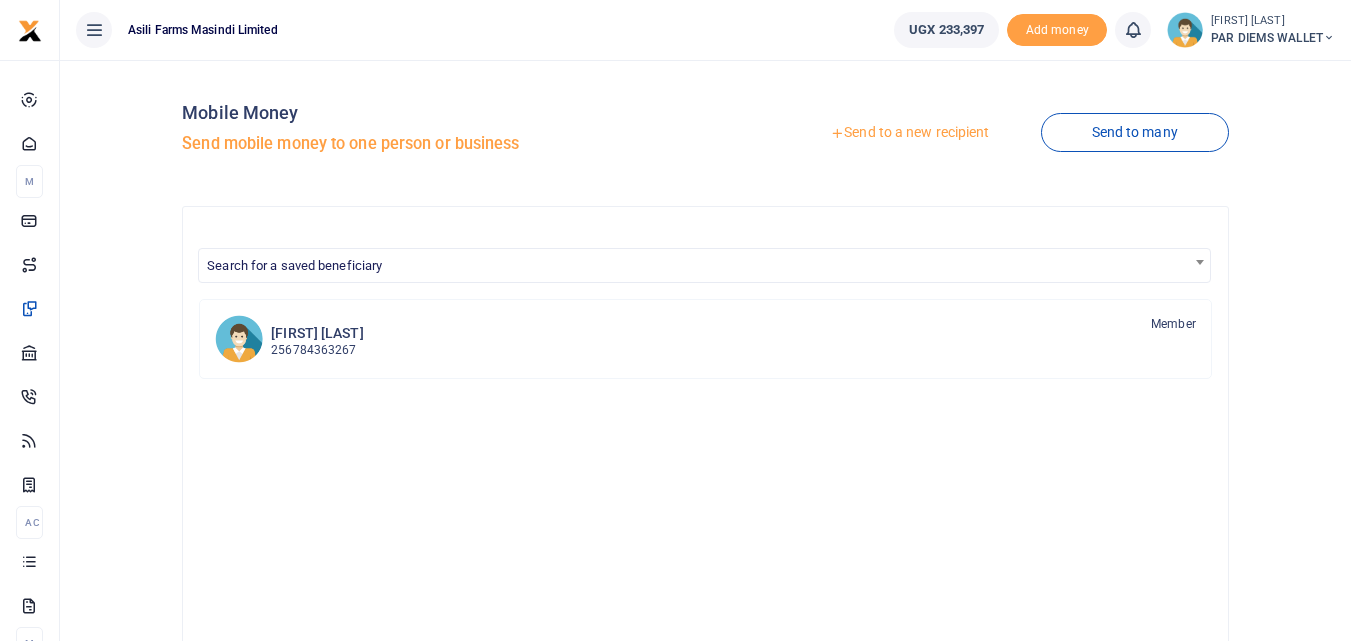 click on "Send to a new recipient" at bounding box center (909, 133) 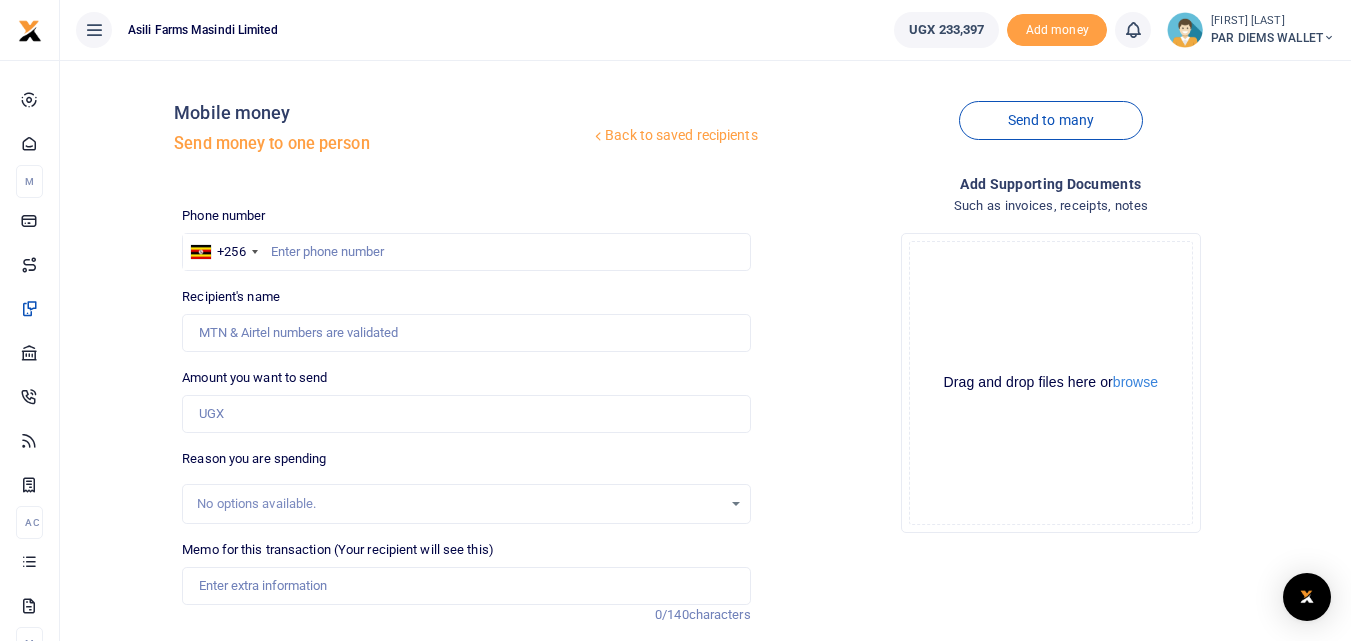 scroll, scrollTop: 0, scrollLeft: 0, axis: both 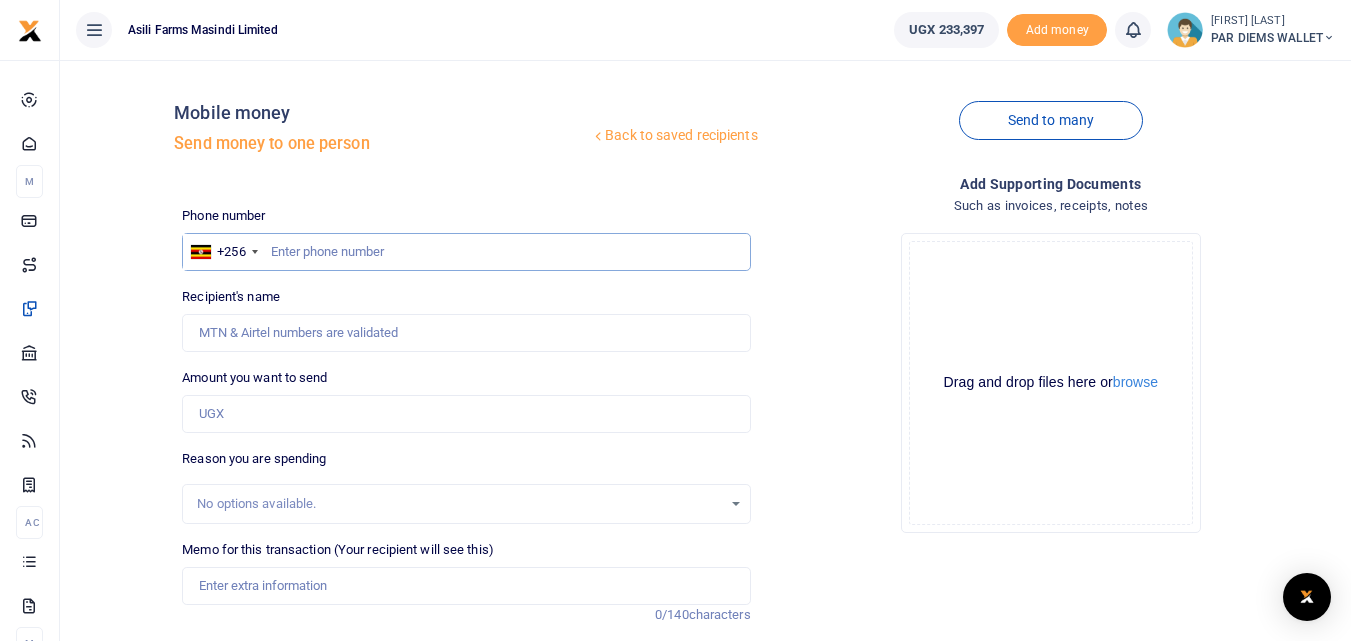 click at bounding box center [466, 252] 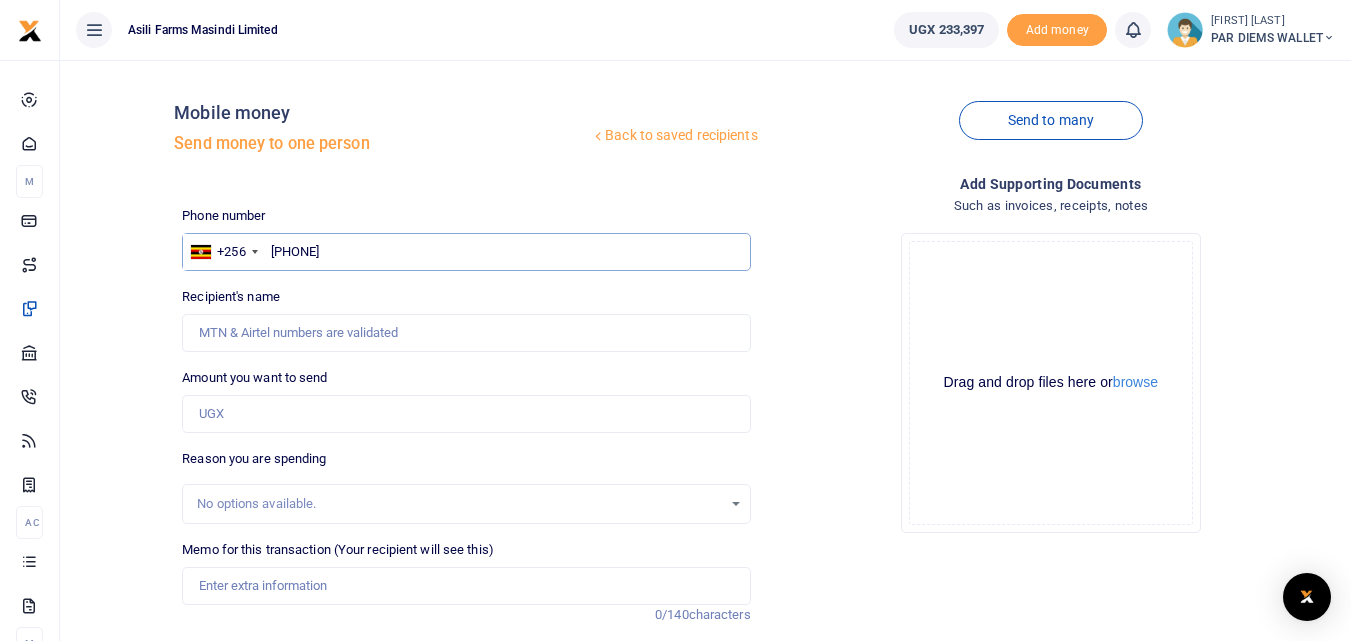 type on "772855027" 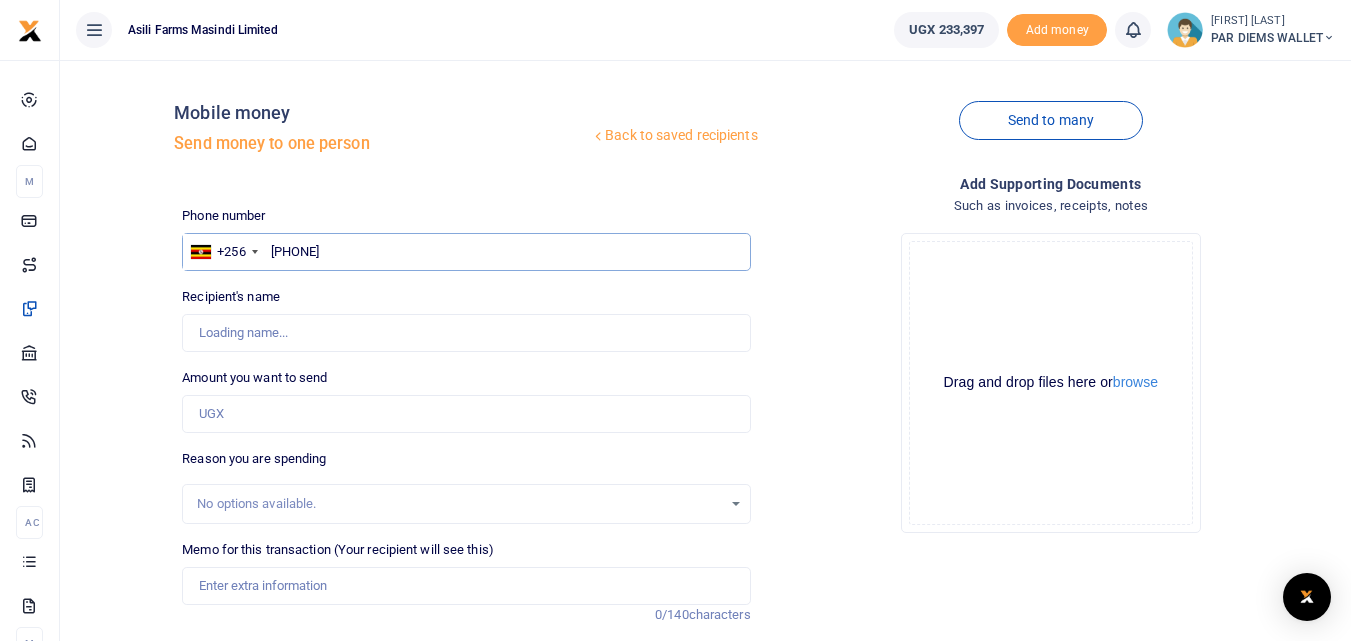 type on "[FIRST] [LAST]" 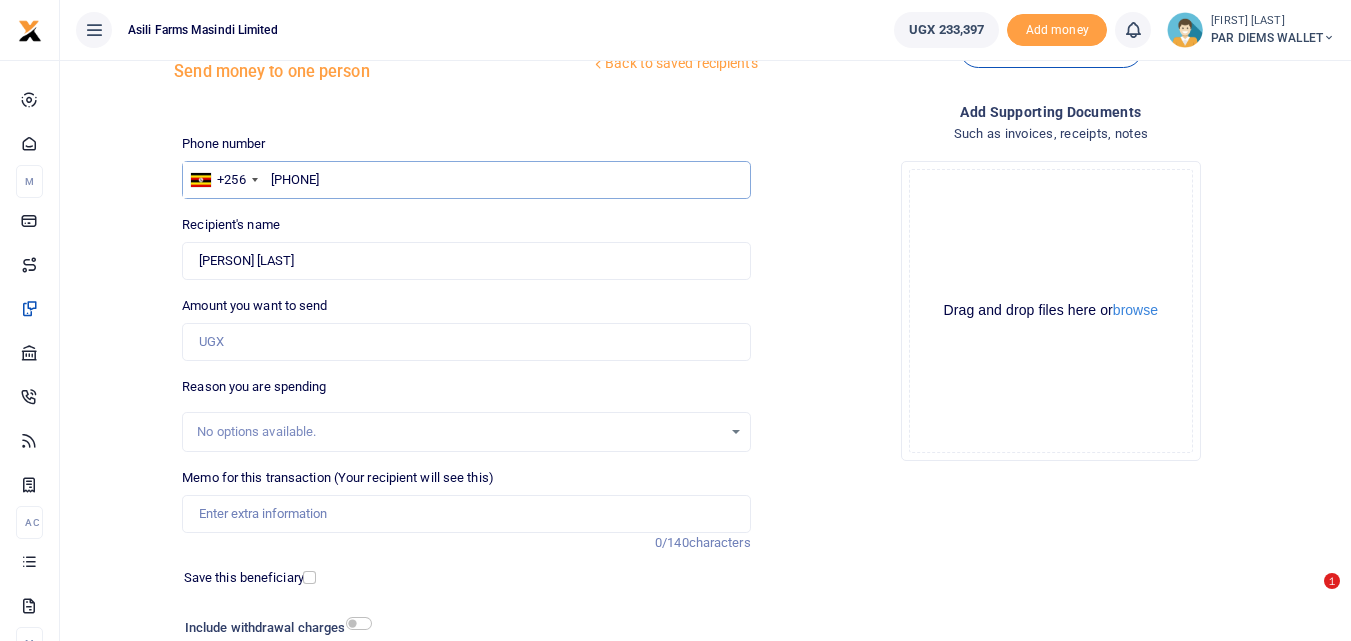 scroll, scrollTop: 87, scrollLeft: 0, axis: vertical 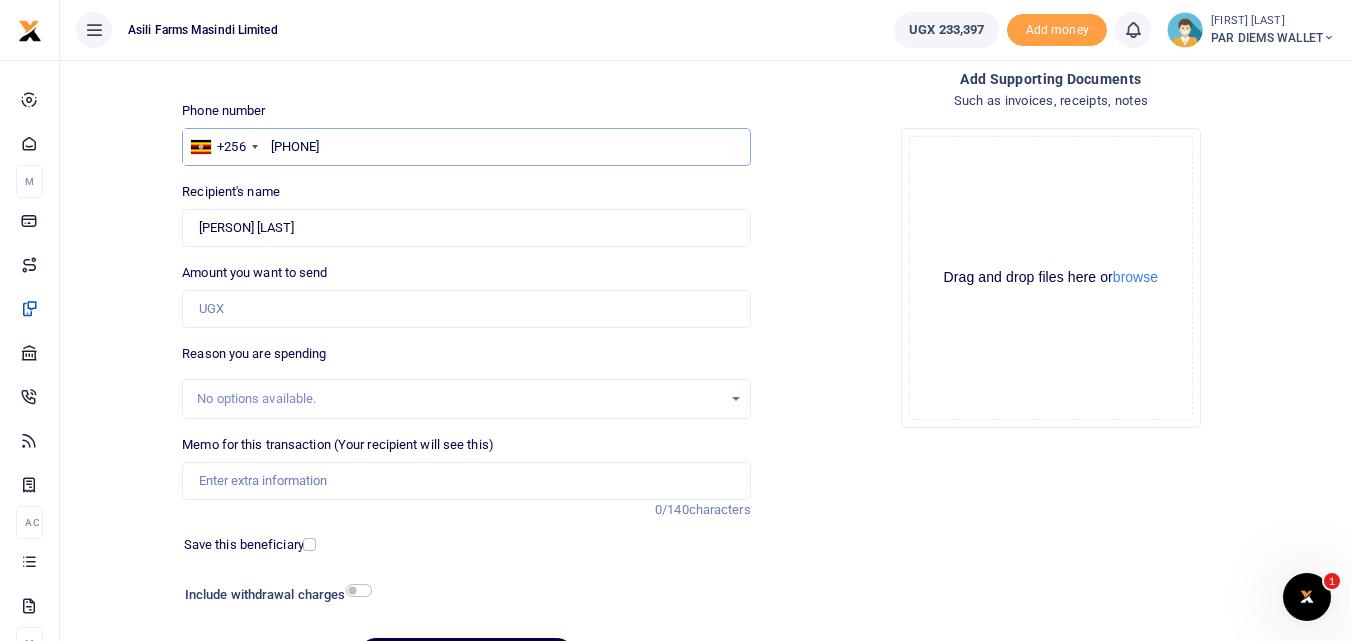 type on "772855027" 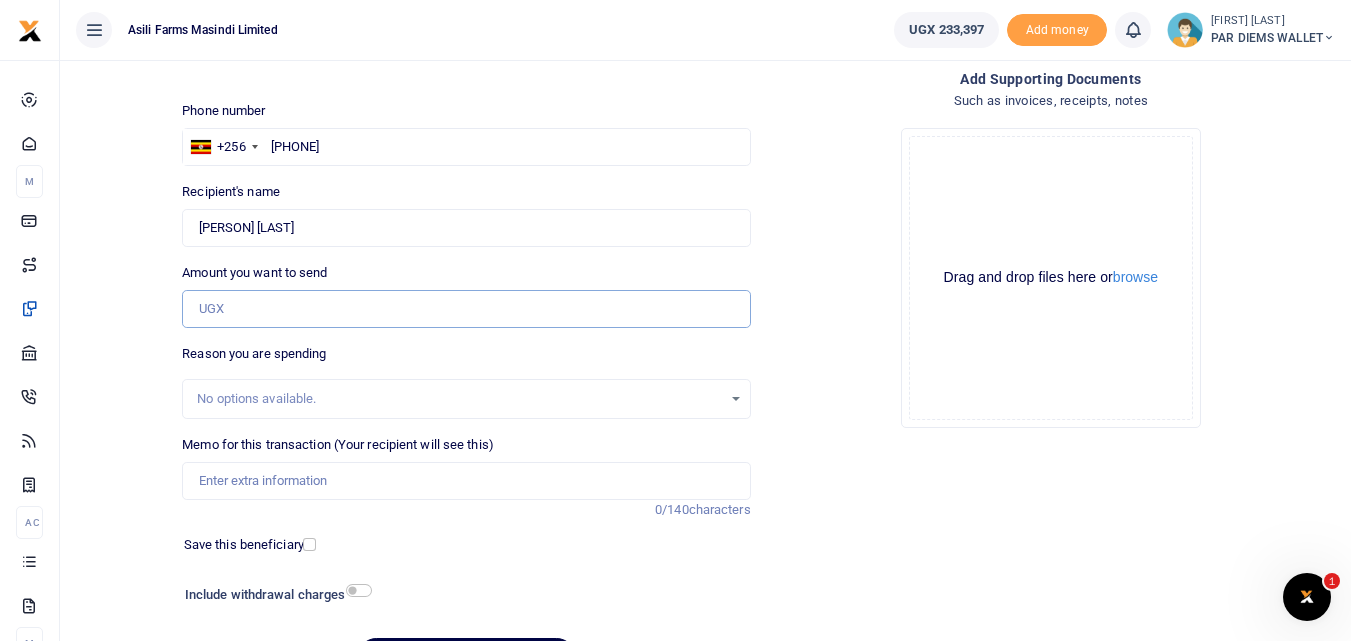 click on "Amount you want to send" at bounding box center [466, 309] 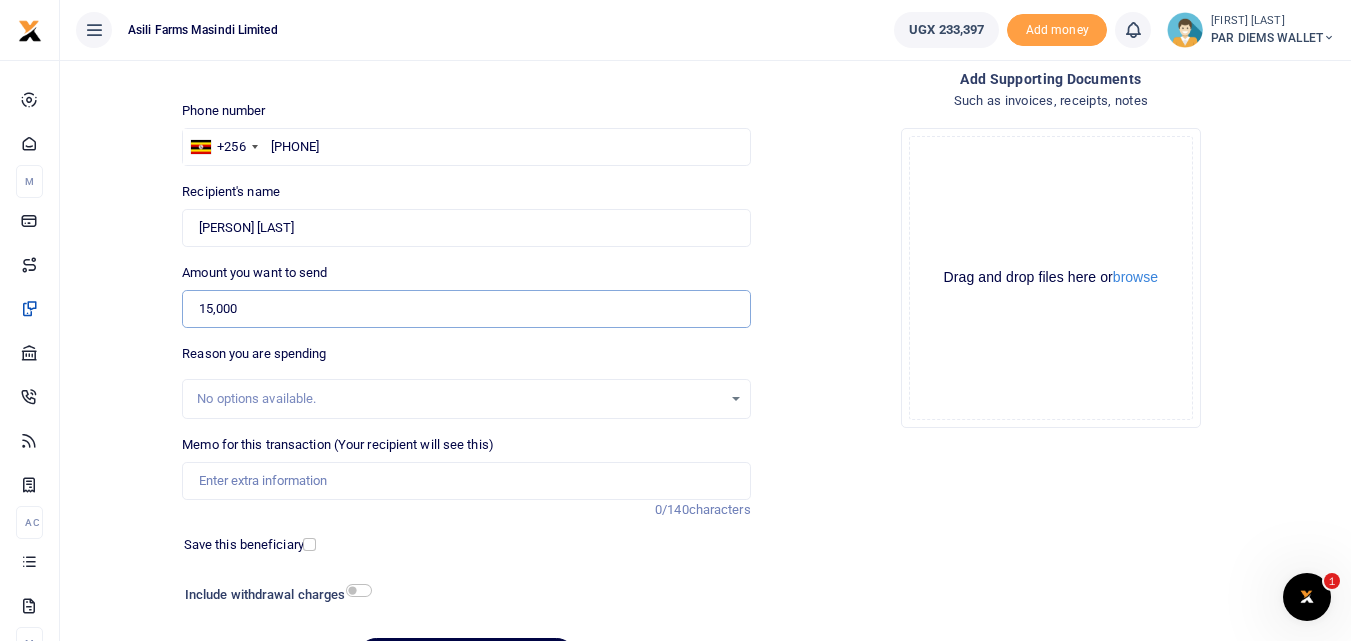 type on "15,000" 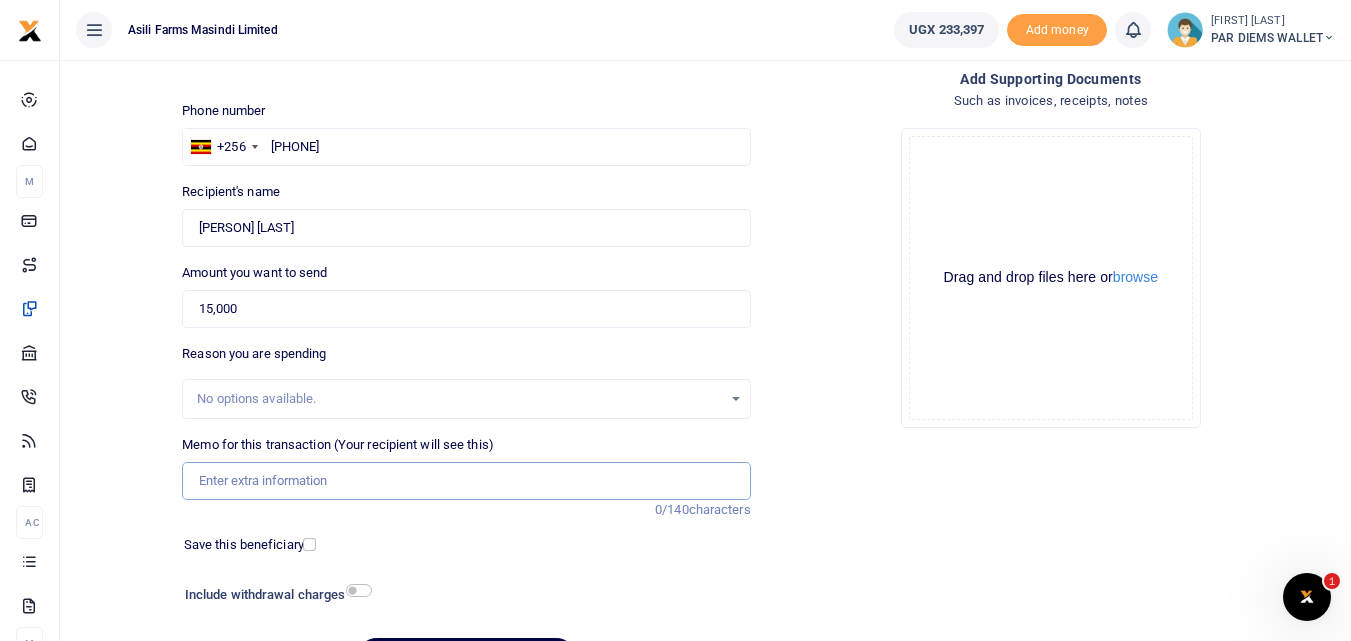 click on "Memo for this transaction (Your recipient will see this)" at bounding box center [466, 481] 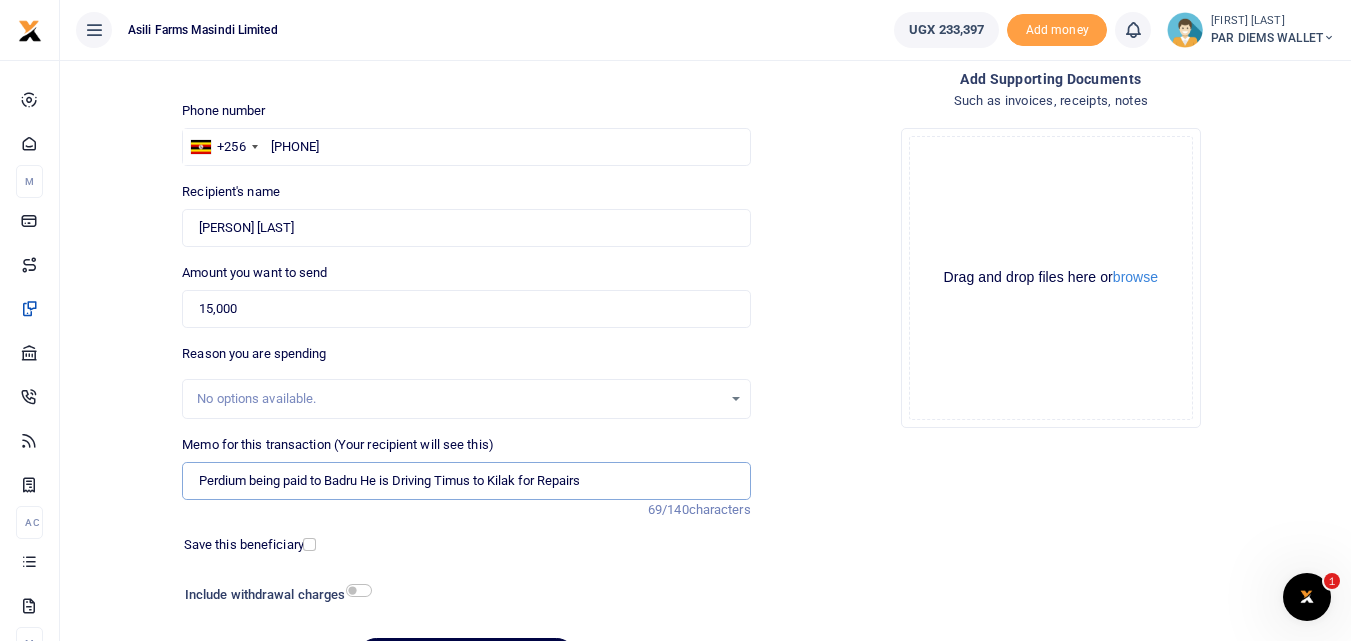 type on "Perdium being paid to Badru He is Driving Timus to Kilak for Repairs" 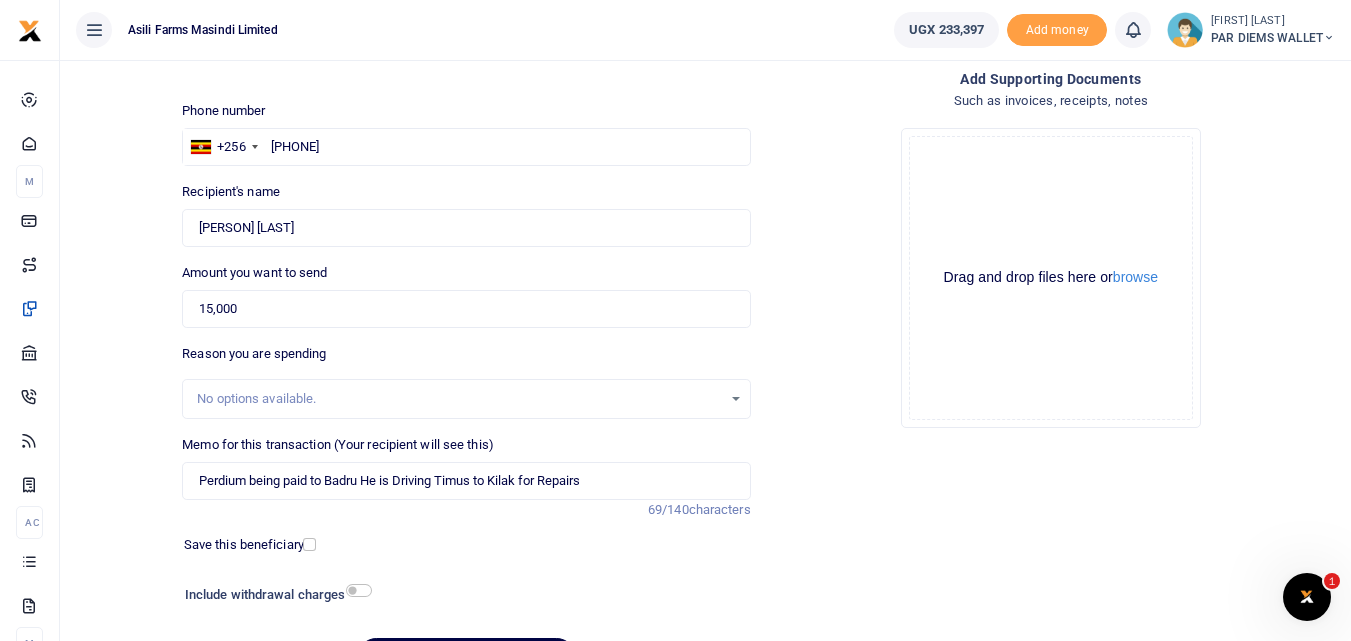 click on "Drag and drop files here or  browse Powered by  Uppy" 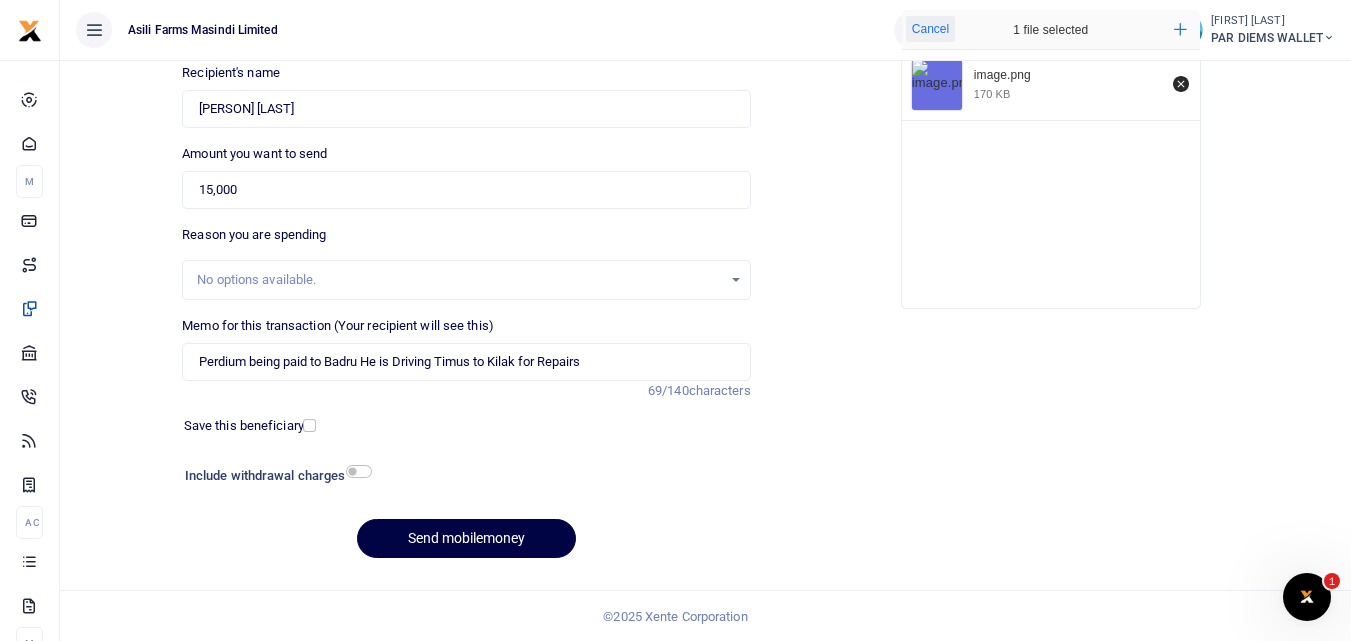 scroll, scrollTop: 225, scrollLeft: 0, axis: vertical 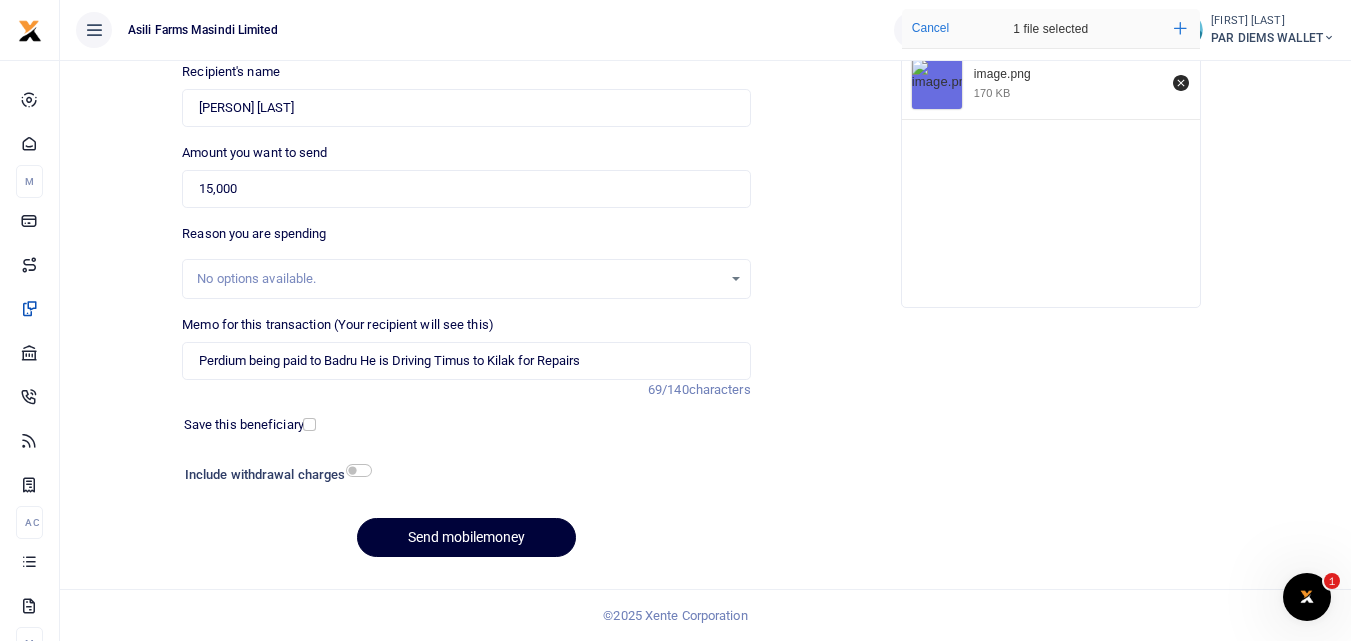 click on "Send mobilemoney" at bounding box center [466, 537] 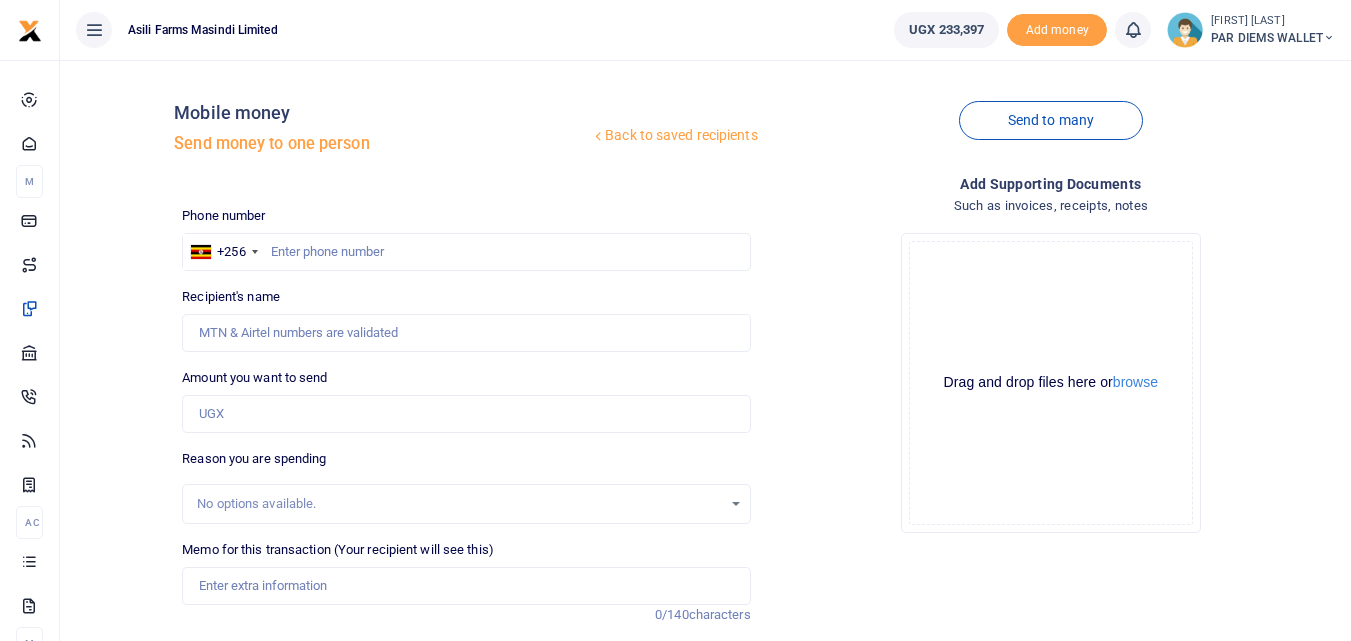 scroll, scrollTop: 225, scrollLeft: 0, axis: vertical 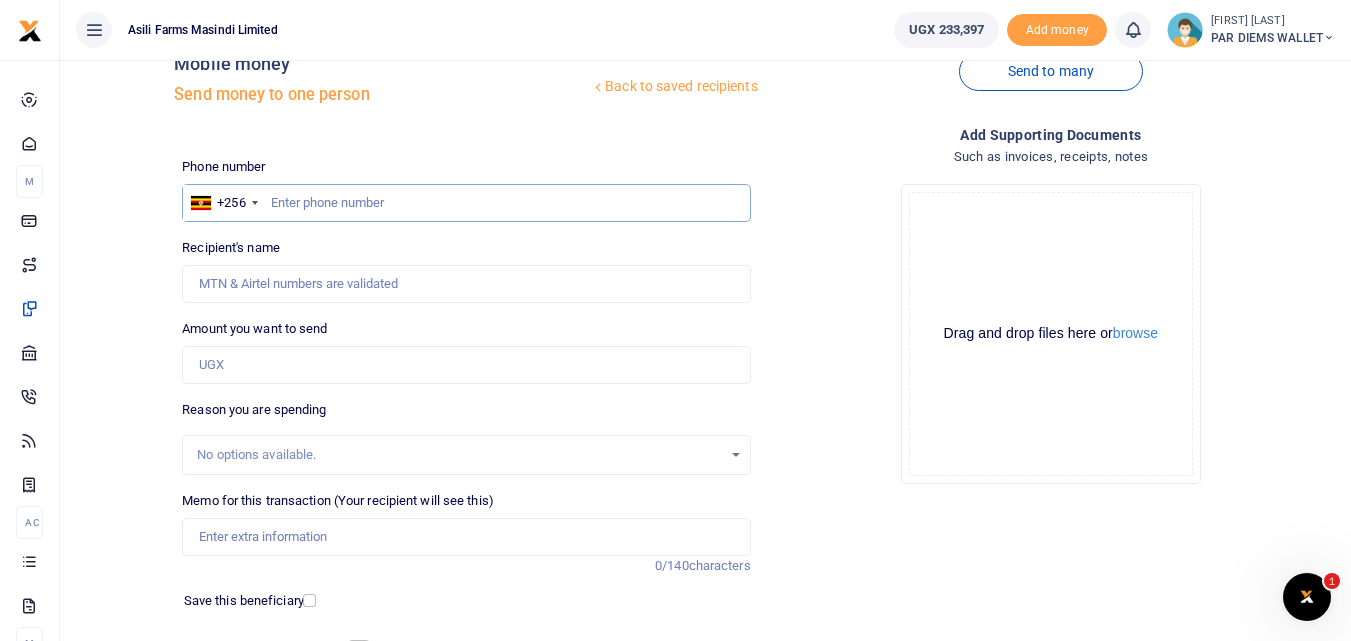 click at bounding box center (466, 203) 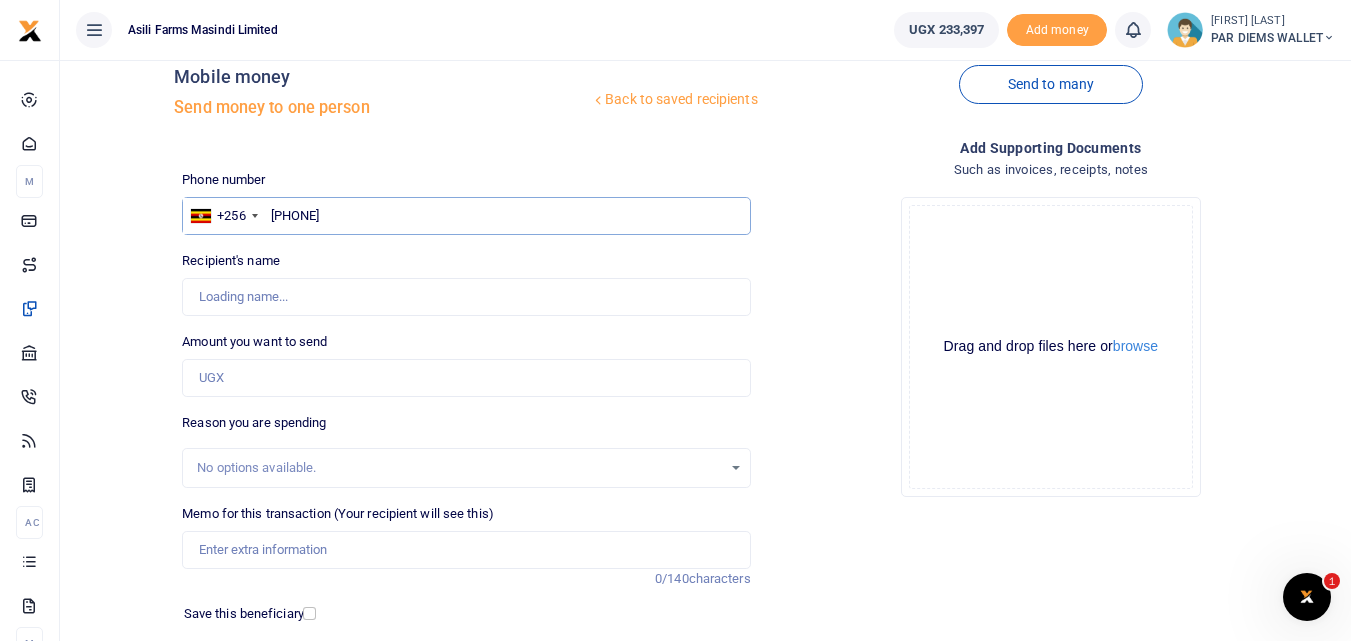 scroll, scrollTop: 33, scrollLeft: 0, axis: vertical 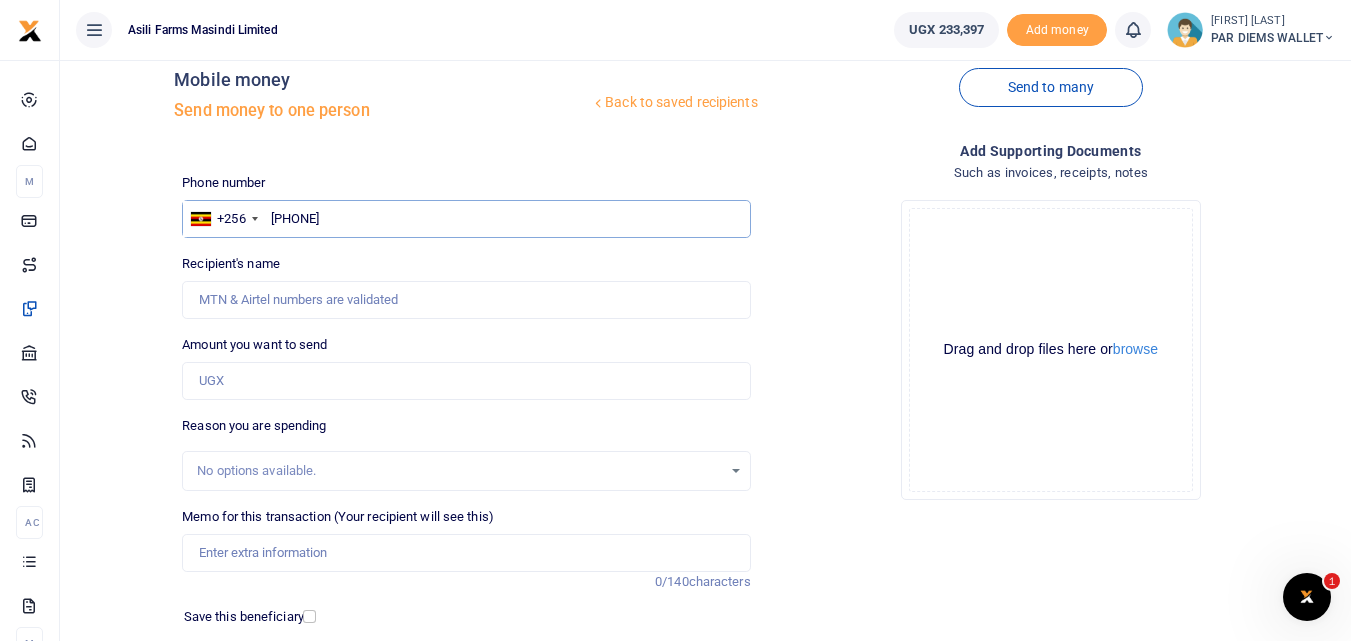 type on "775993329" 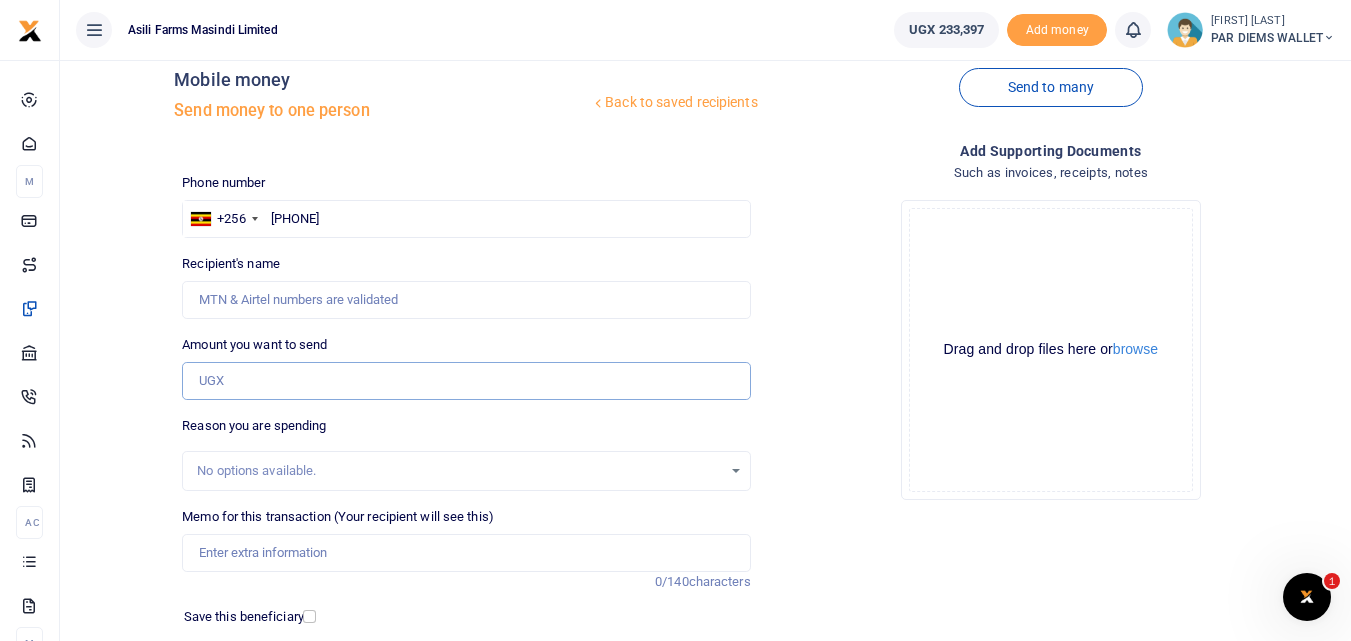 click on "Amount you want to send" at bounding box center (466, 381) 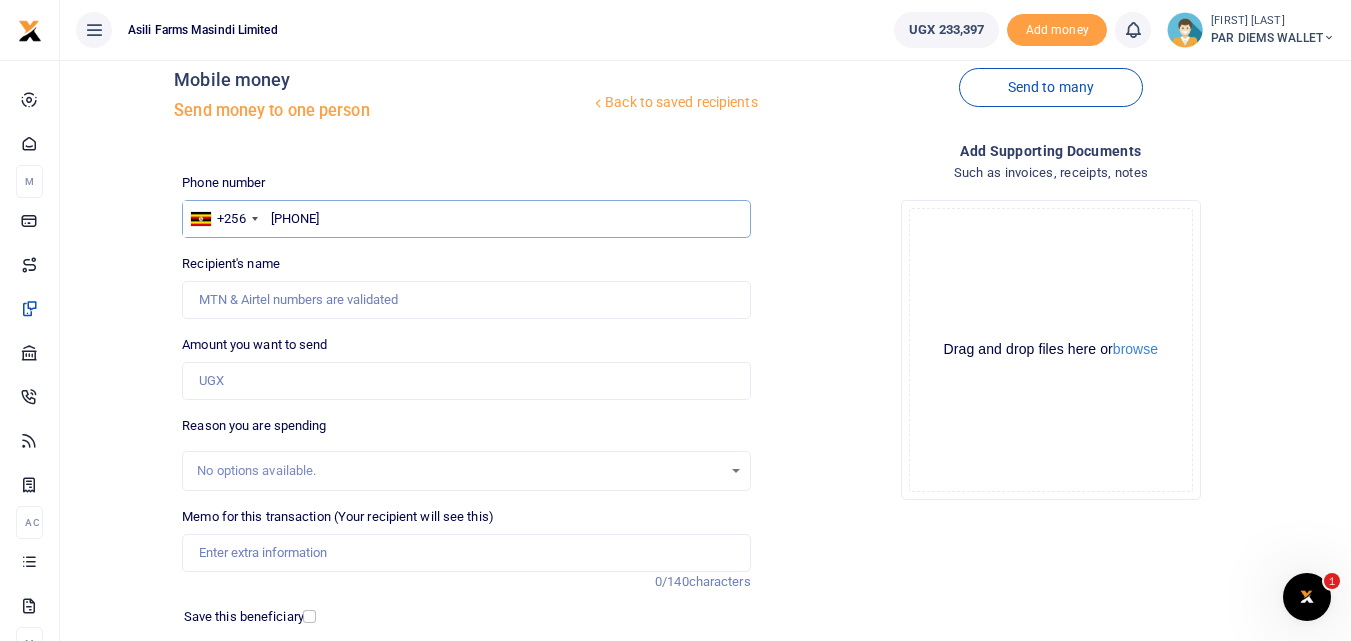 click on "775993329" at bounding box center [466, 219] 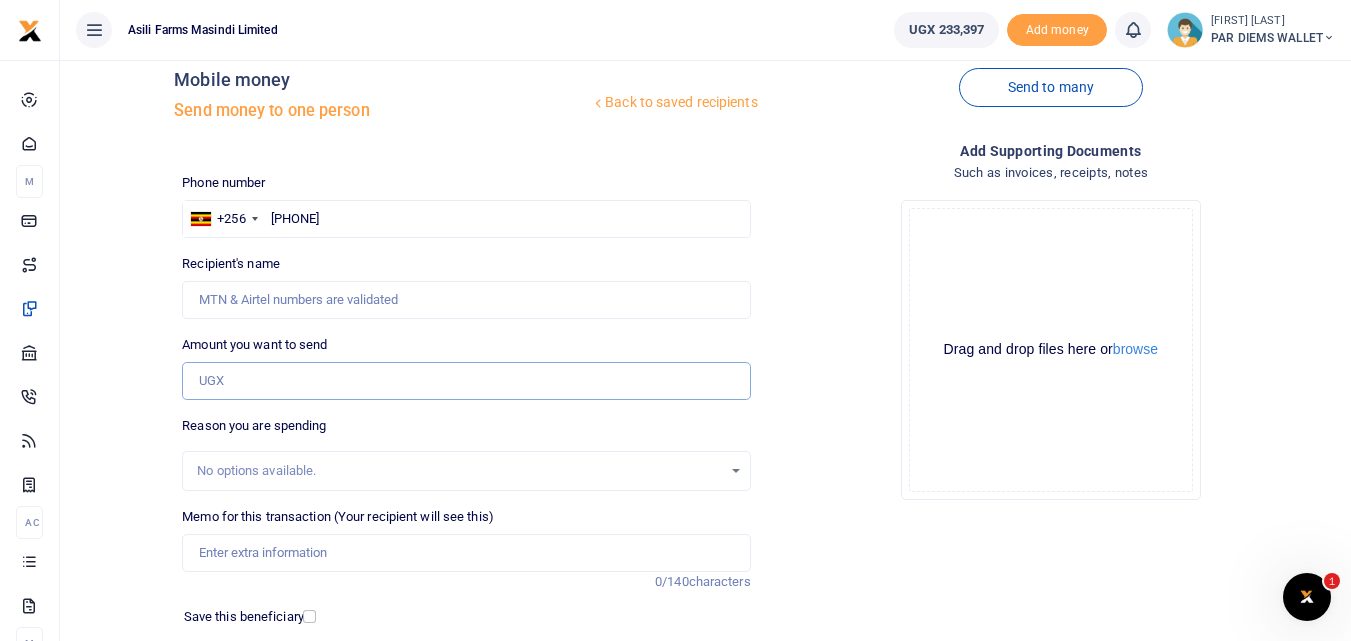 click on "Amount you want to send" at bounding box center (466, 381) 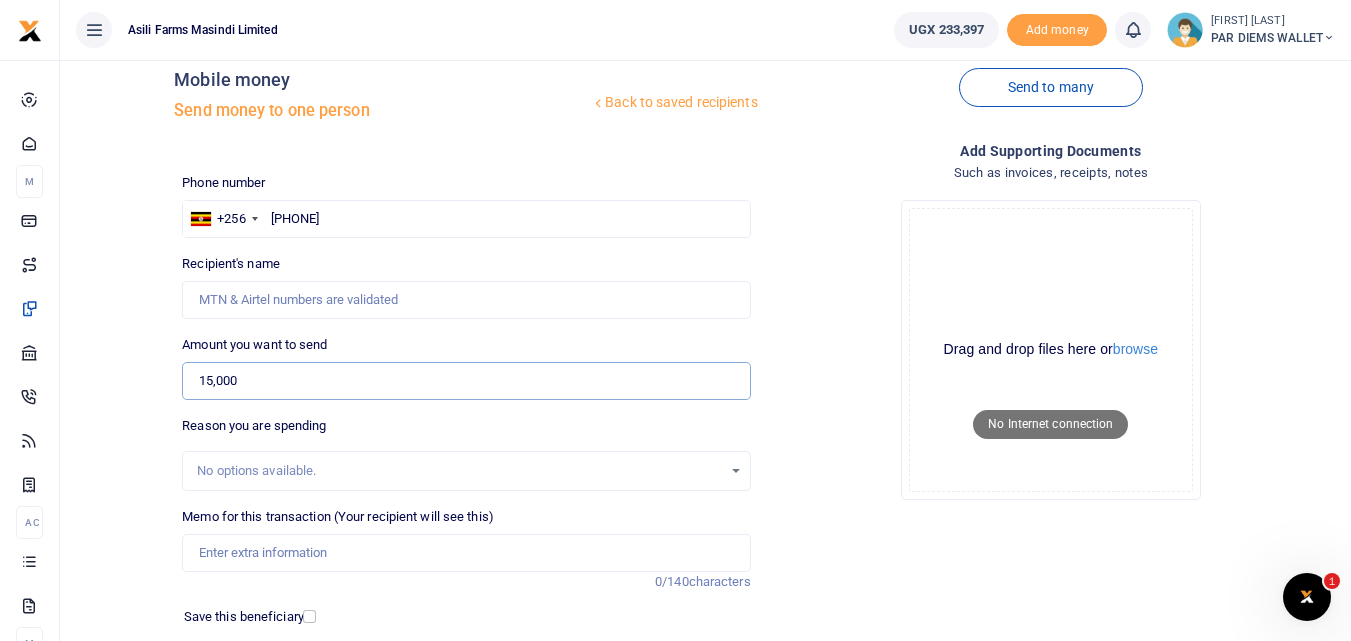 type on "15,000" 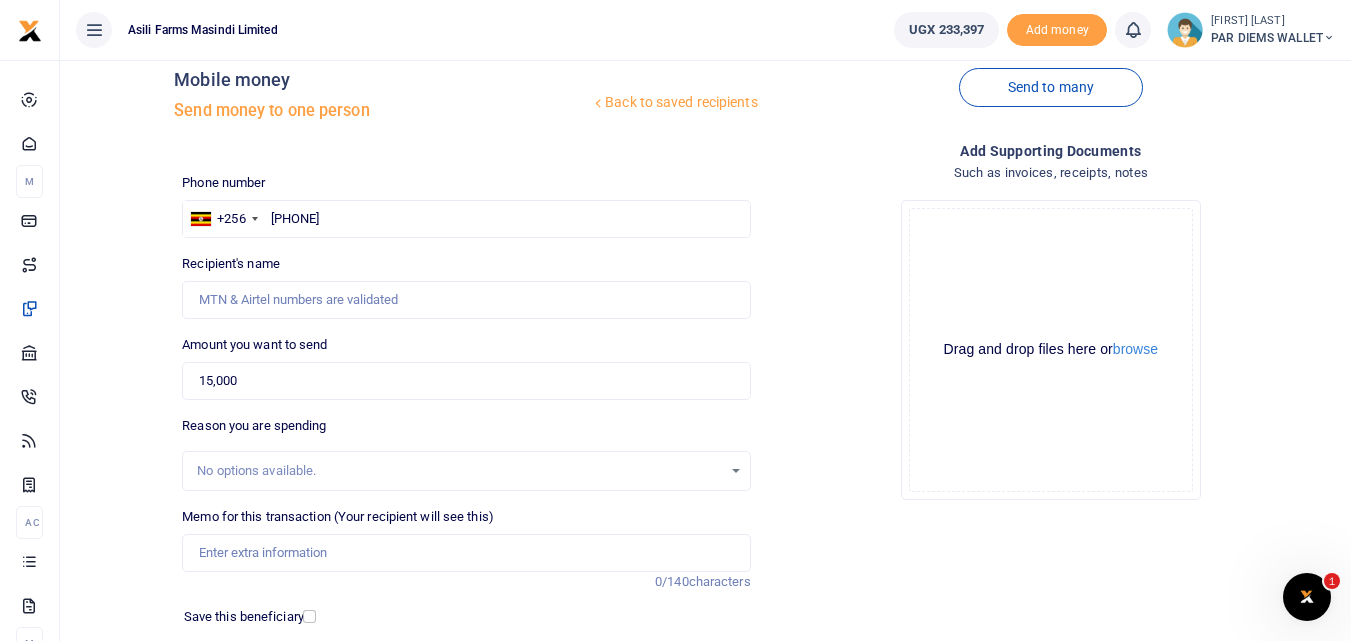 click on "Reason you are spending
No options available." at bounding box center [466, 453] 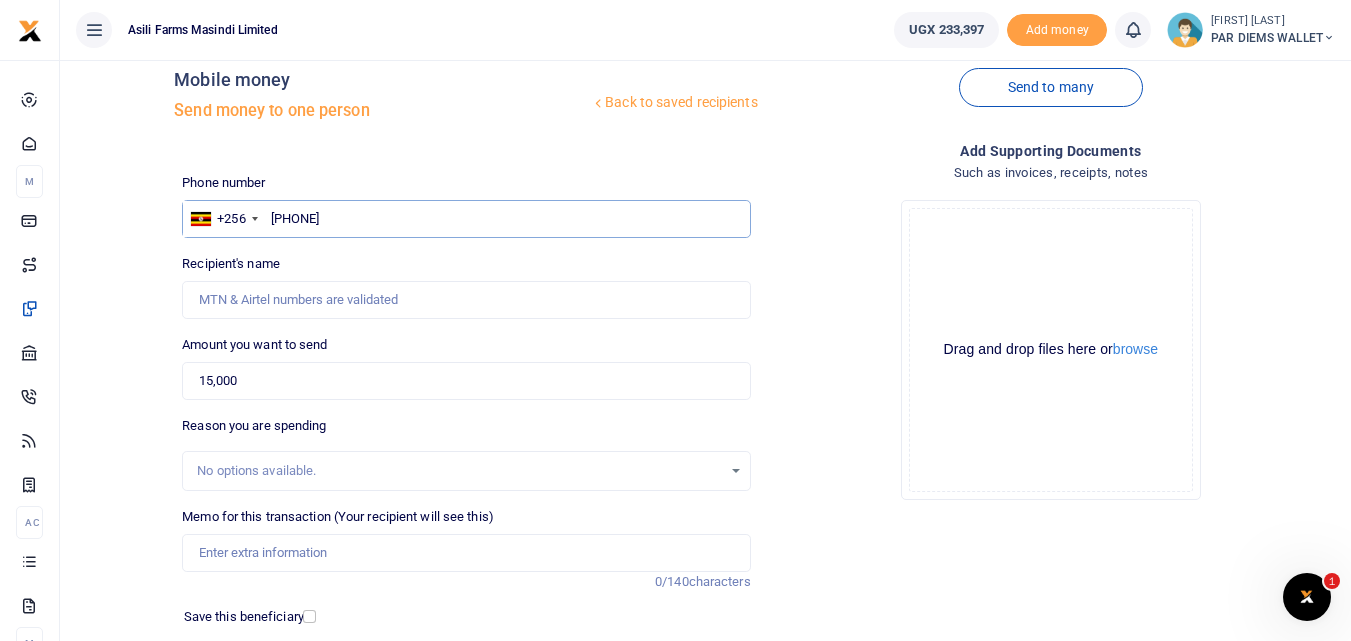 click on "775993329" at bounding box center (466, 219) 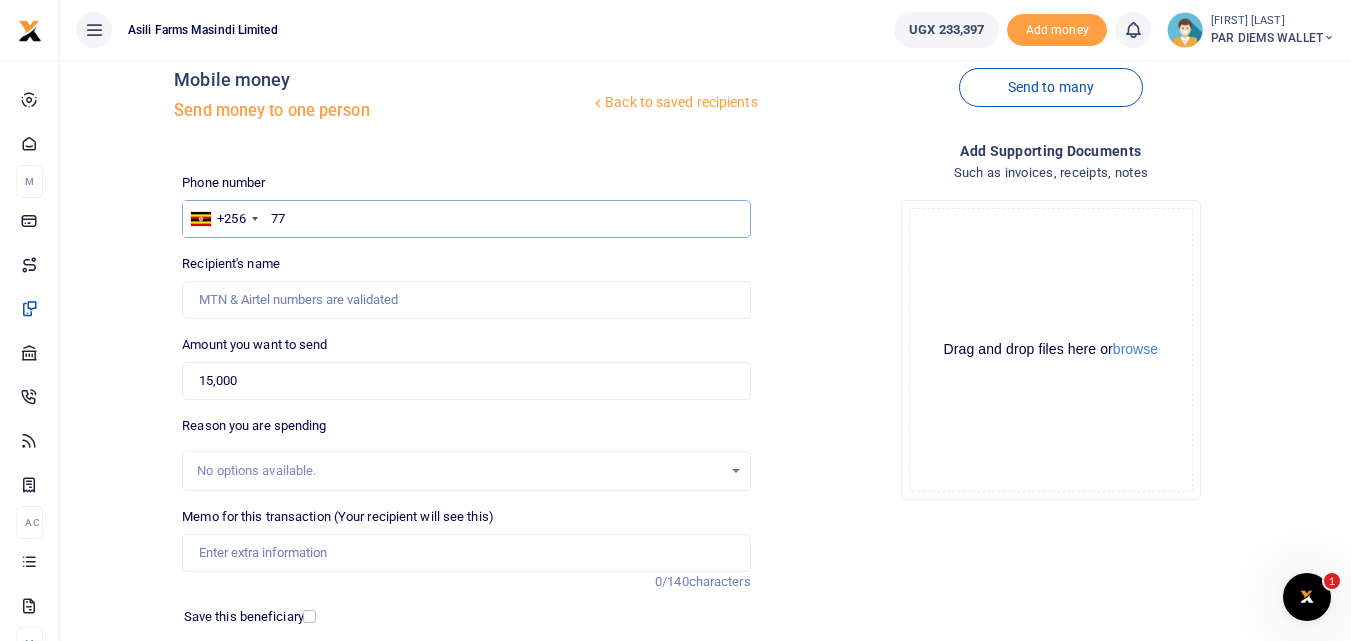 type on "7" 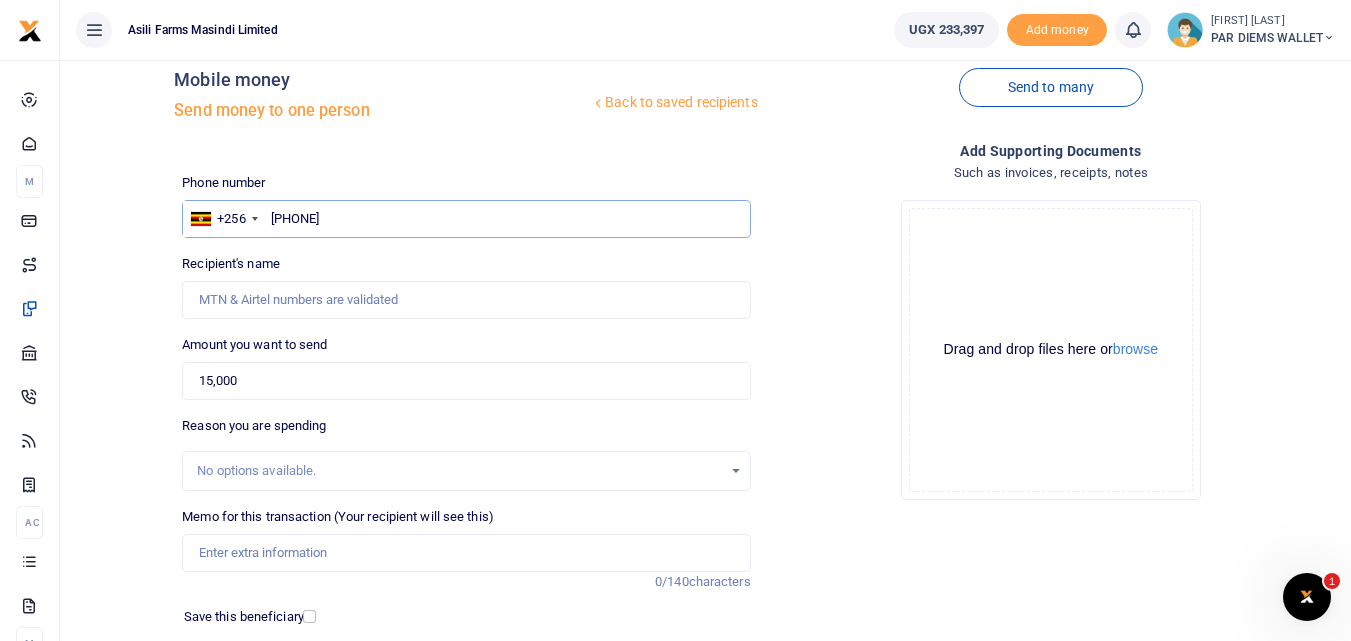 type on "775993329" 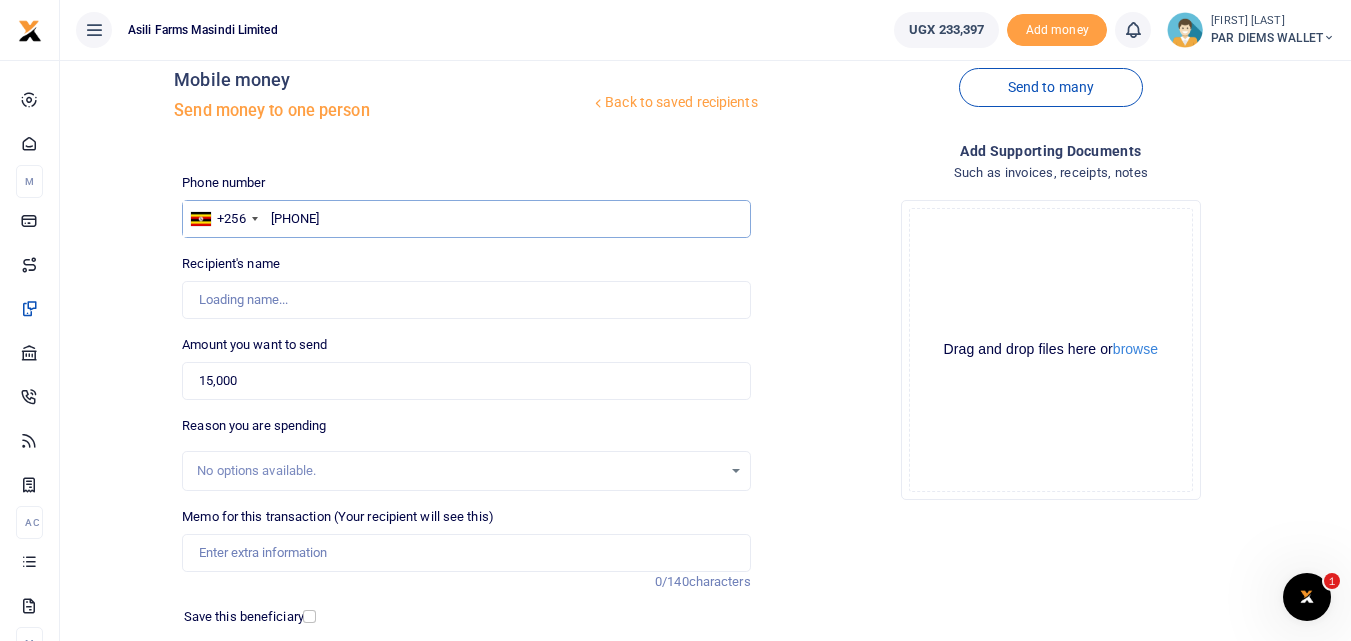 type on "Isaac Mbeine" 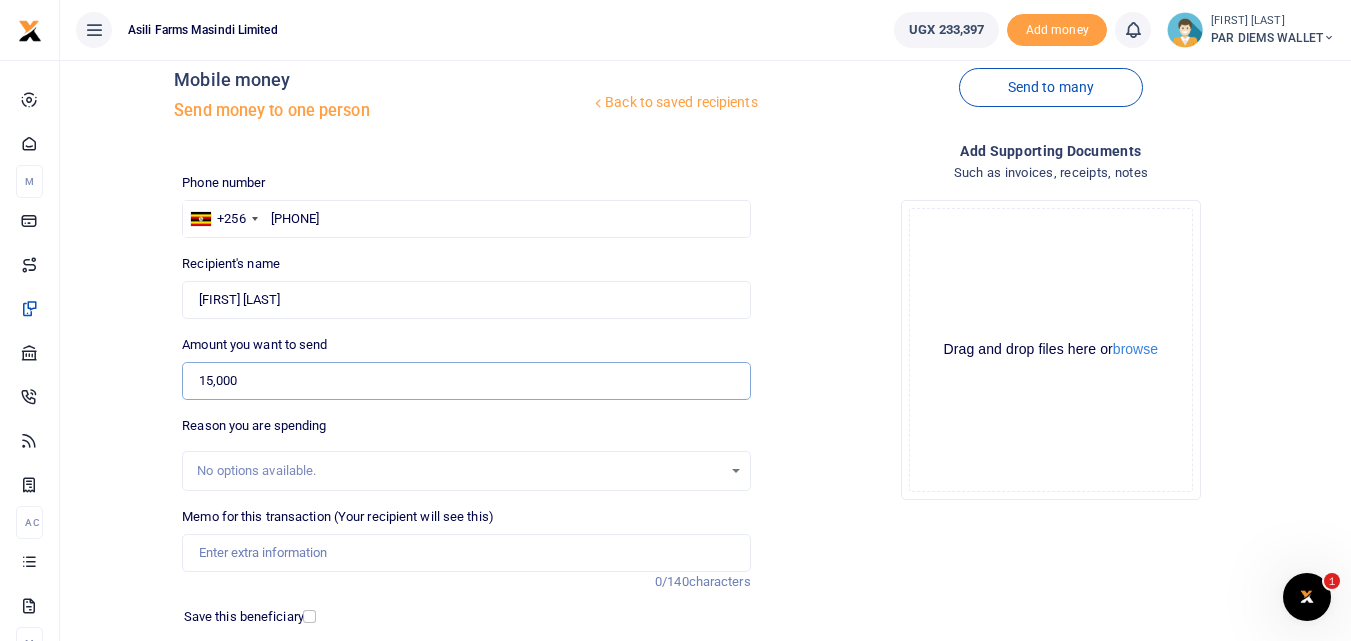 click on "15,000" at bounding box center [466, 381] 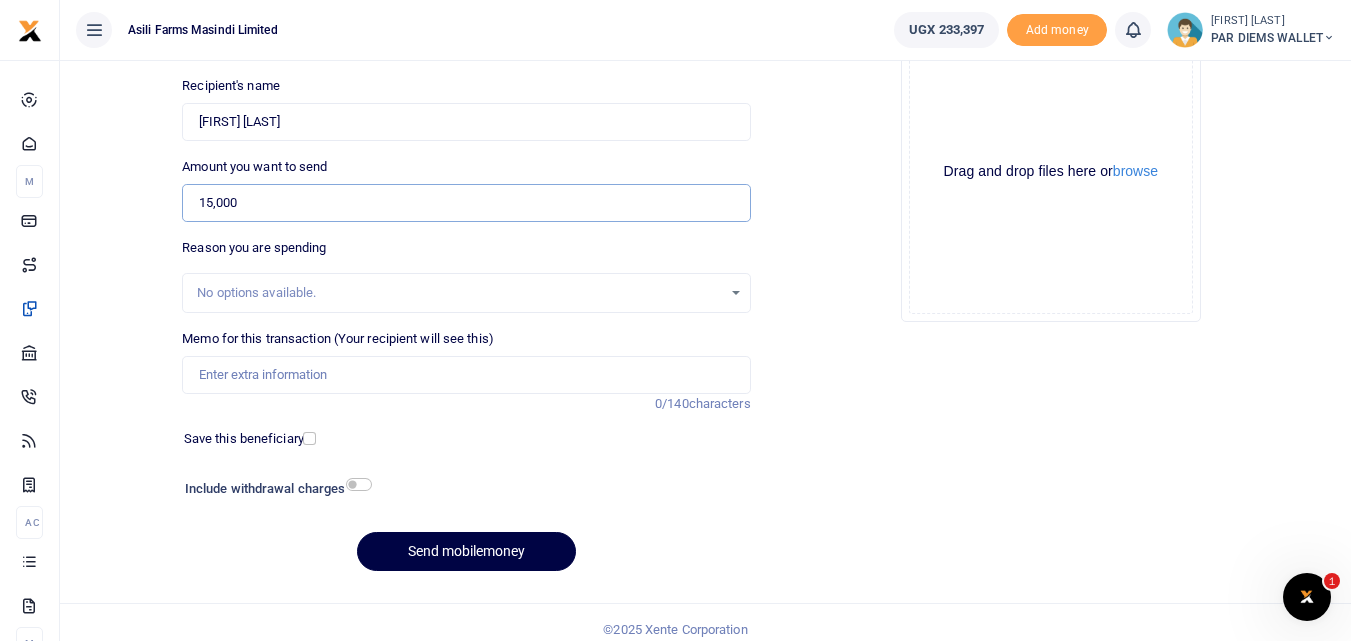 scroll, scrollTop: 224, scrollLeft: 0, axis: vertical 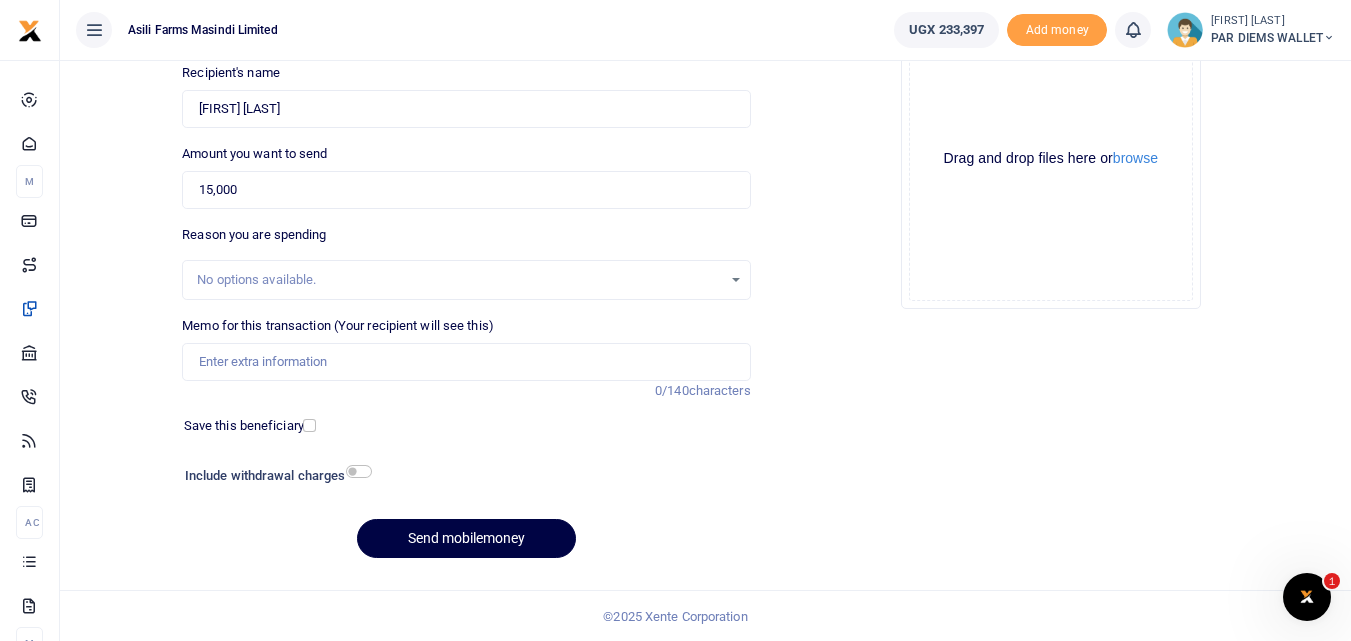 click on "Memo for this transaction (Your recipient will see this)
Reason is required.
0/140  characters" at bounding box center [466, 348] 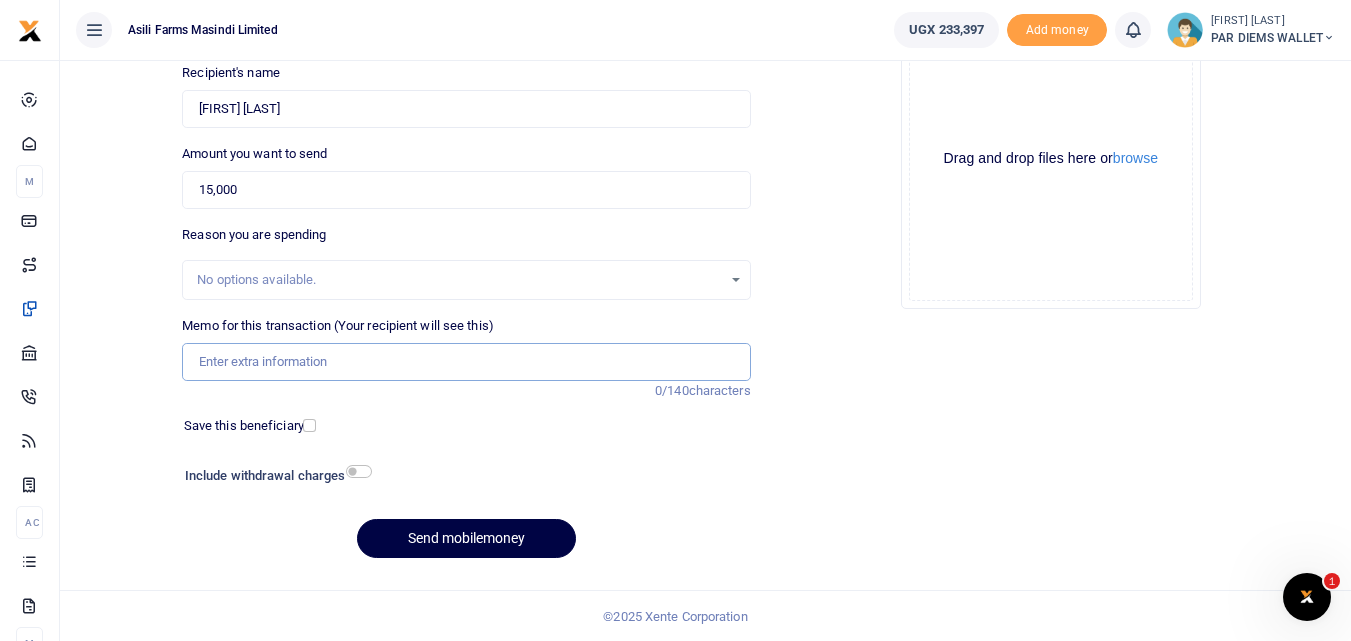 click on "Memo for this transaction (Your recipient will see this)" at bounding box center [466, 362] 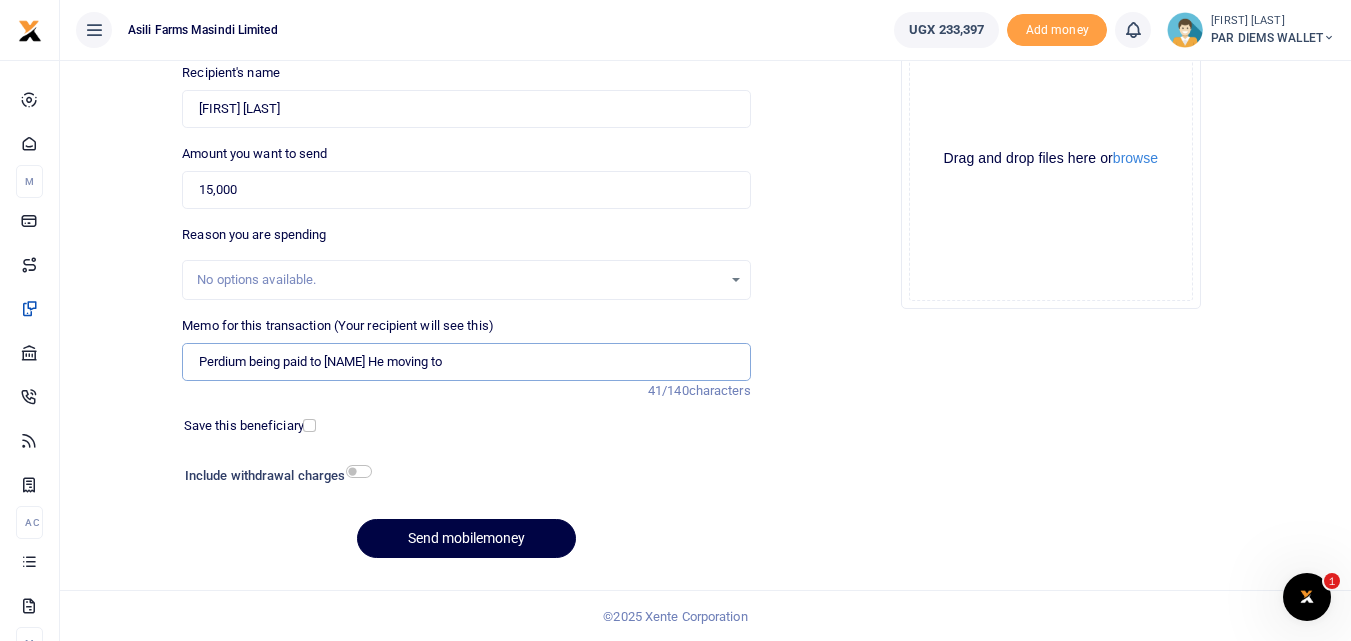 click on "Perdium being paid to Tinus He moving to" at bounding box center [466, 362] 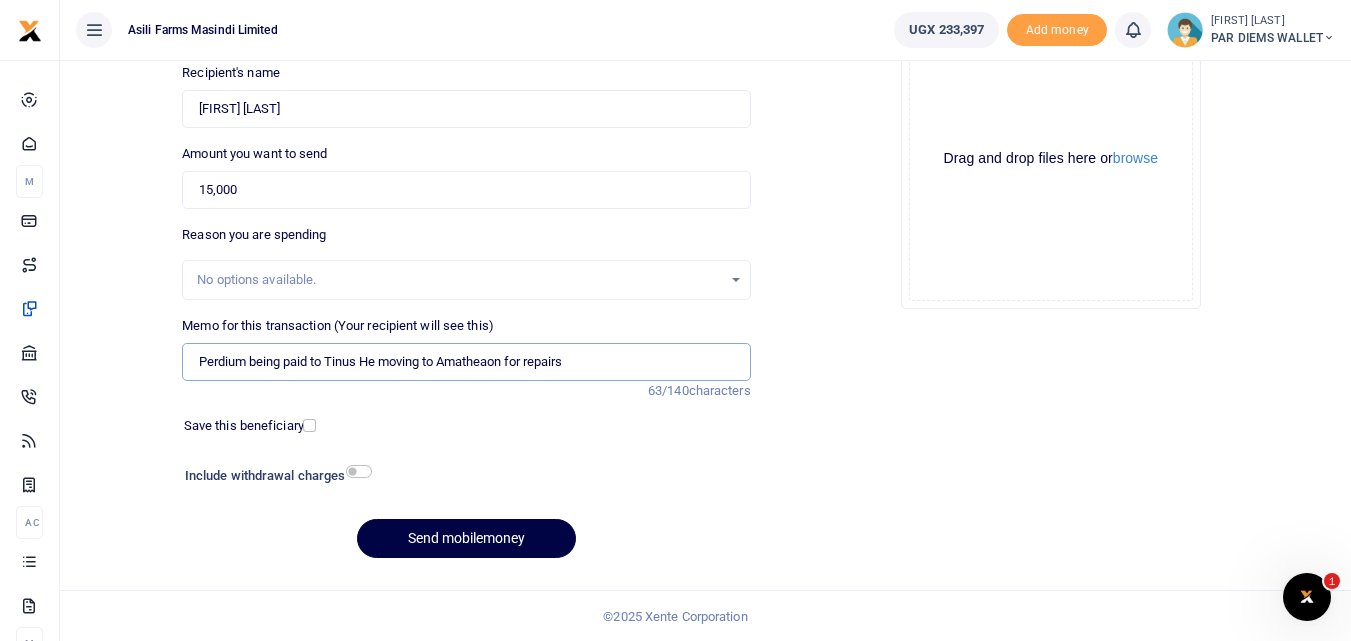 type on "Perdium being paid to Tinus He moving to Amatheaon for repairs" 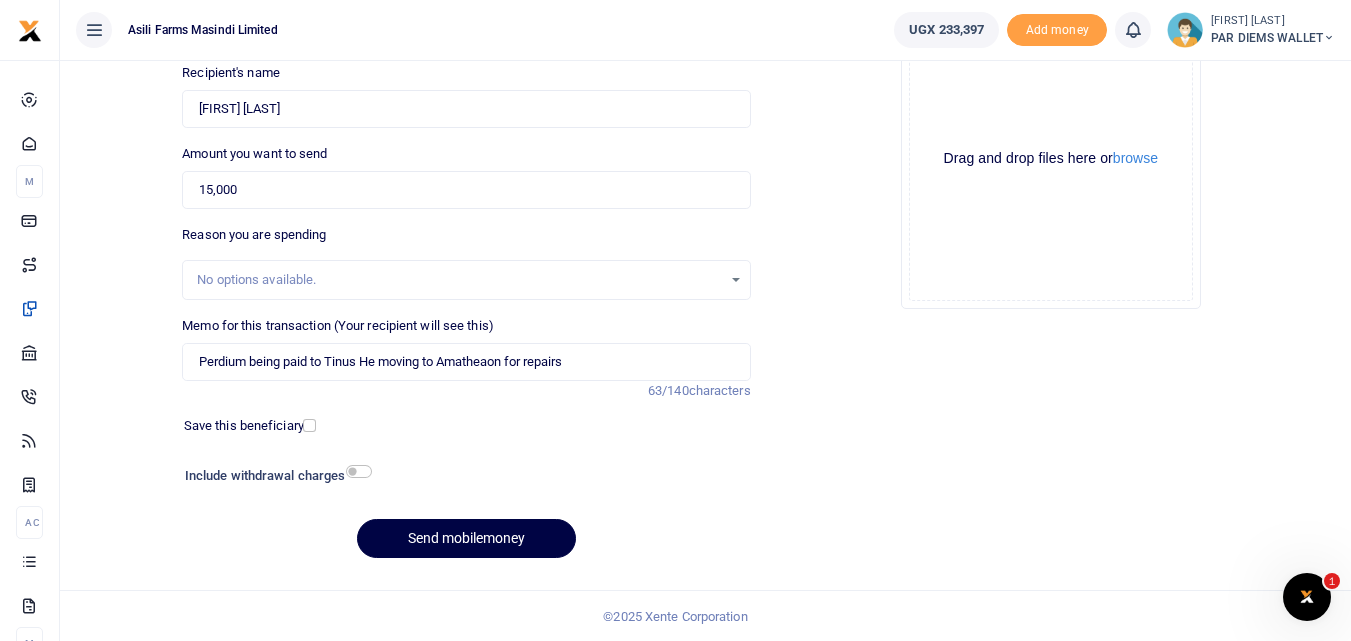 click on "Drag and drop files here or  browse Powered by  Uppy" 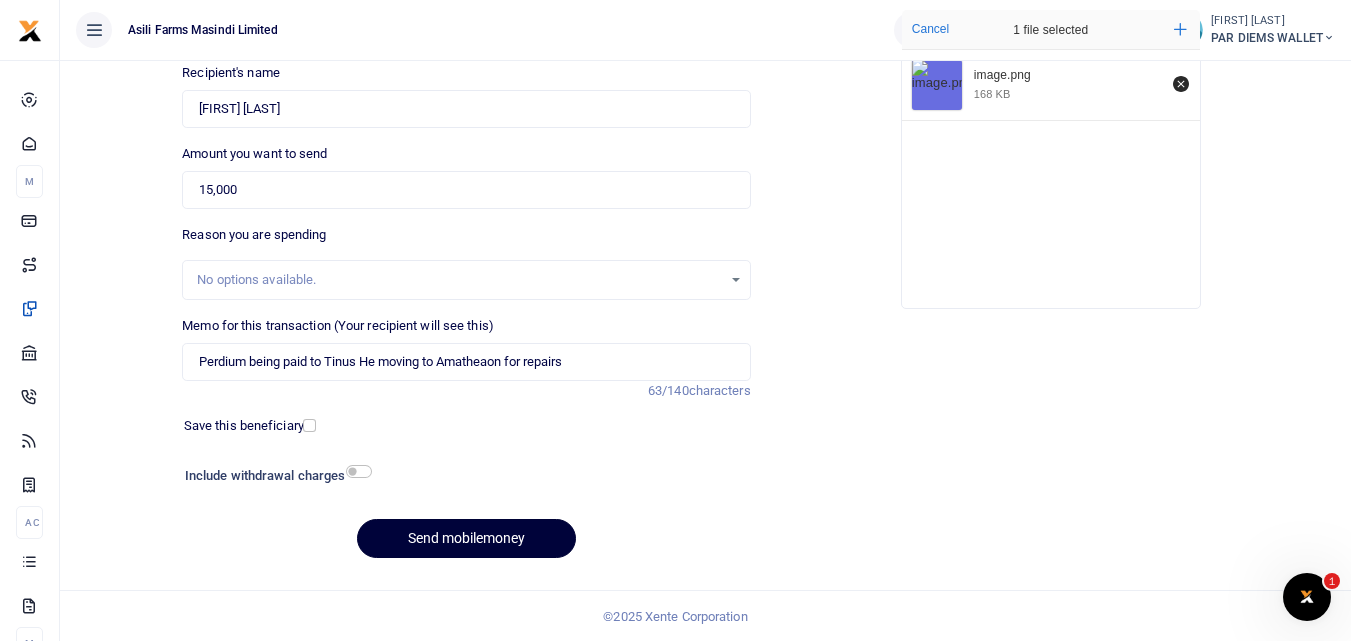 click on "Send mobilemoney" at bounding box center [466, 538] 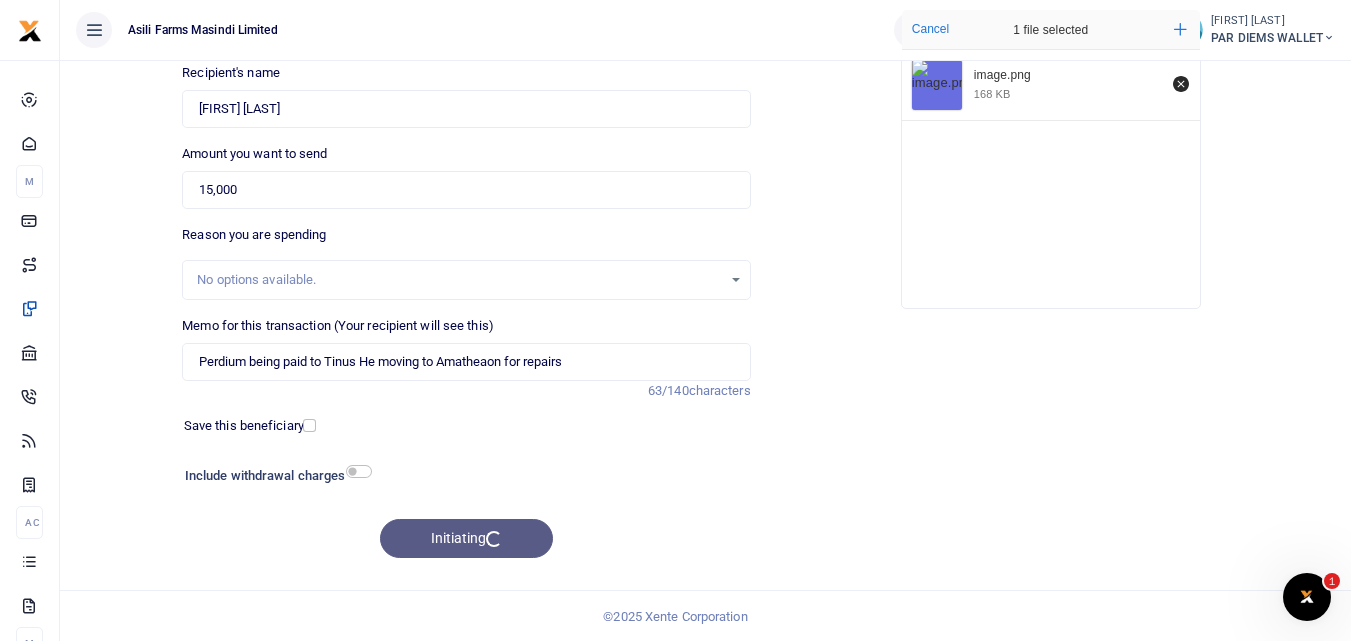 click on "Initiating" at bounding box center (466, 538) 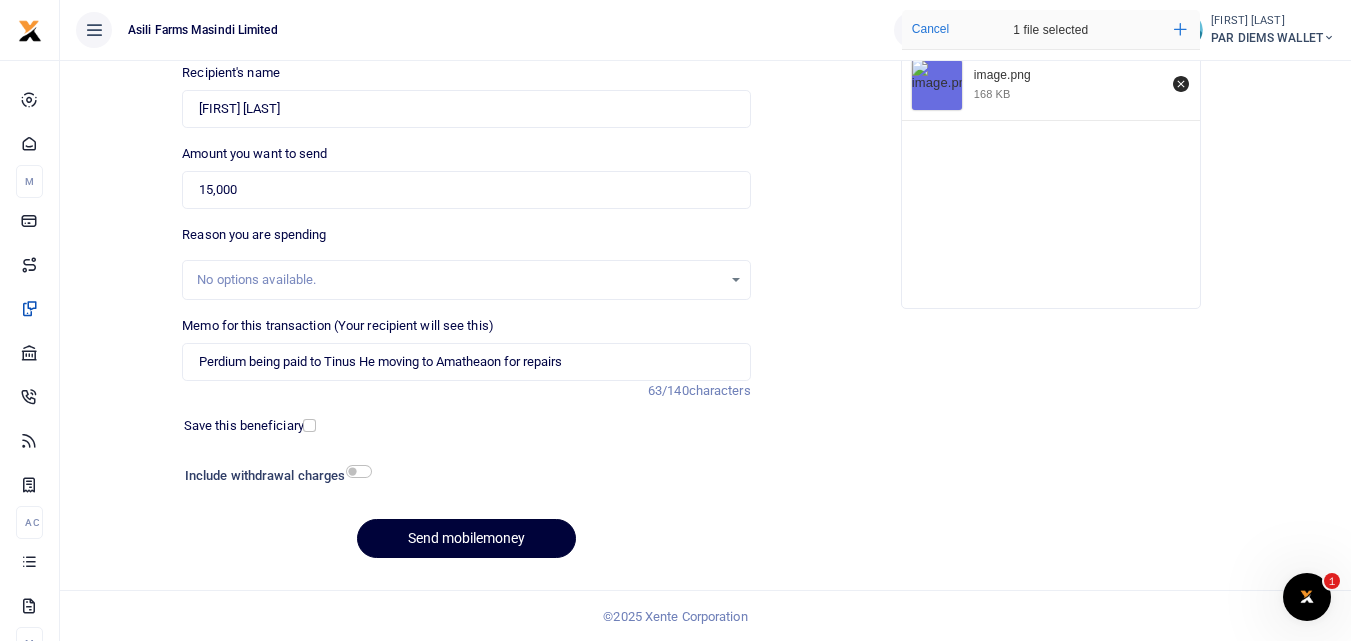 click on "Send mobilemoney" at bounding box center (466, 538) 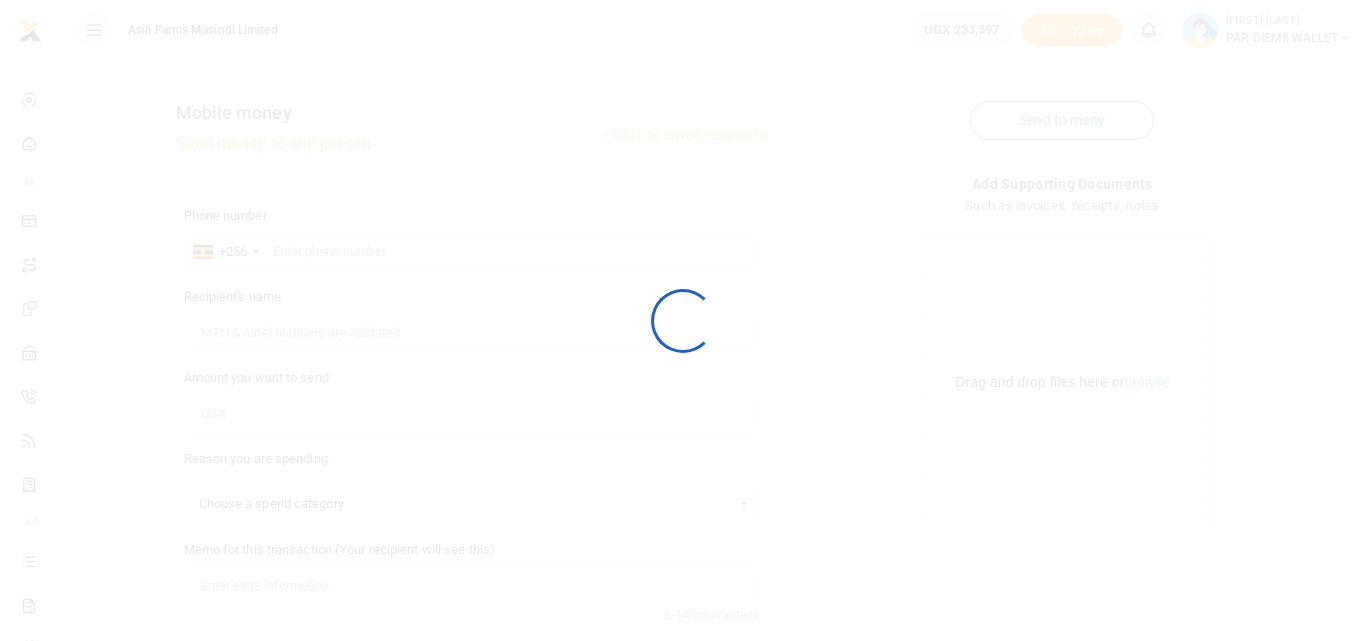 select 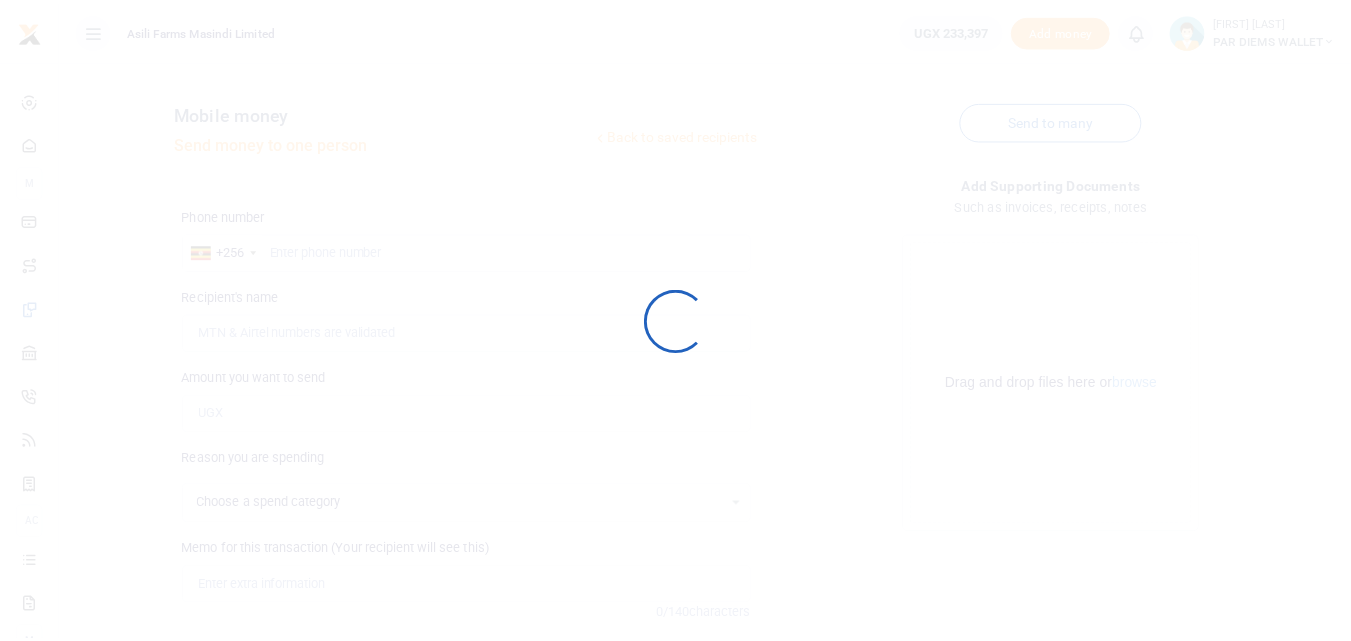 scroll, scrollTop: 224, scrollLeft: 0, axis: vertical 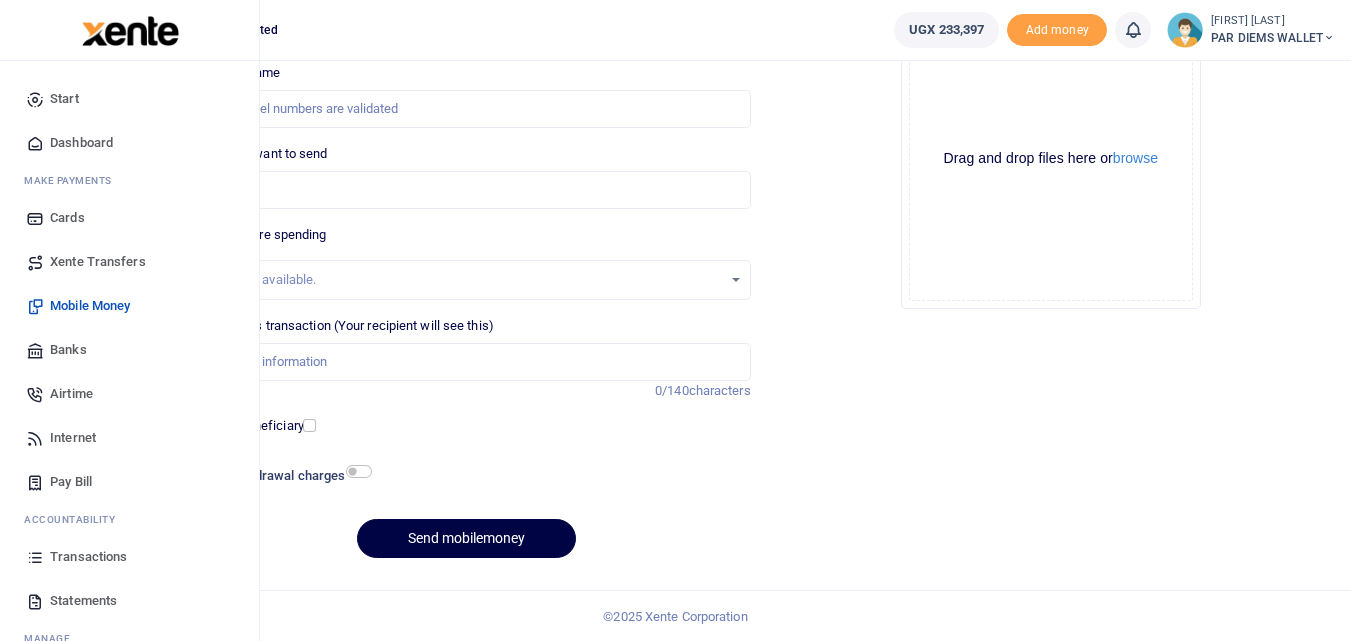 click at bounding box center [35, 557] 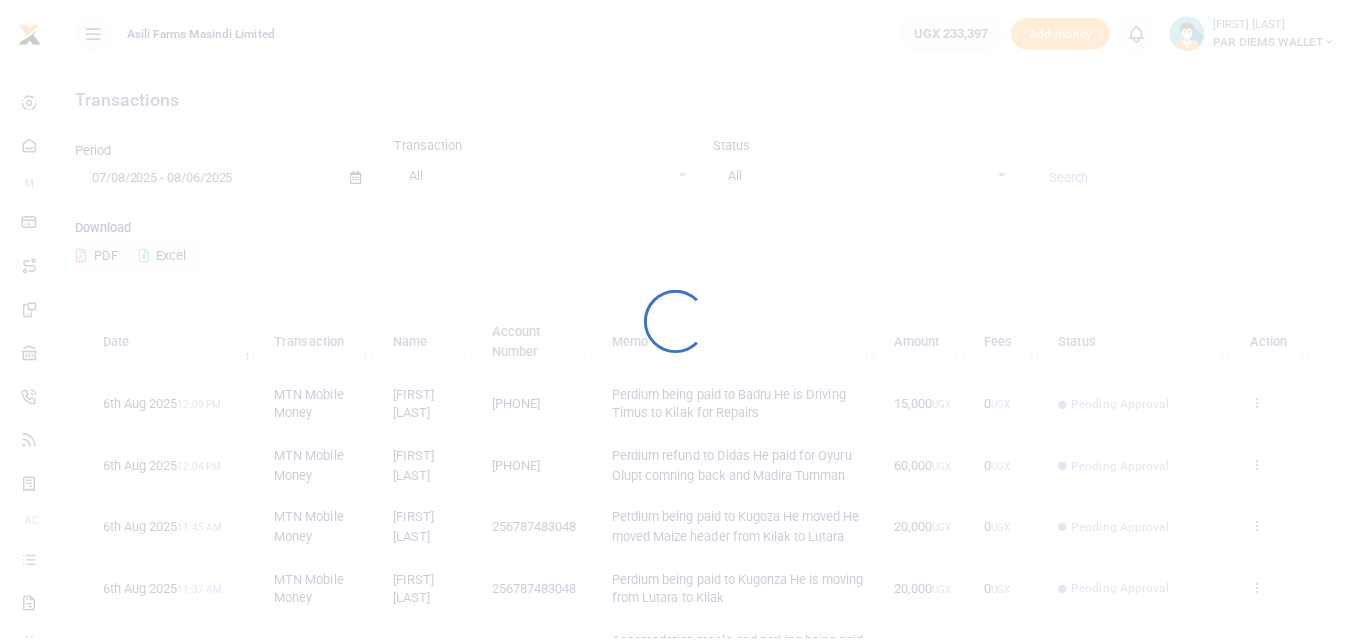 scroll, scrollTop: 0, scrollLeft: 0, axis: both 